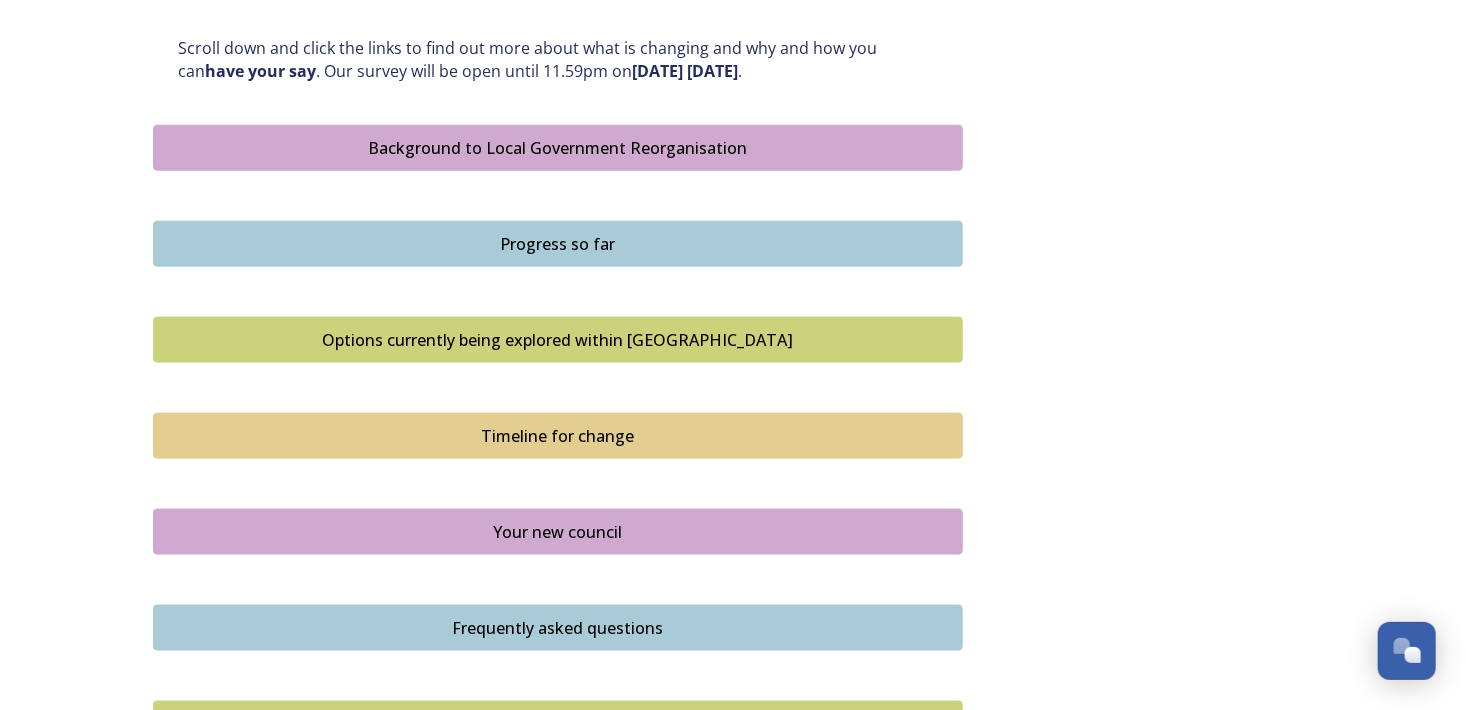 scroll, scrollTop: 1084, scrollLeft: 0, axis: vertical 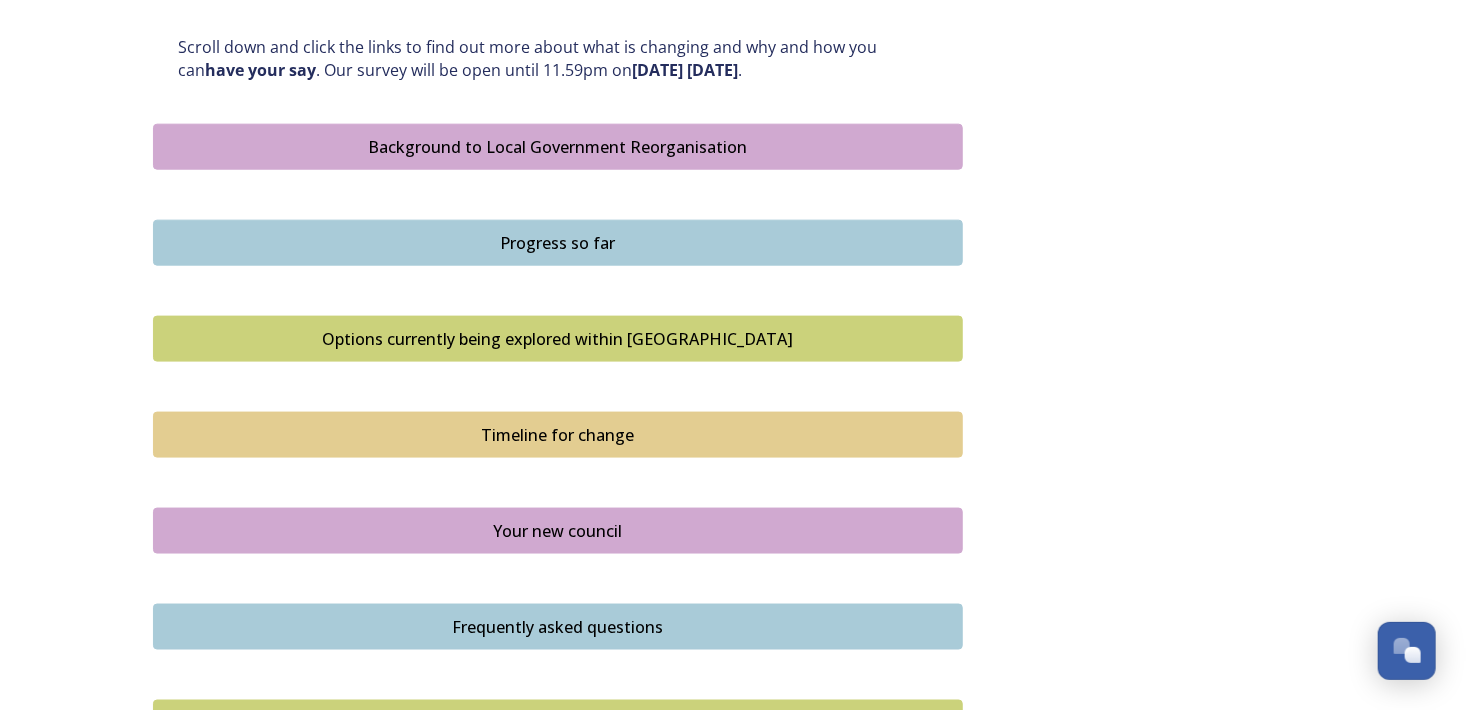 click on "Progress so far" at bounding box center [558, 243] 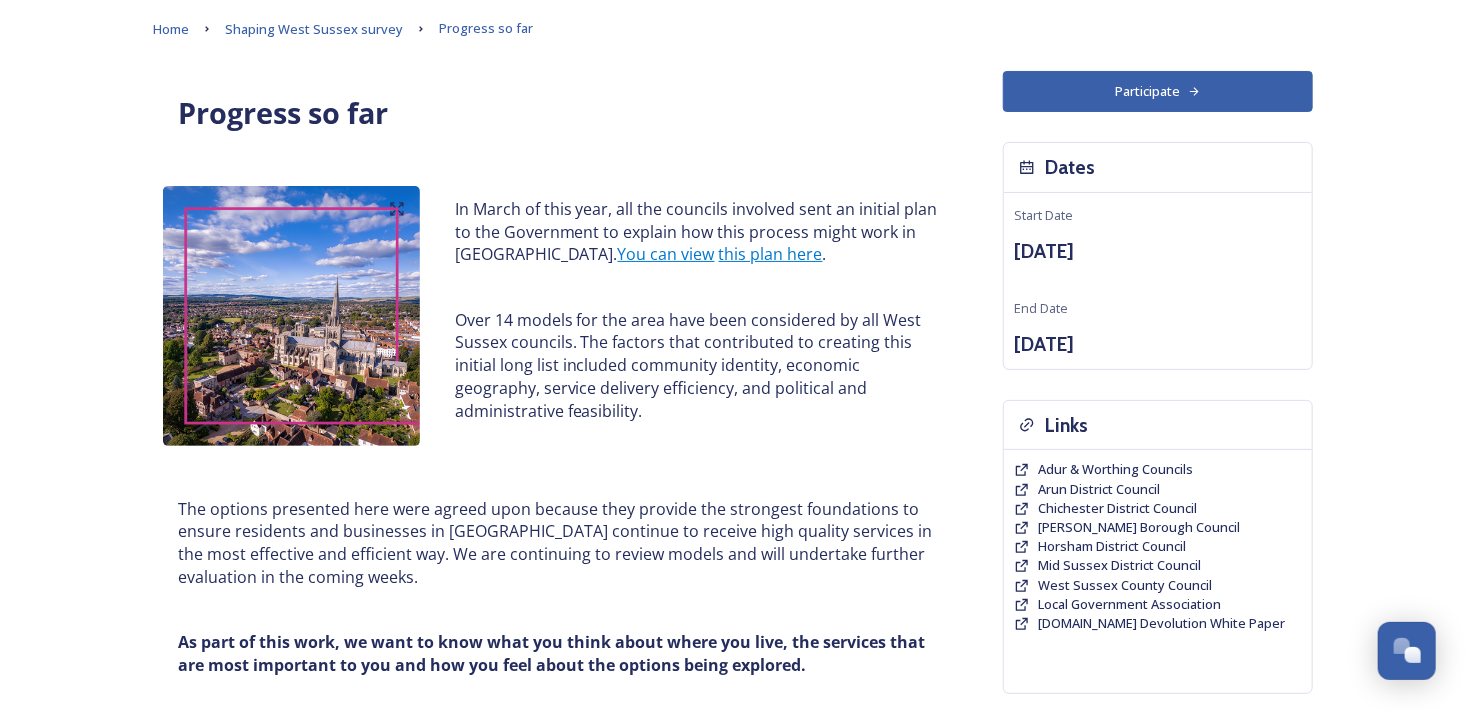 scroll, scrollTop: 0, scrollLeft: 0, axis: both 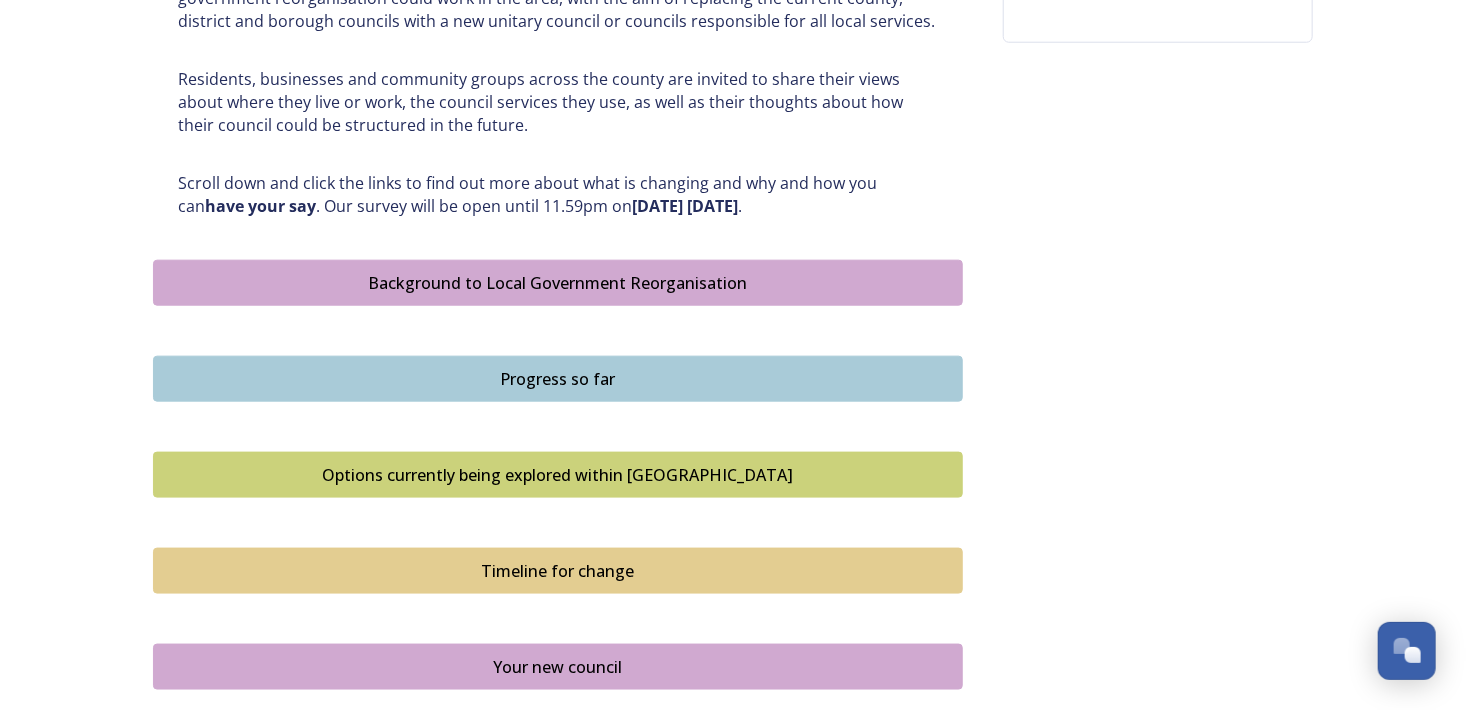 click on "Options currently being explored within West Sussex" at bounding box center (558, 475) 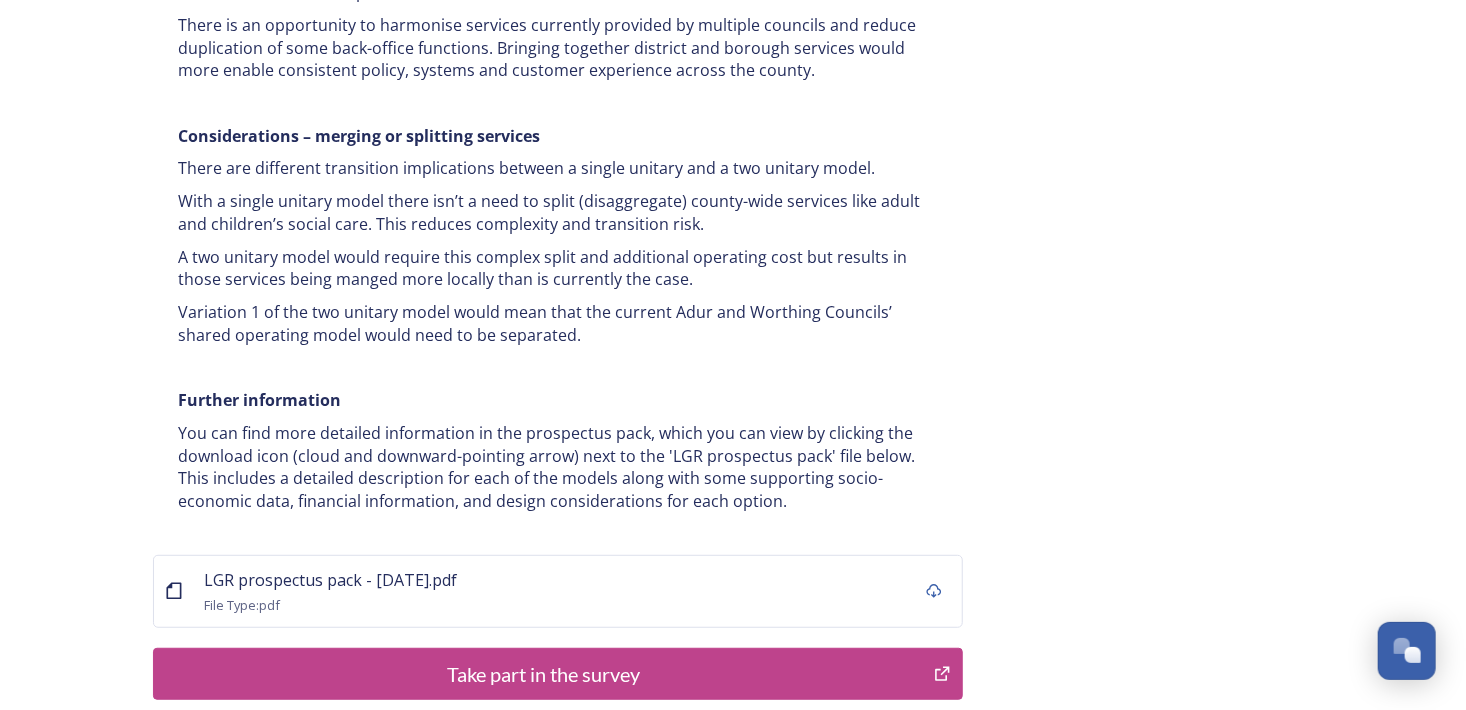 scroll, scrollTop: 3907, scrollLeft: 0, axis: vertical 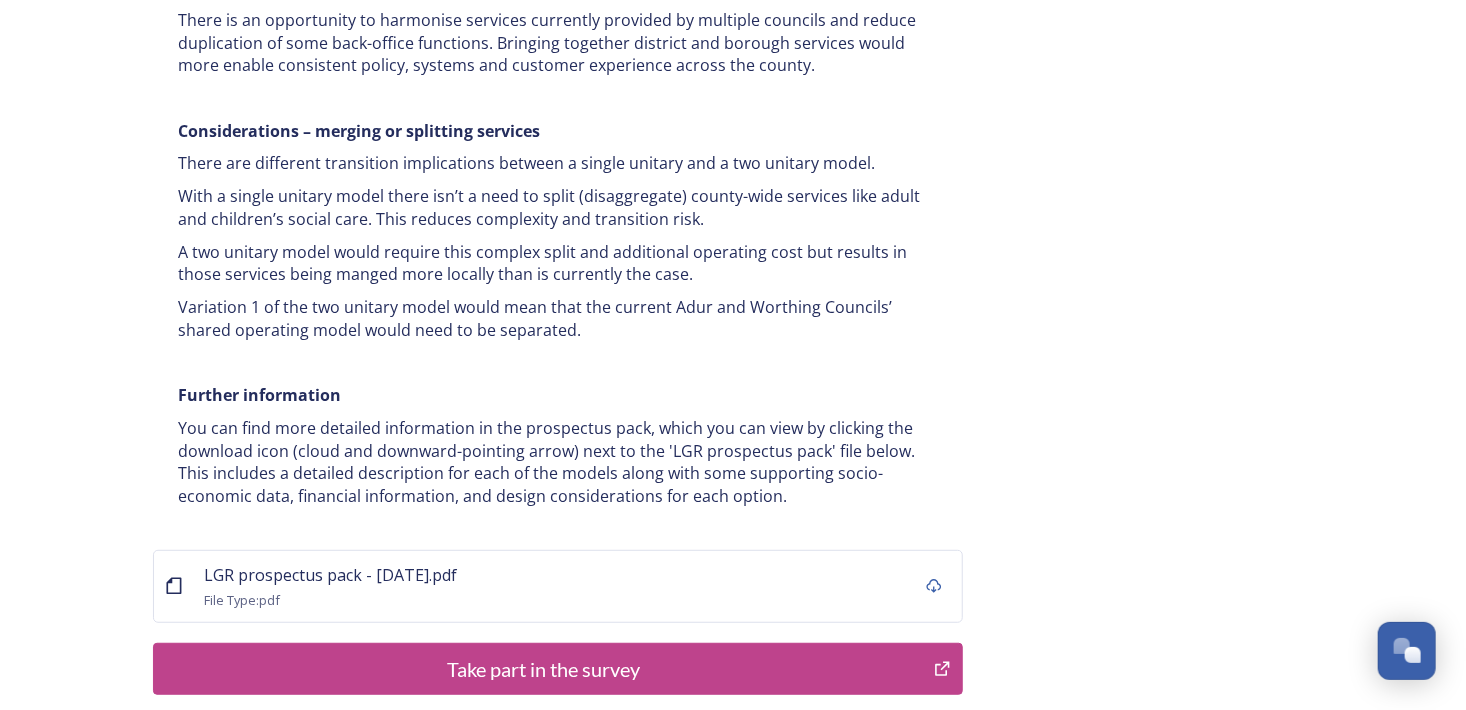 click on "Take part in the survey" at bounding box center [543, 669] 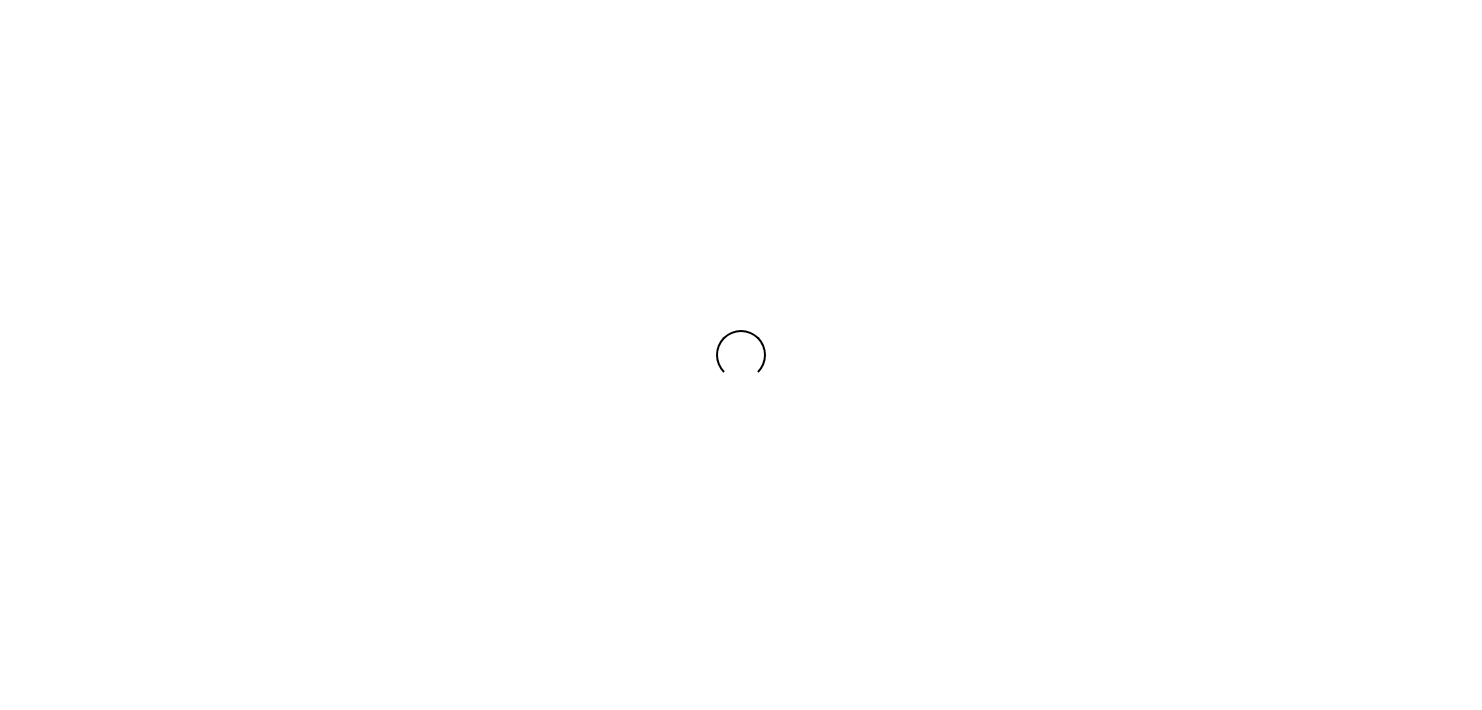 scroll, scrollTop: 0, scrollLeft: 0, axis: both 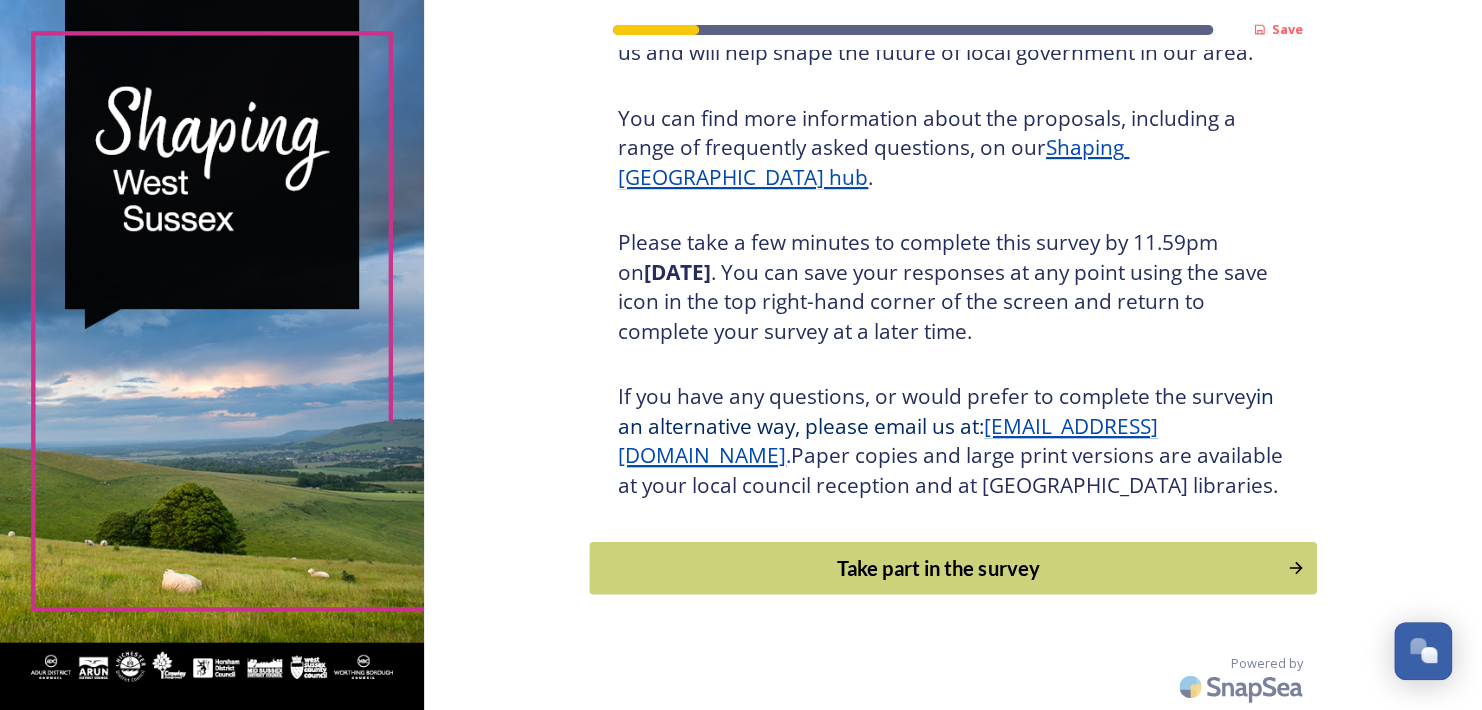 click on "Take part in the survey" at bounding box center [939, 568] 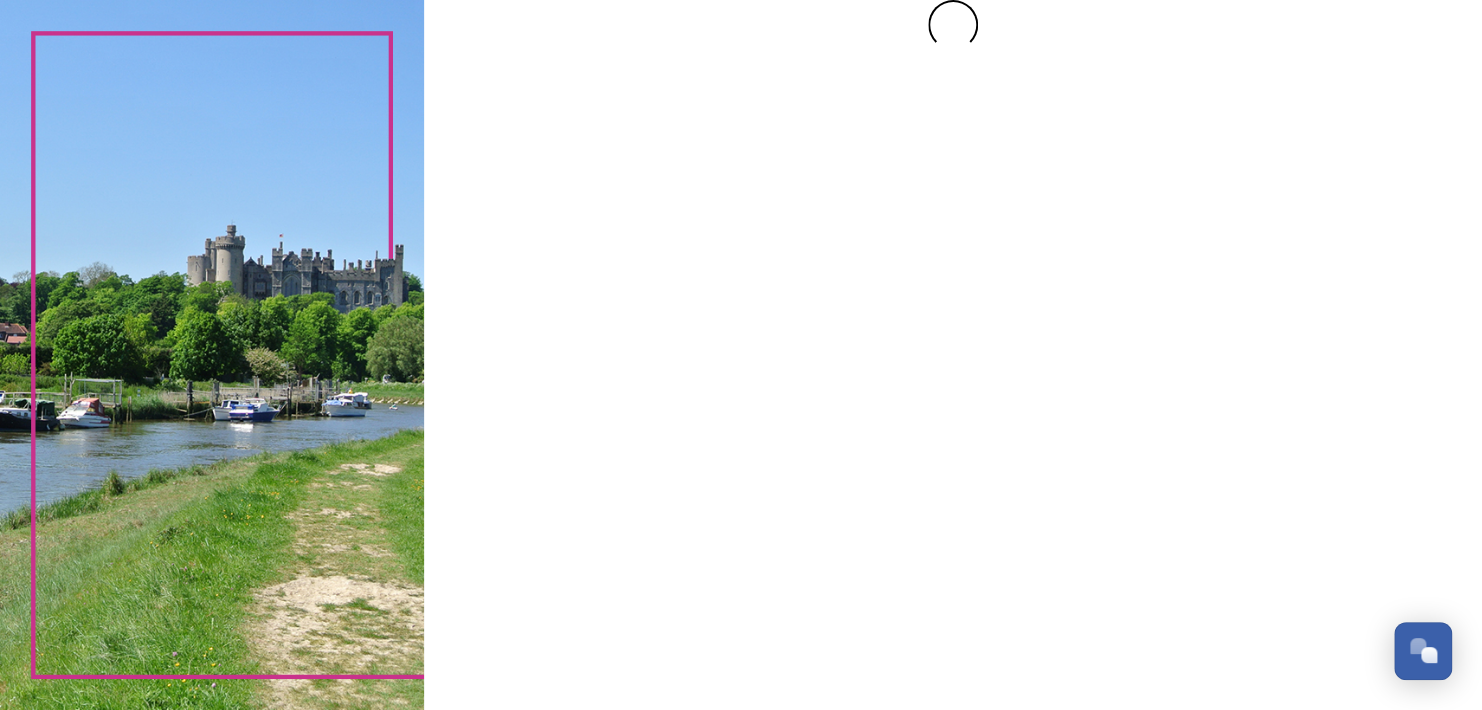 scroll, scrollTop: 0, scrollLeft: 0, axis: both 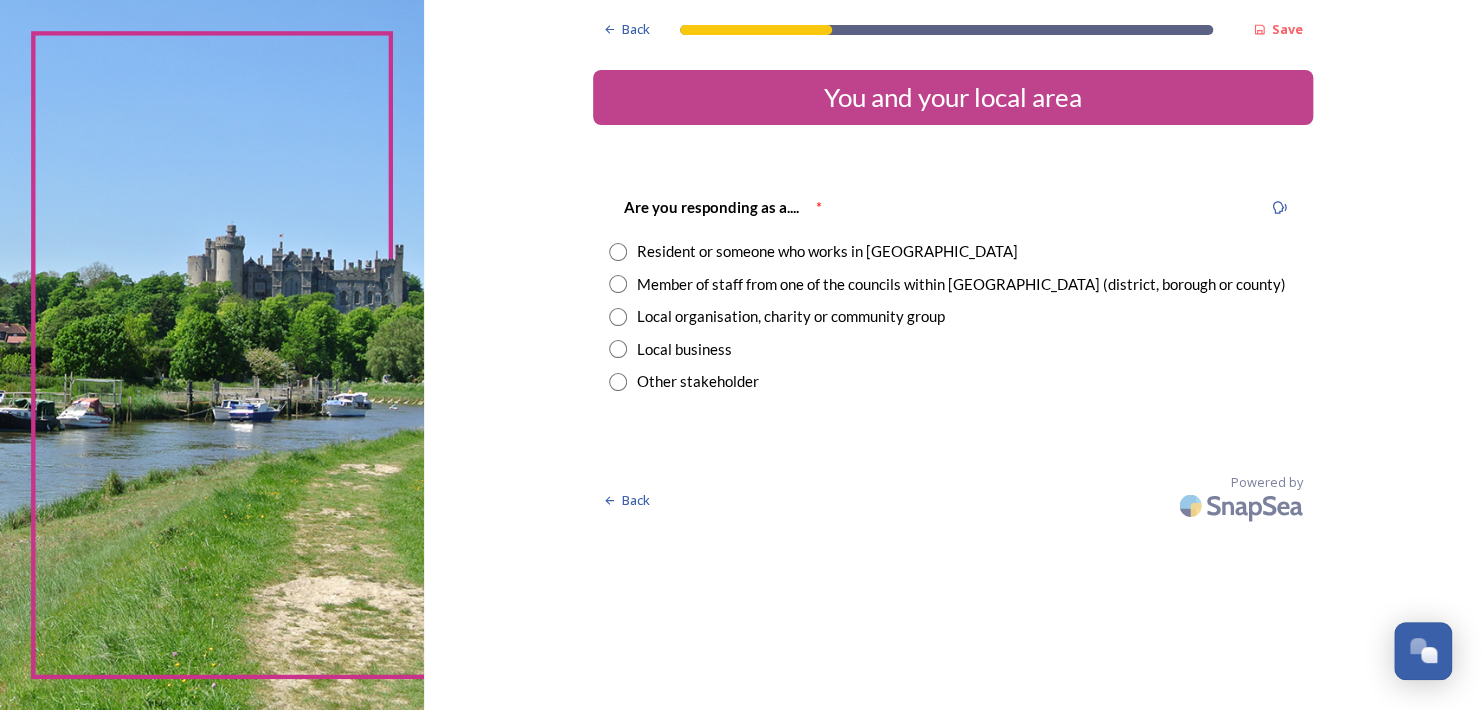 click at bounding box center [618, 252] 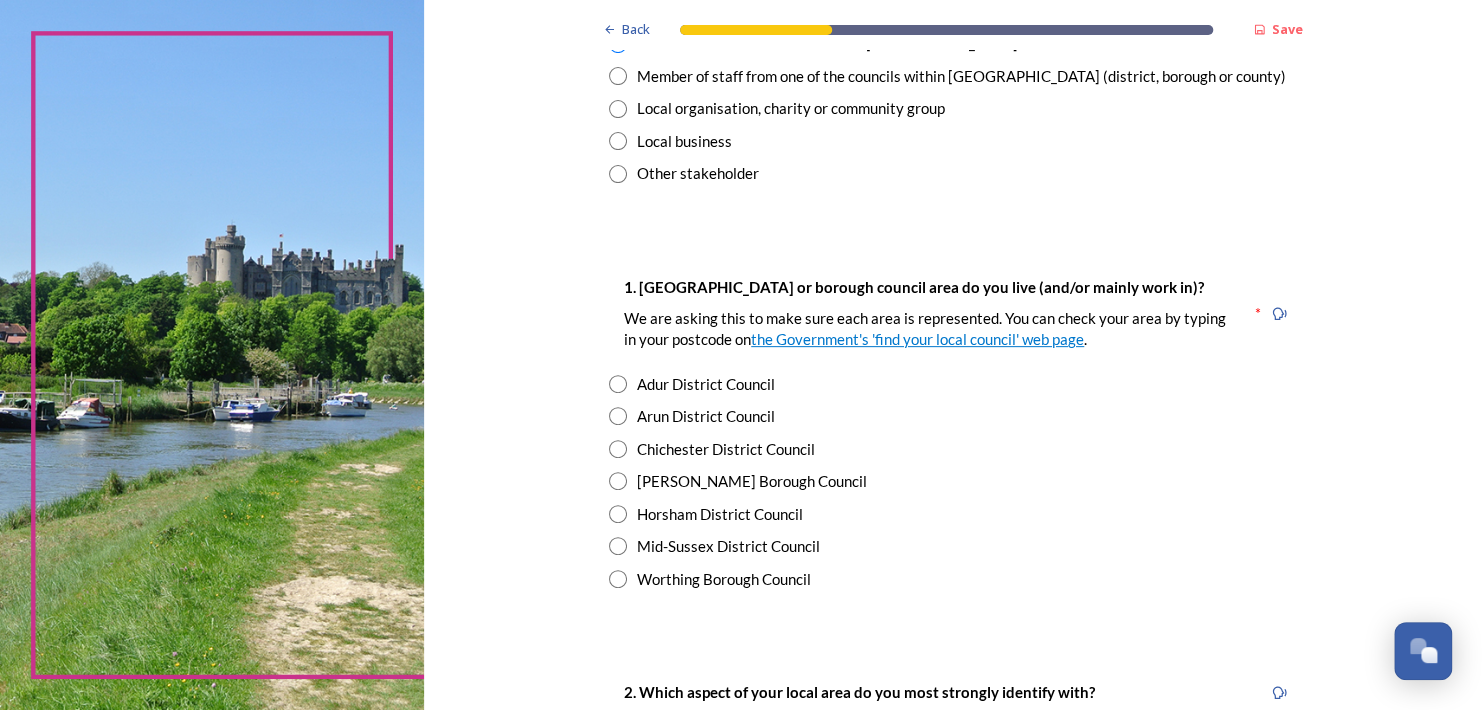 scroll, scrollTop: 213, scrollLeft: 0, axis: vertical 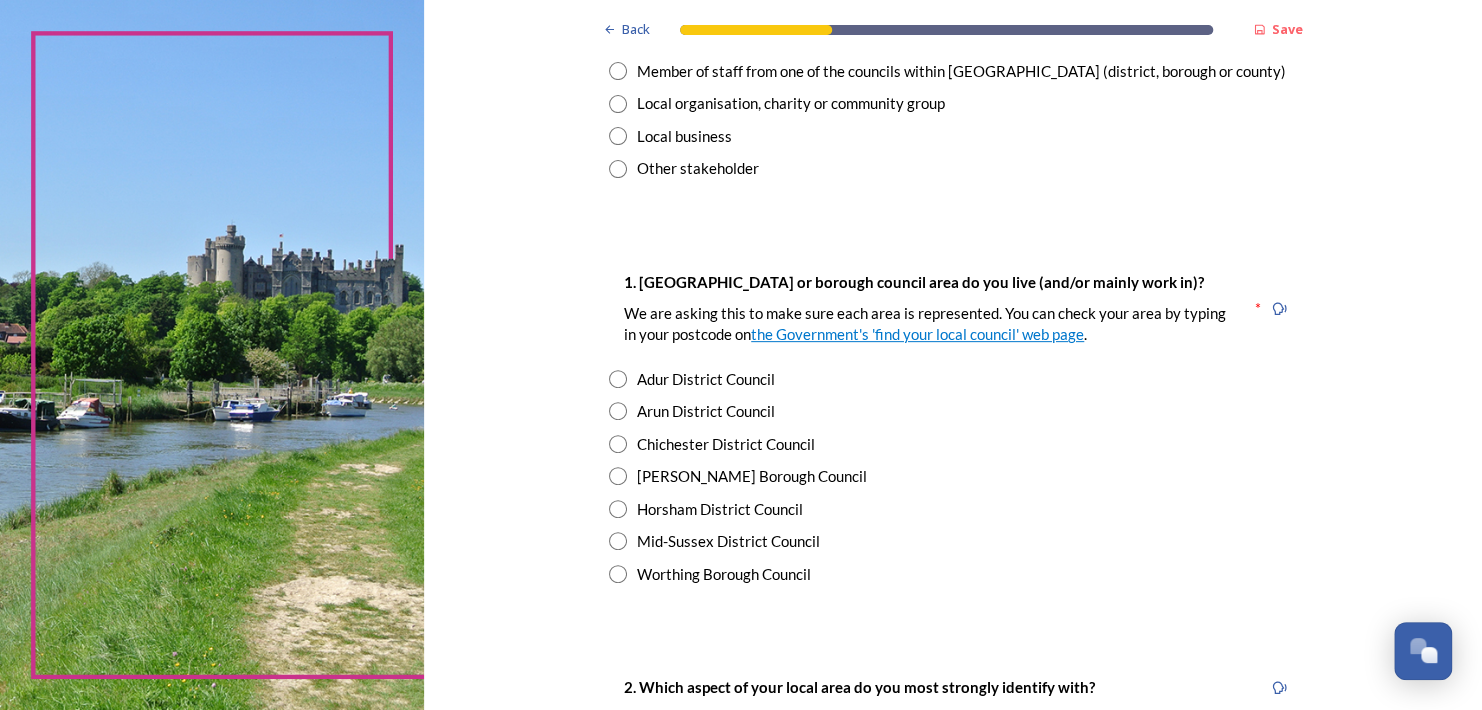 click at bounding box center (618, 509) 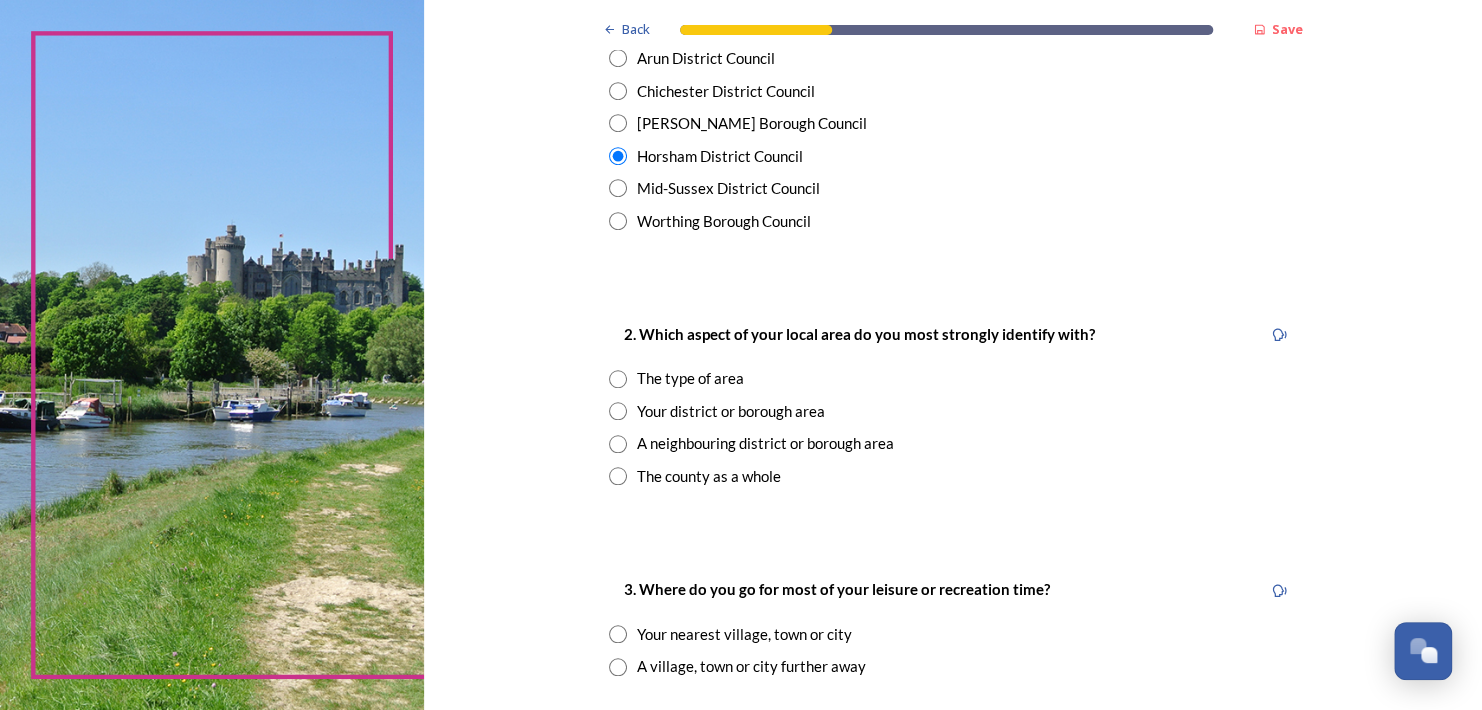 scroll, scrollTop: 567, scrollLeft: 0, axis: vertical 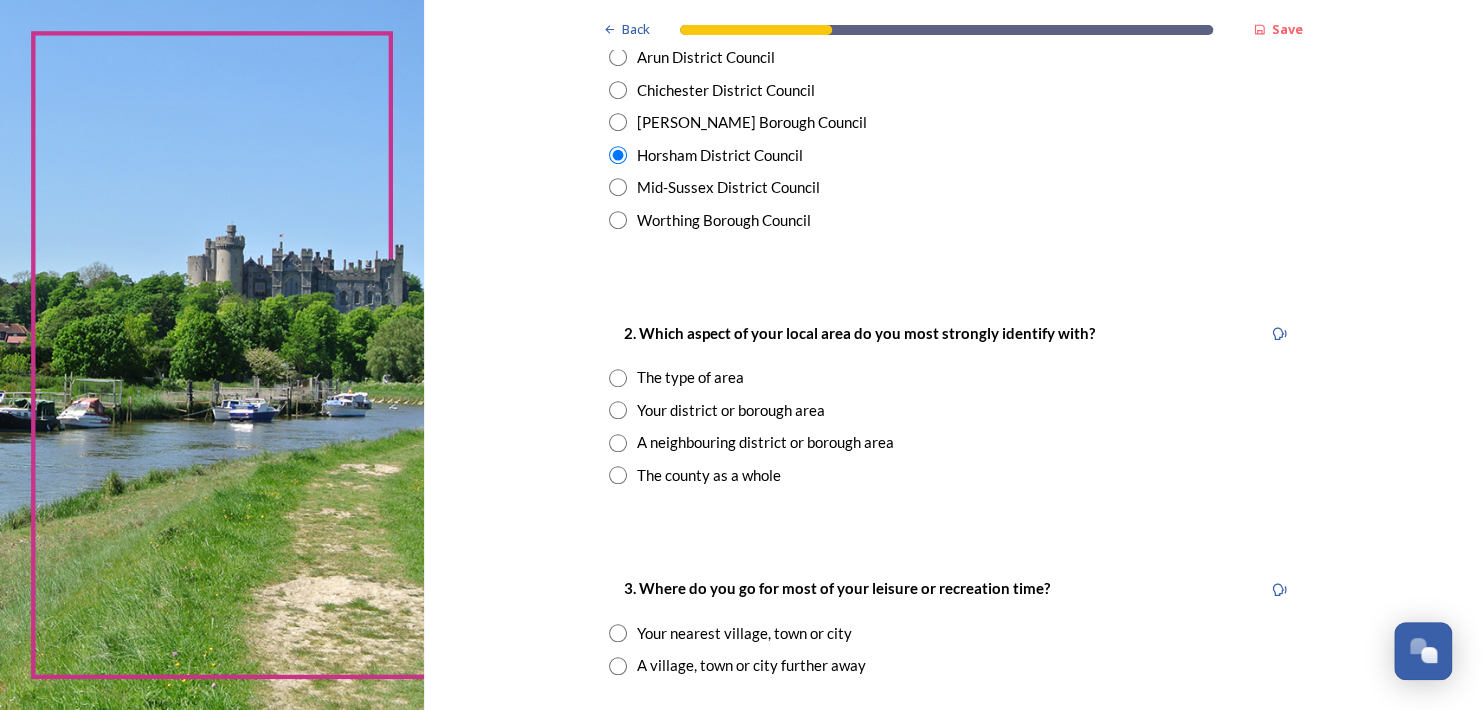click at bounding box center (618, 410) 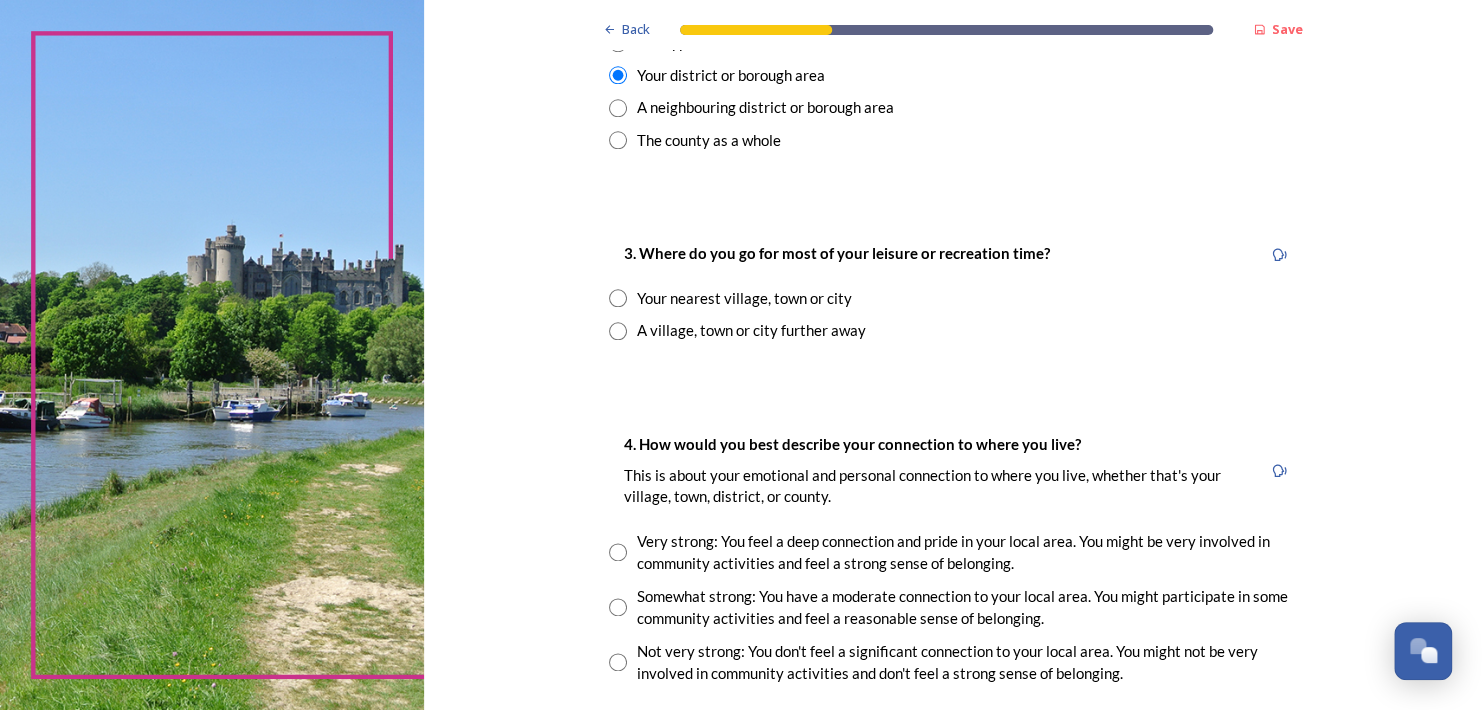 scroll, scrollTop: 904, scrollLeft: 0, axis: vertical 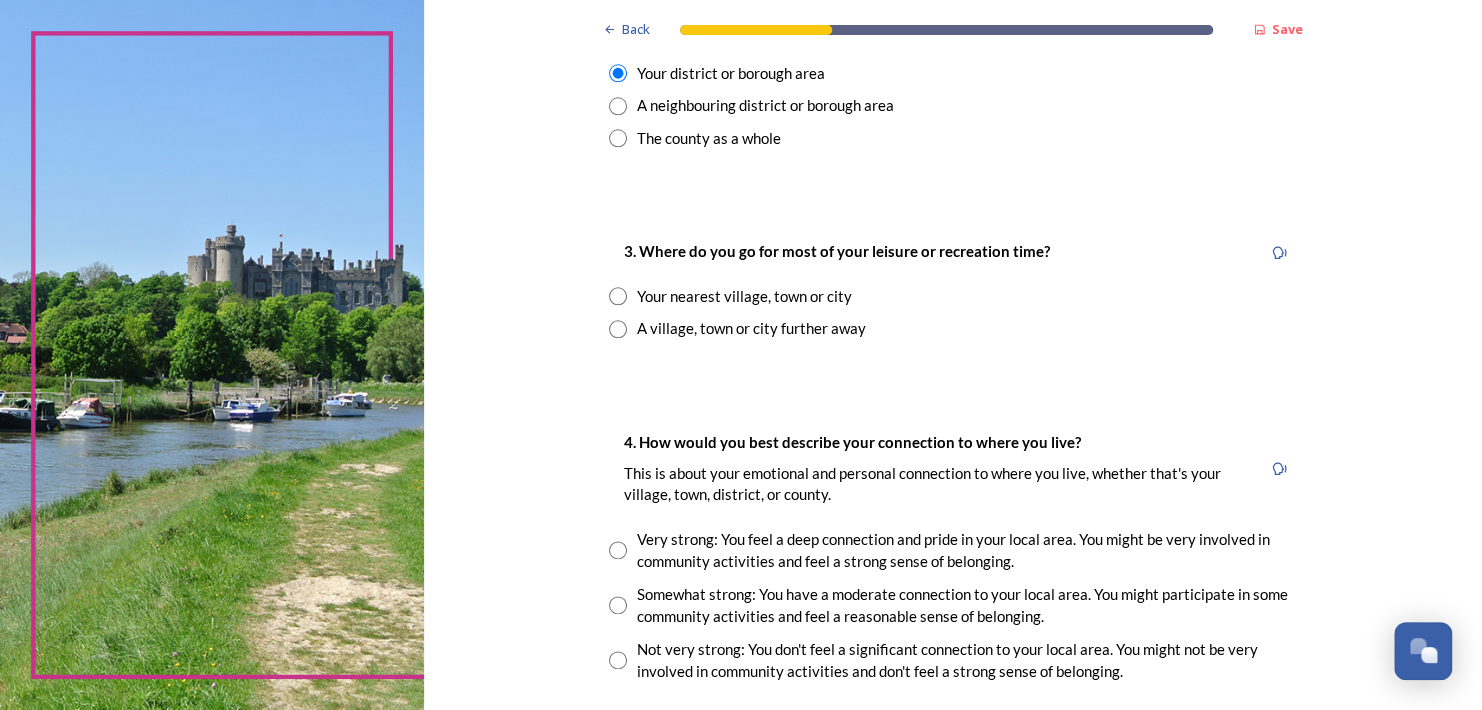 click at bounding box center [618, 296] 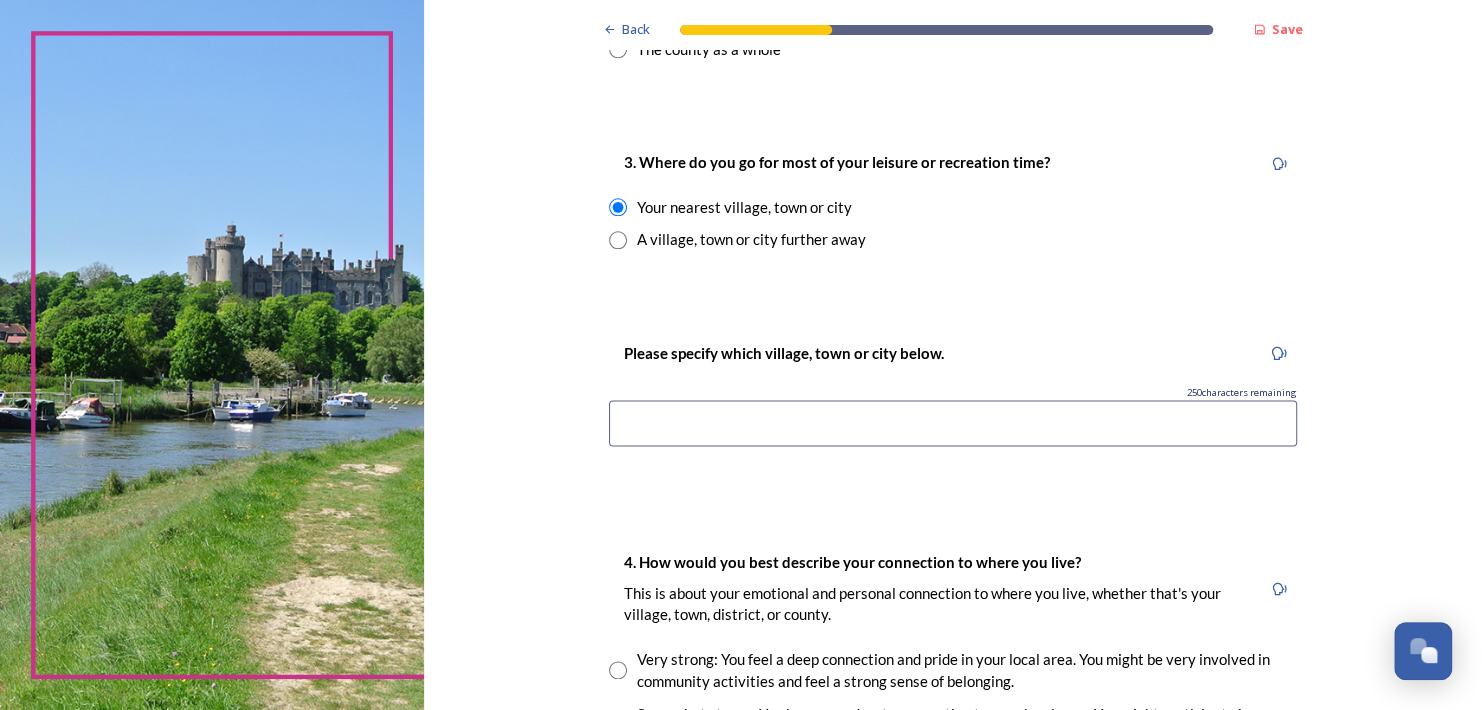 scroll, scrollTop: 1001, scrollLeft: 0, axis: vertical 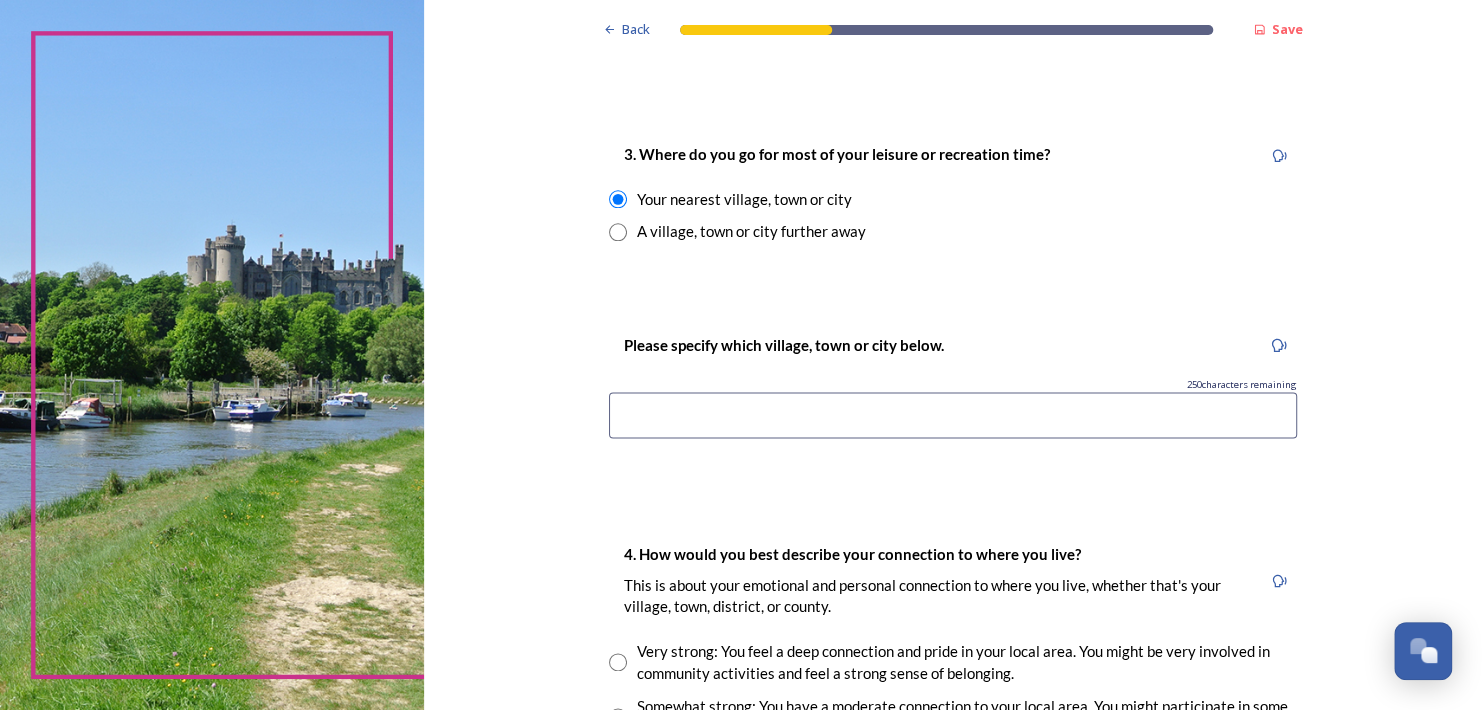 click at bounding box center (953, 415) 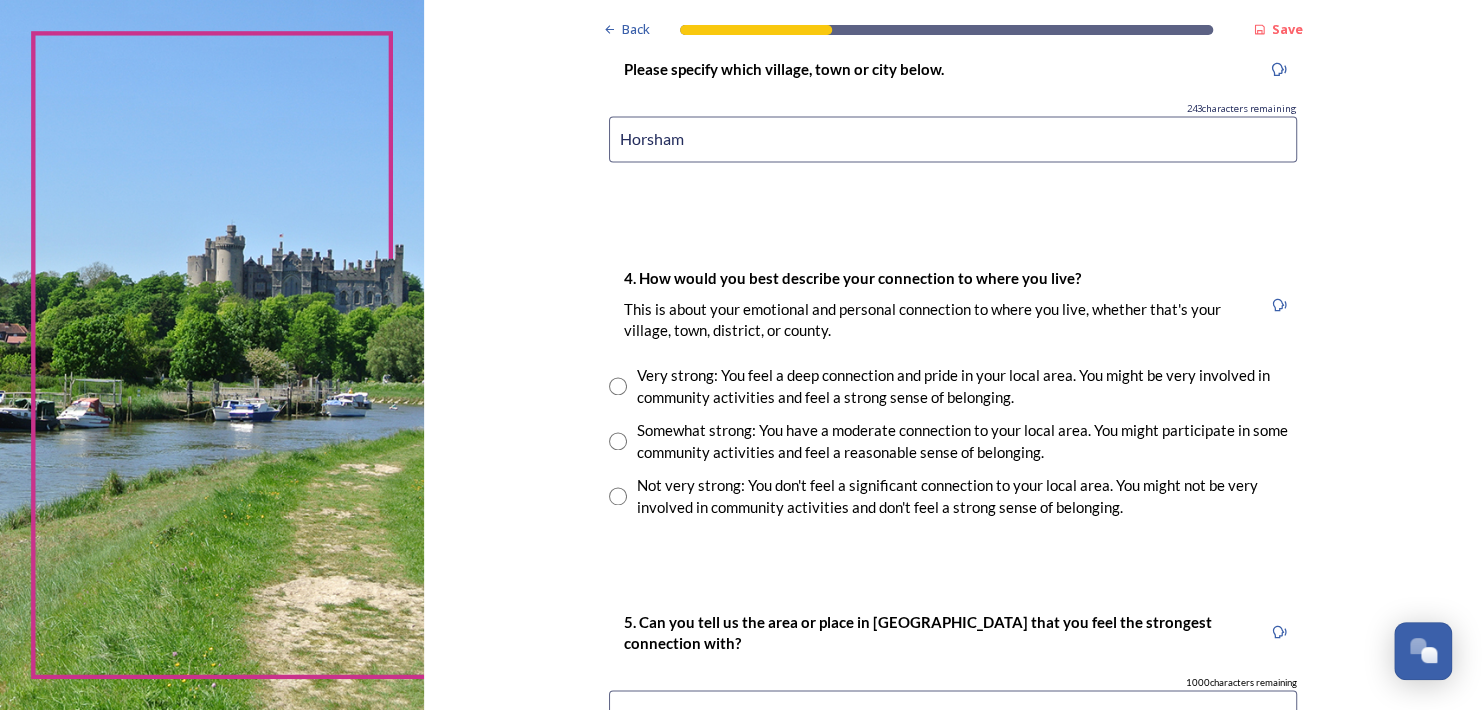 scroll, scrollTop: 1278, scrollLeft: 0, axis: vertical 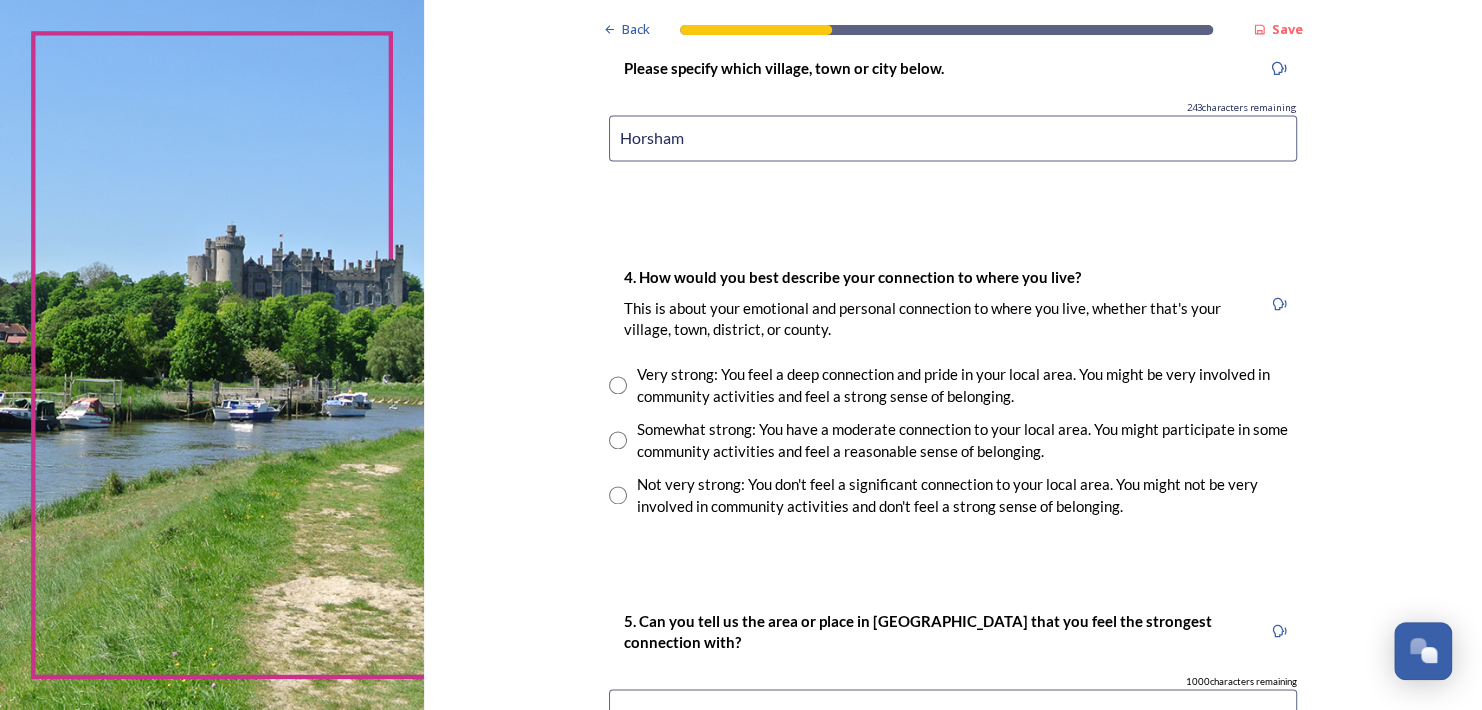 type on "Horsham" 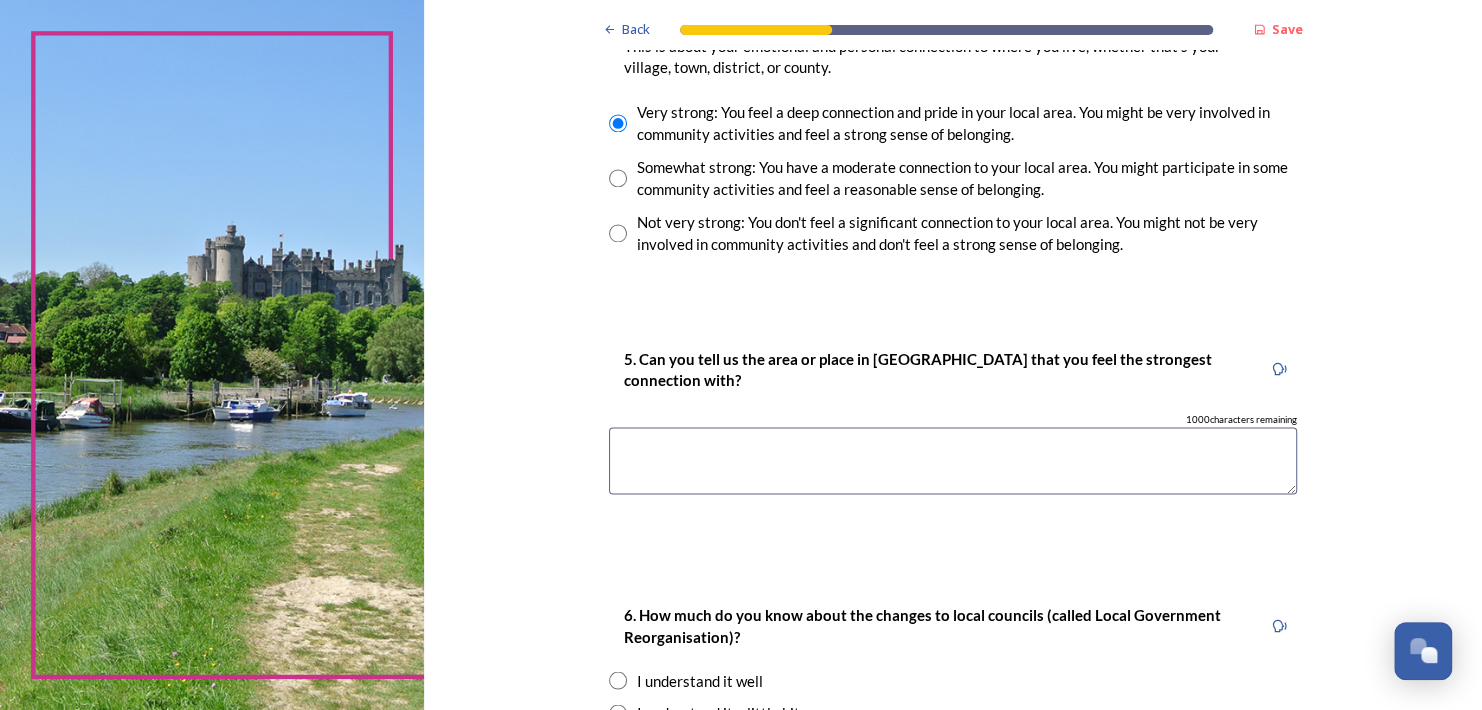 scroll, scrollTop: 1540, scrollLeft: 0, axis: vertical 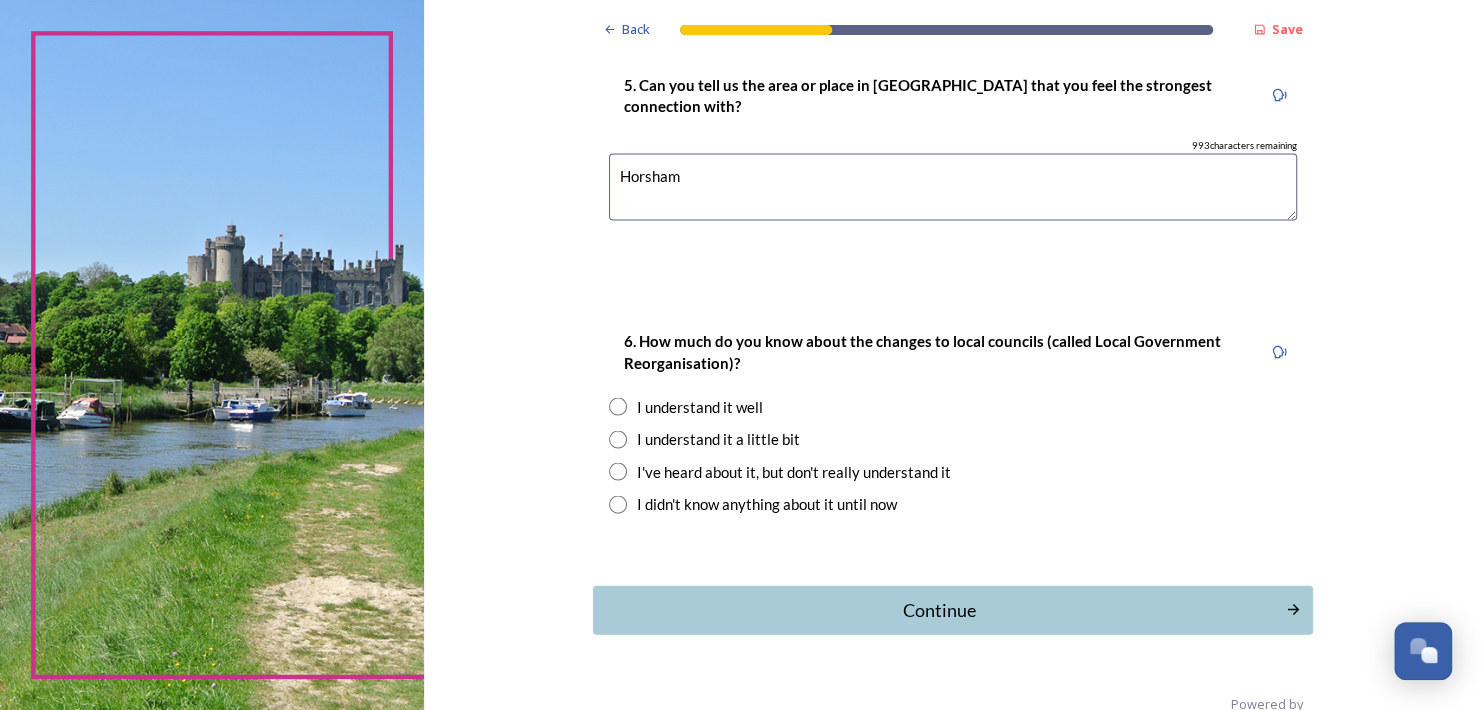 type on "Horsham" 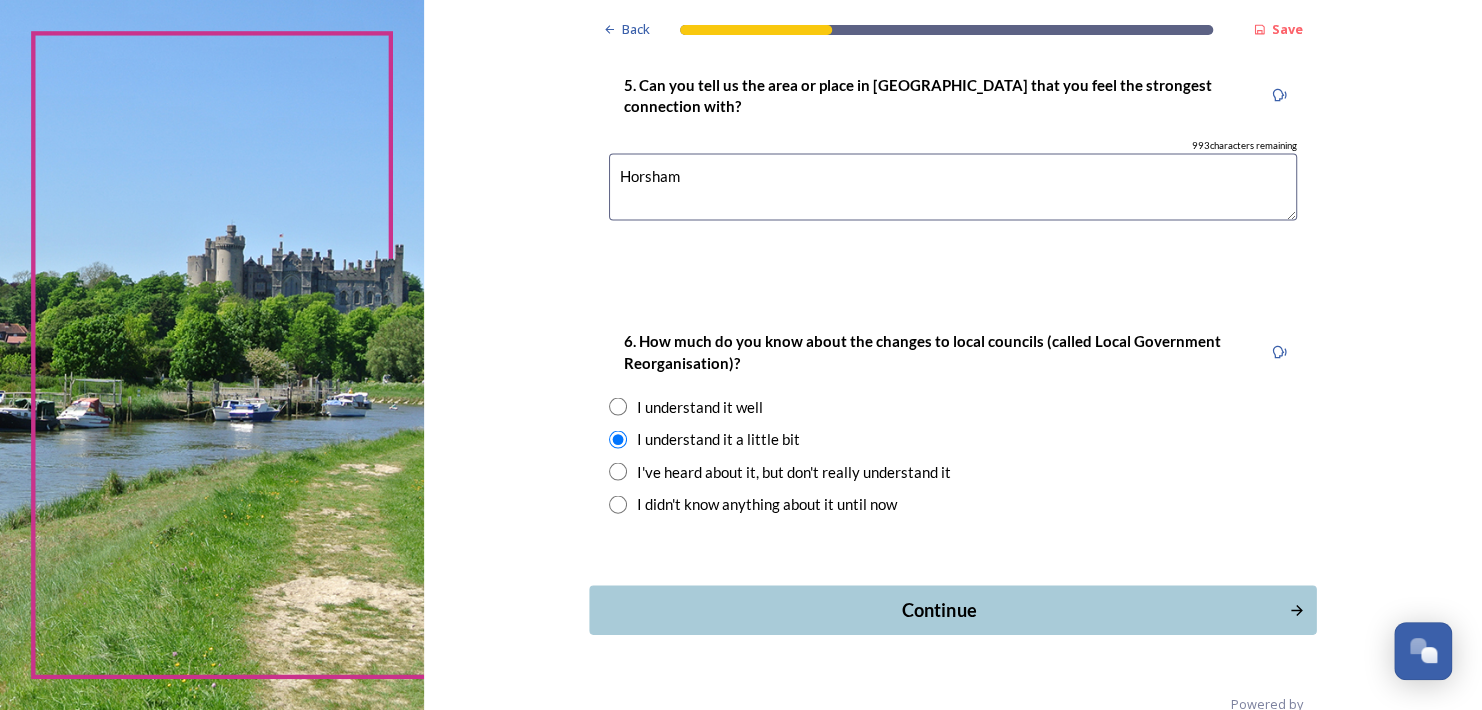 click on "Continue" at bounding box center (939, 609) 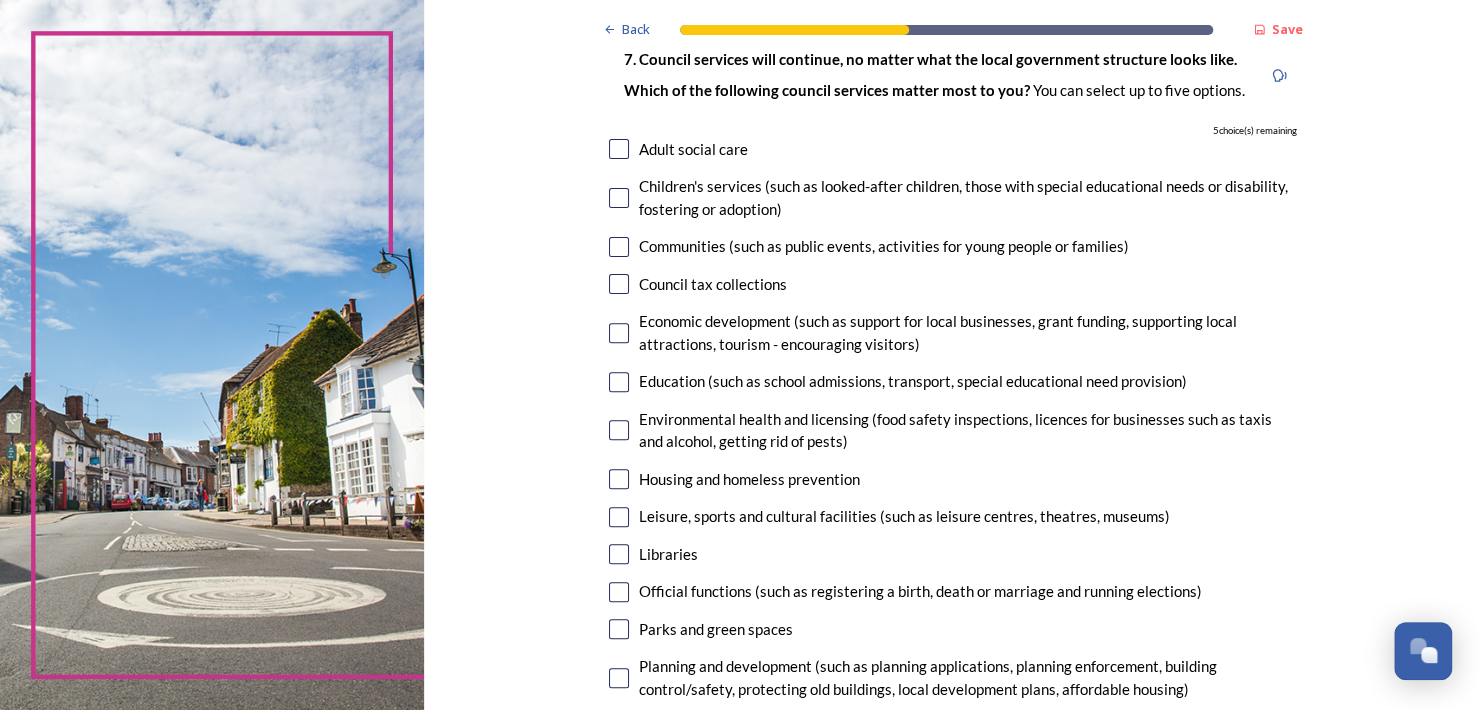 scroll, scrollTop: 152, scrollLeft: 0, axis: vertical 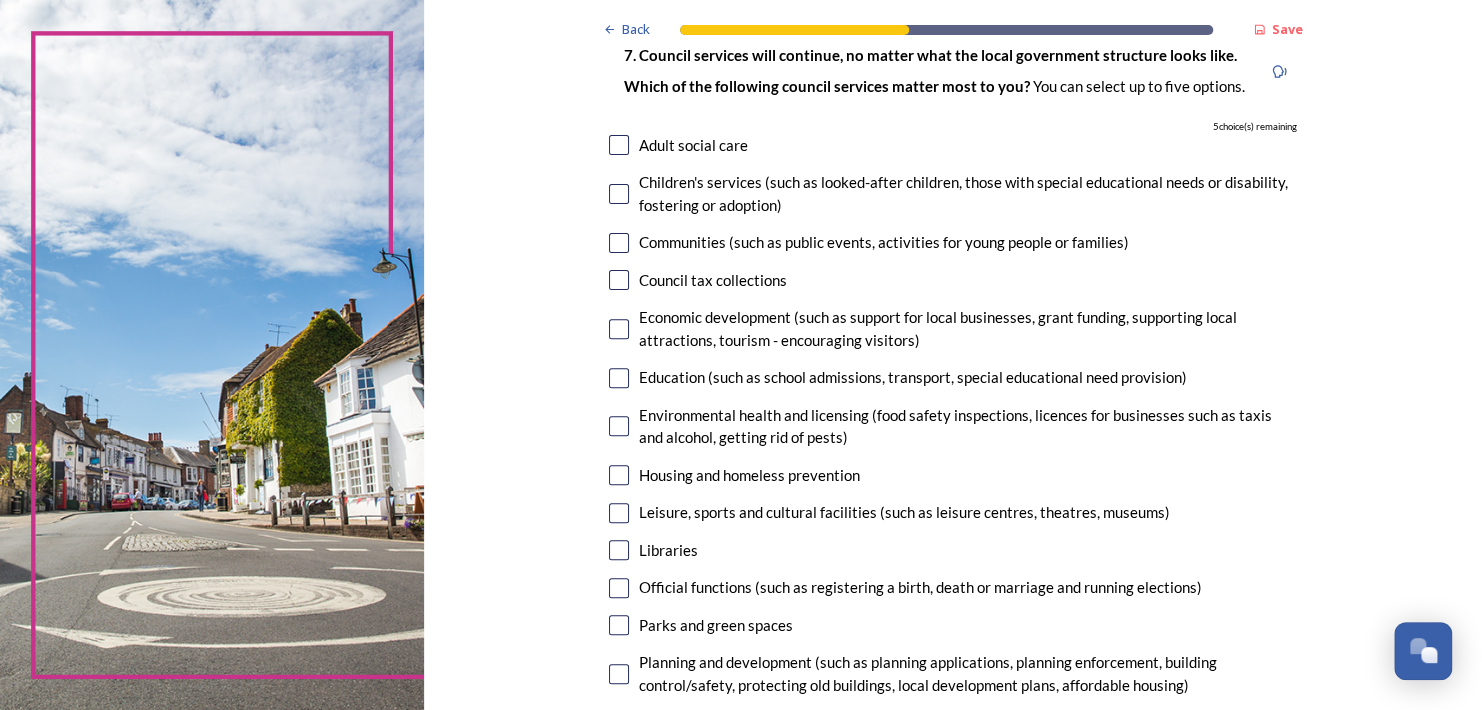 click at bounding box center (619, 625) 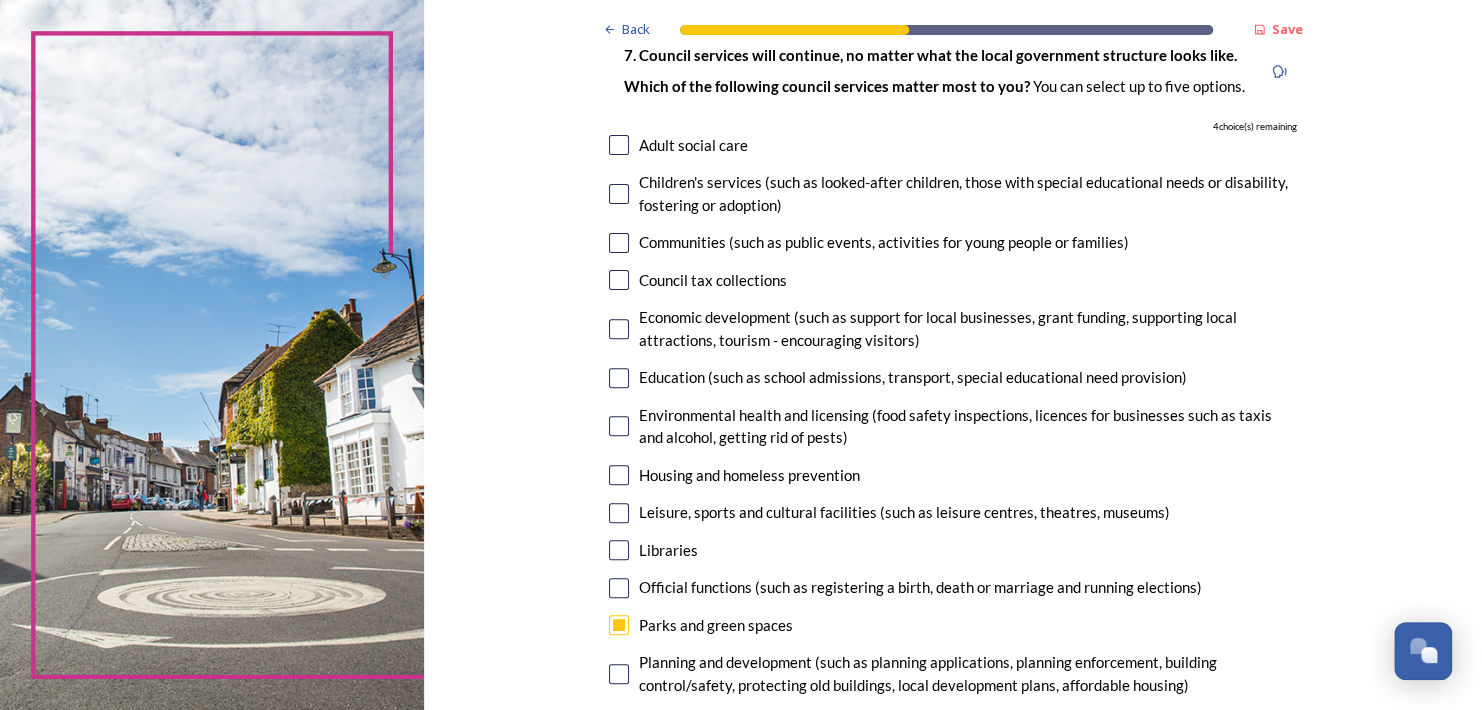 click at bounding box center [619, 550] 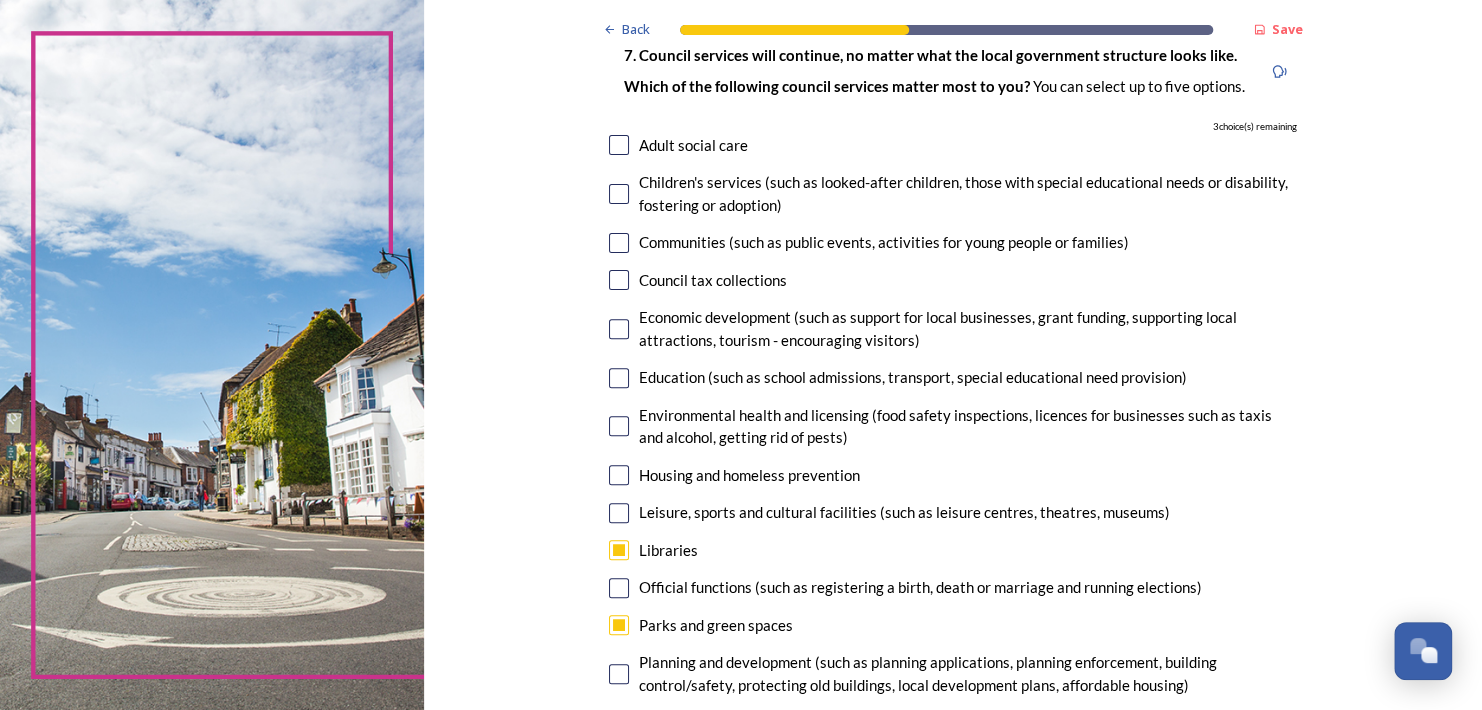 click at bounding box center (619, 513) 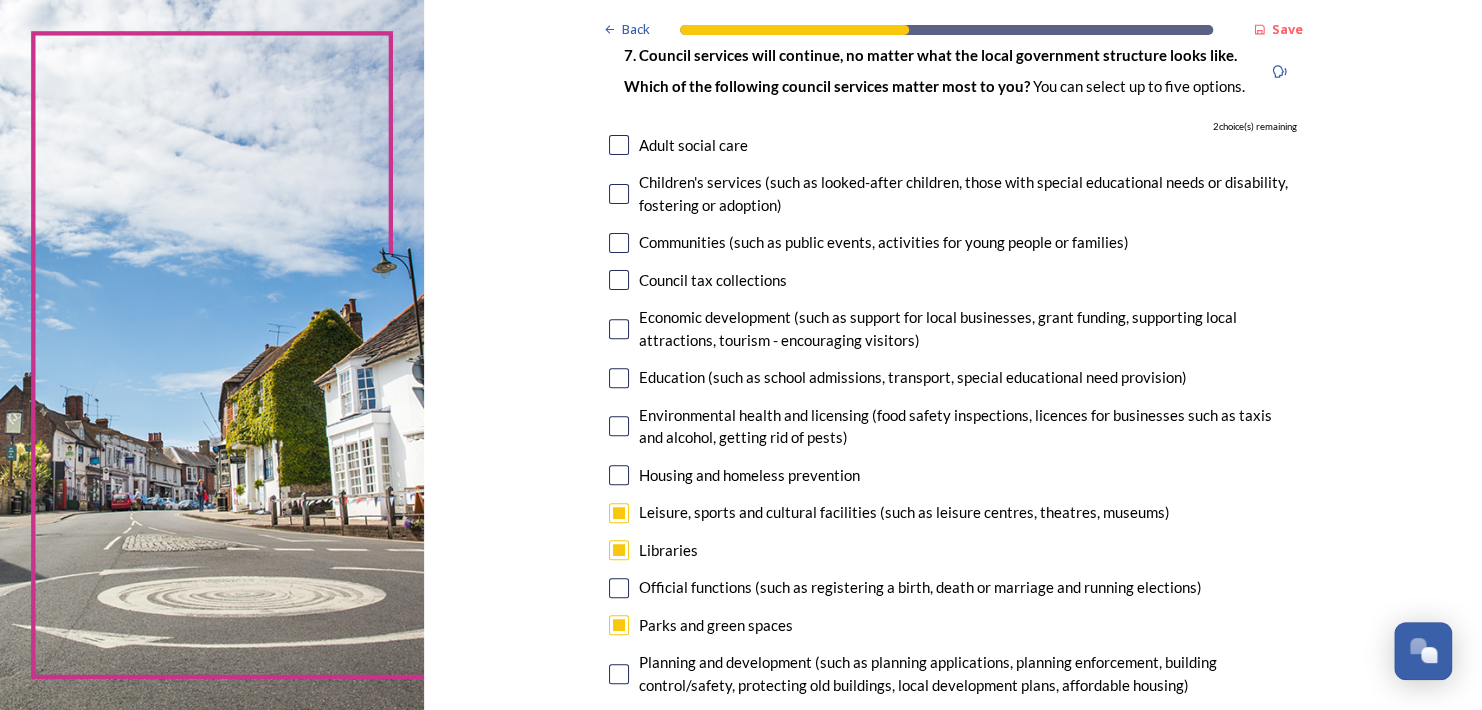 click at bounding box center [619, 145] 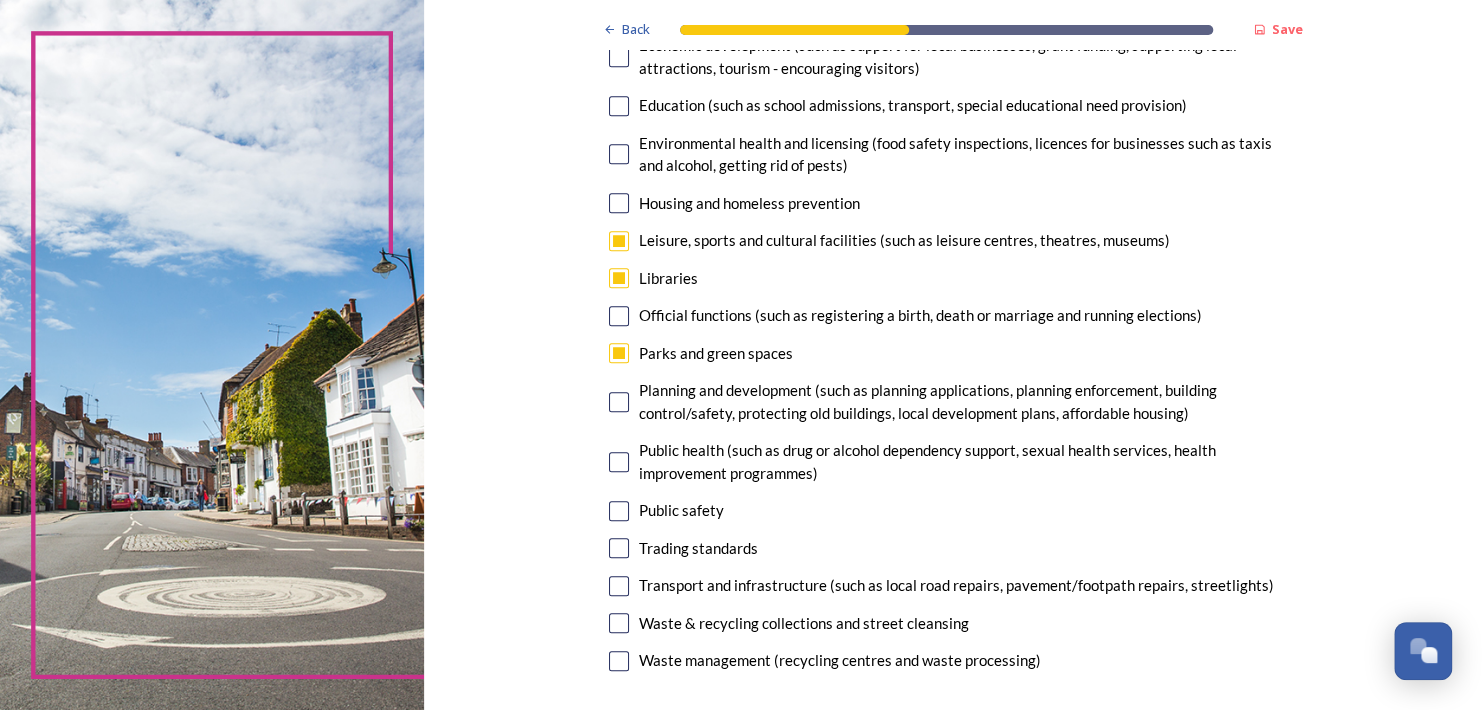 scroll, scrollTop: 445, scrollLeft: 0, axis: vertical 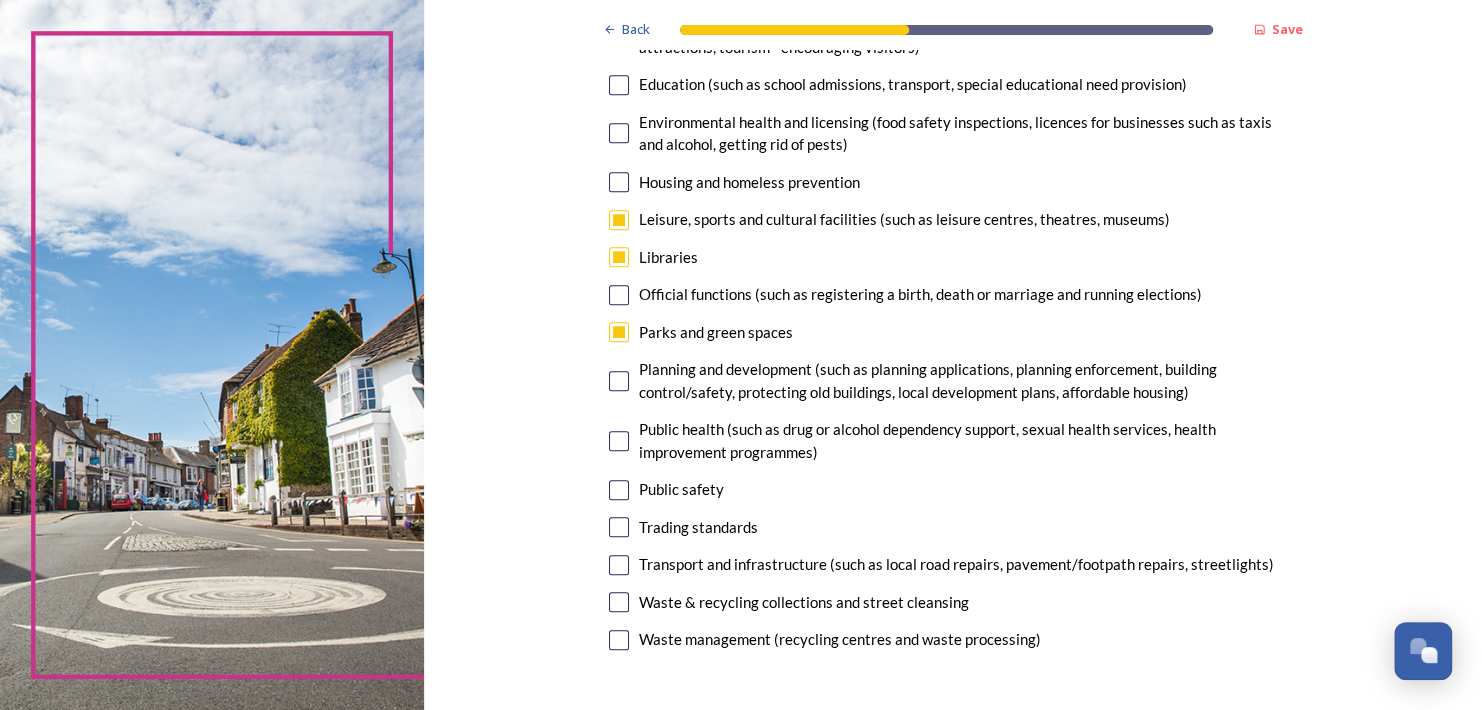 click at bounding box center [619, 565] 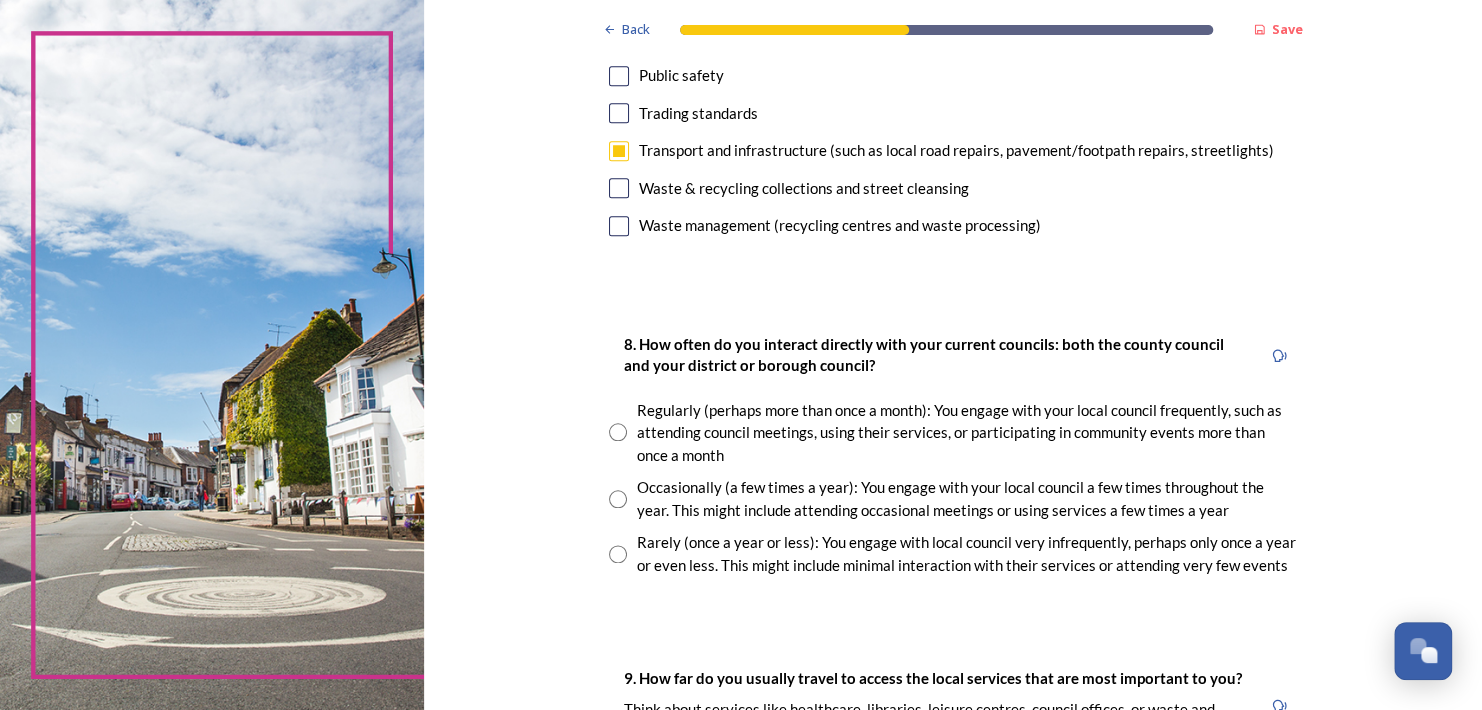 scroll, scrollTop: 878, scrollLeft: 0, axis: vertical 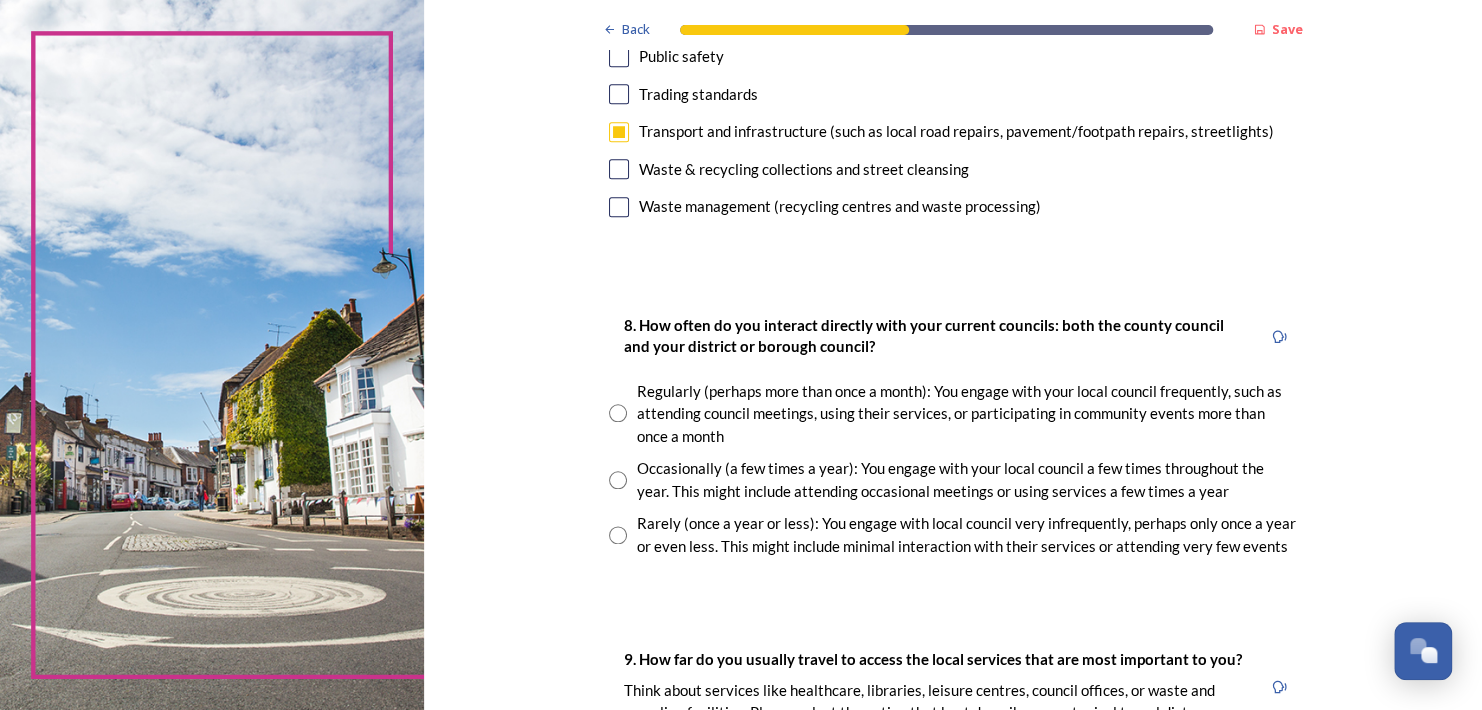 click at bounding box center [618, 480] 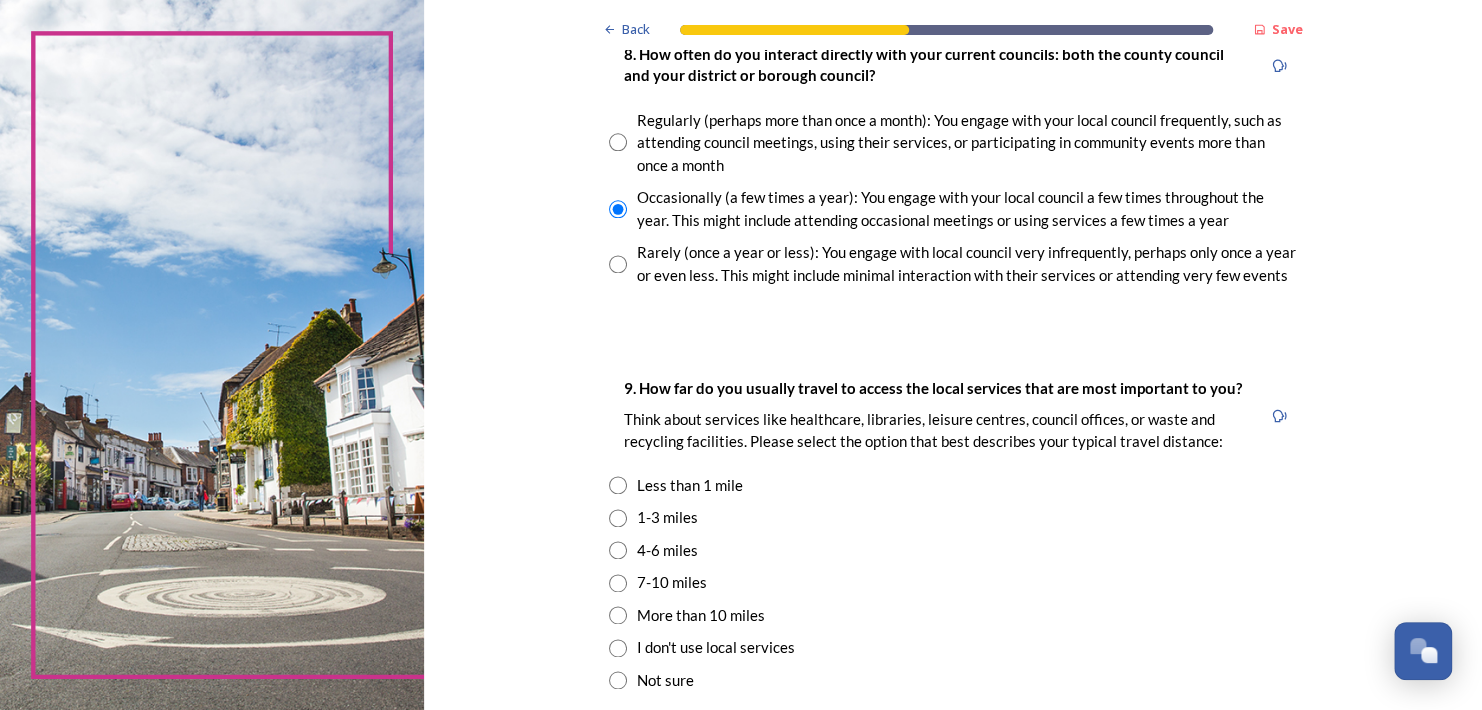 scroll, scrollTop: 1188, scrollLeft: 0, axis: vertical 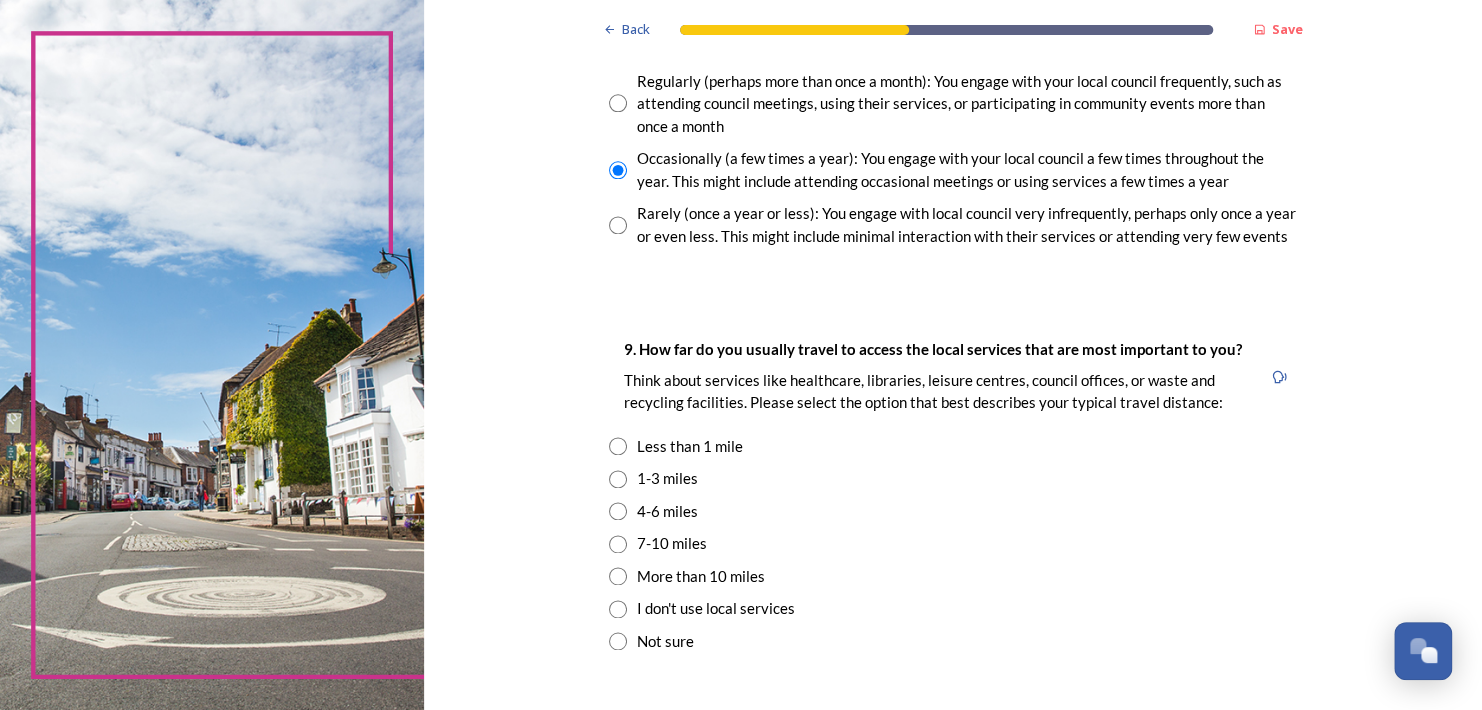 click at bounding box center [618, 479] 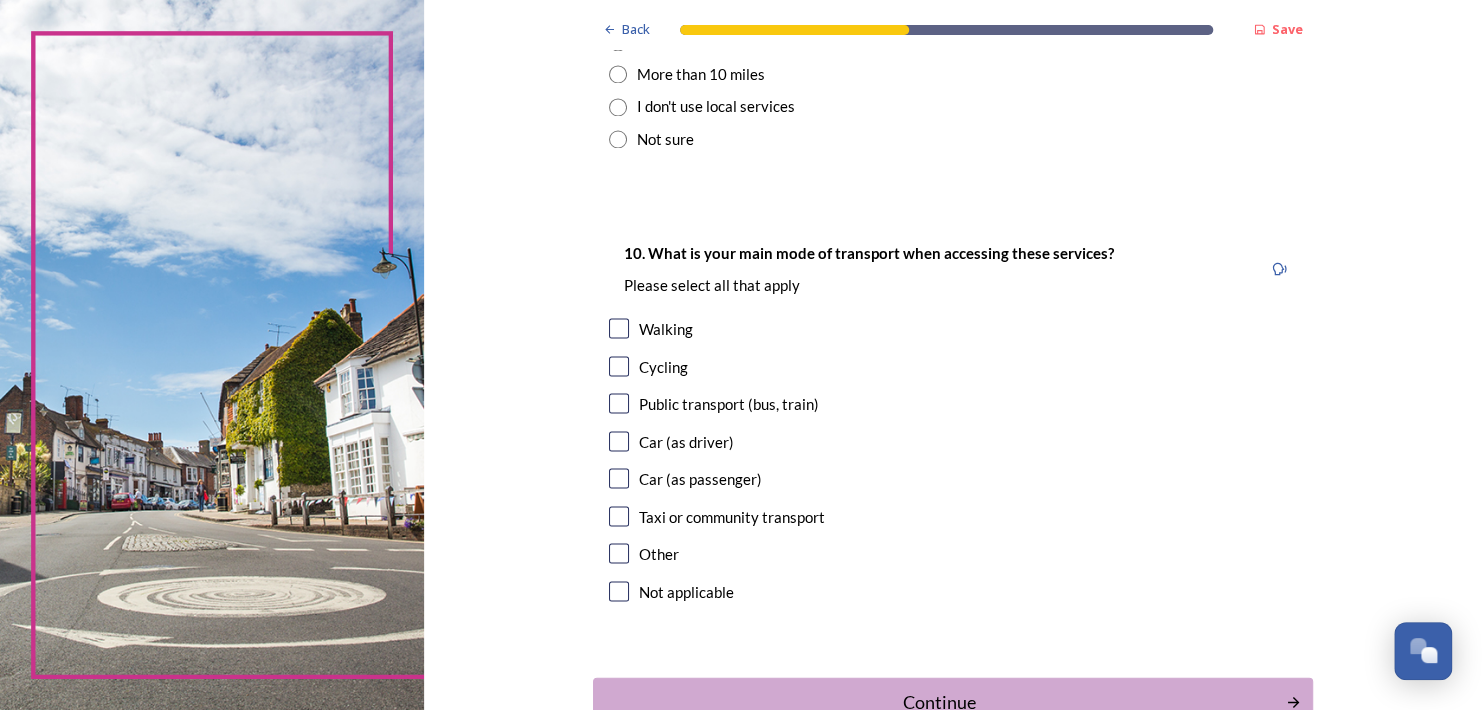 scroll, scrollTop: 1691, scrollLeft: 0, axis: vertical 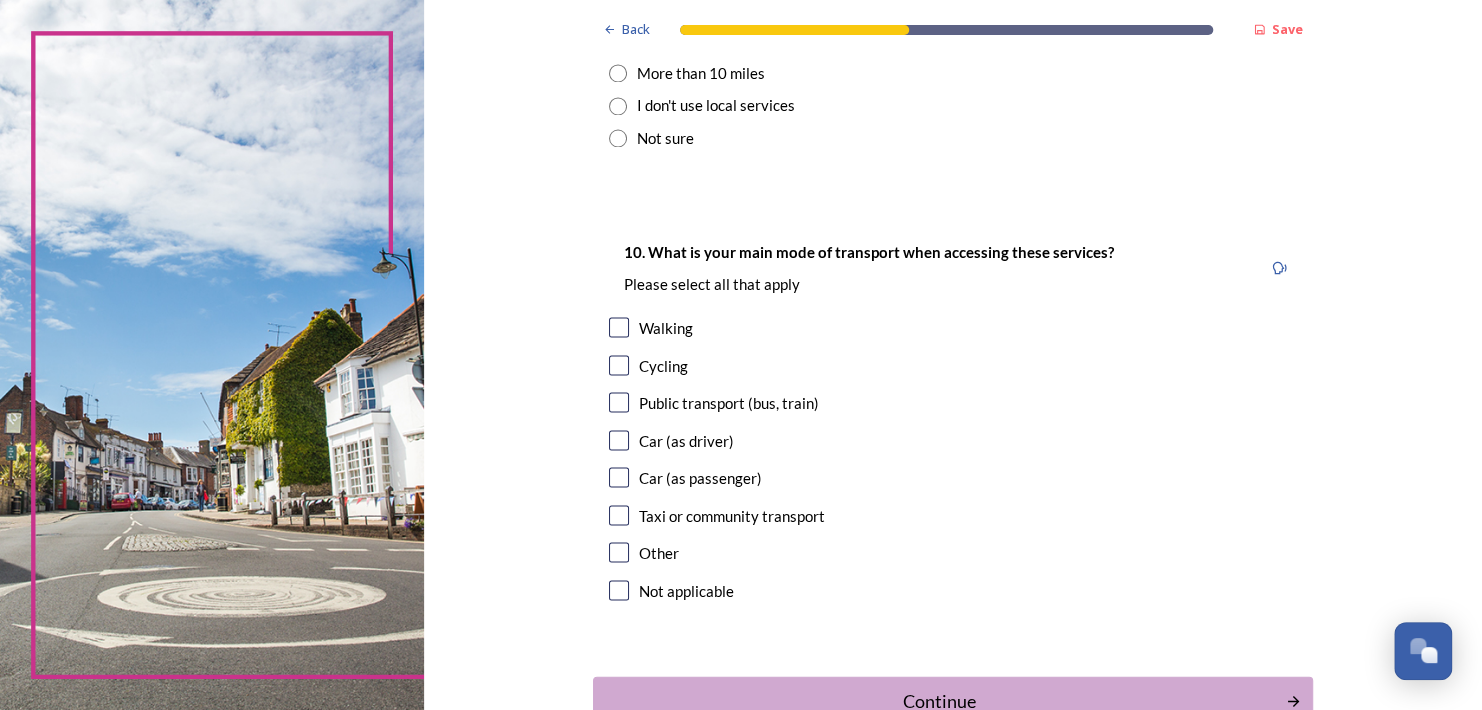 click at bounding box center [619, 327] 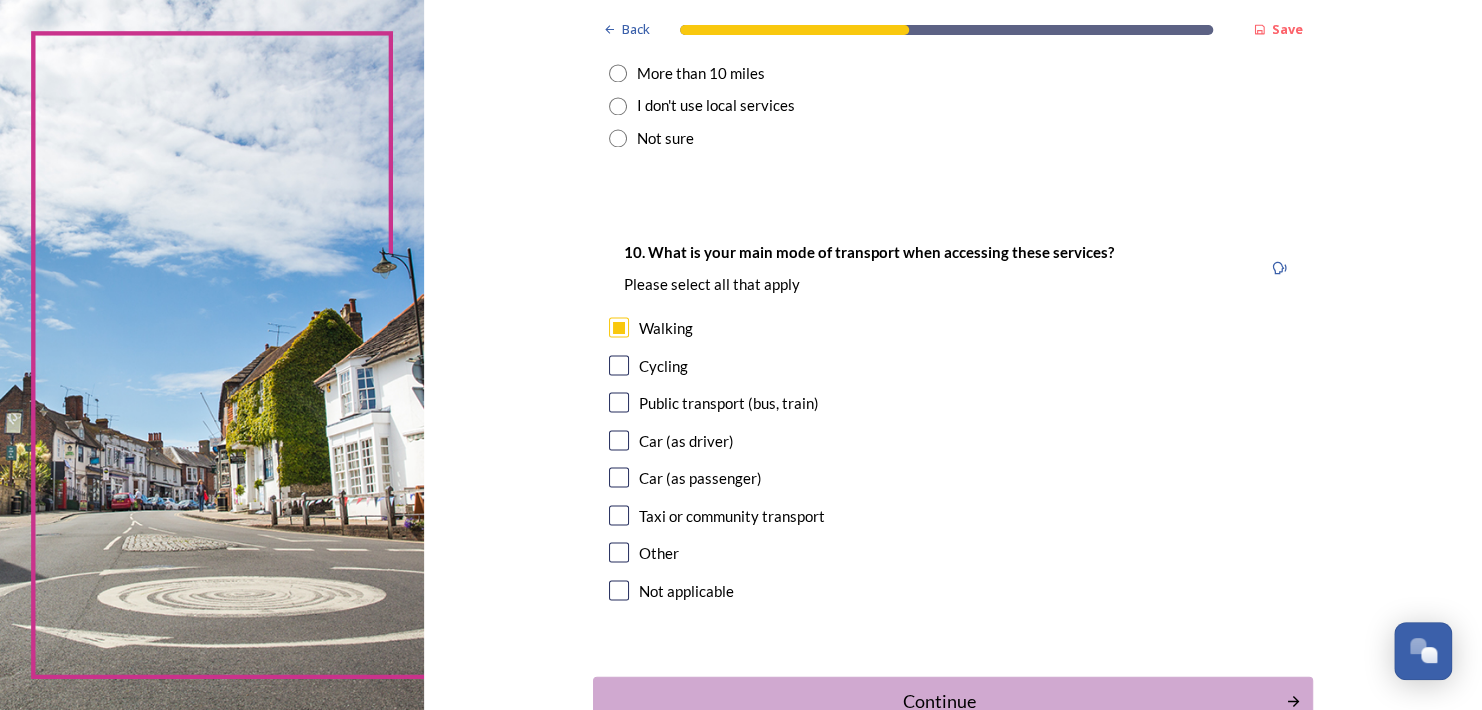 click at bounding box center [619, 440] 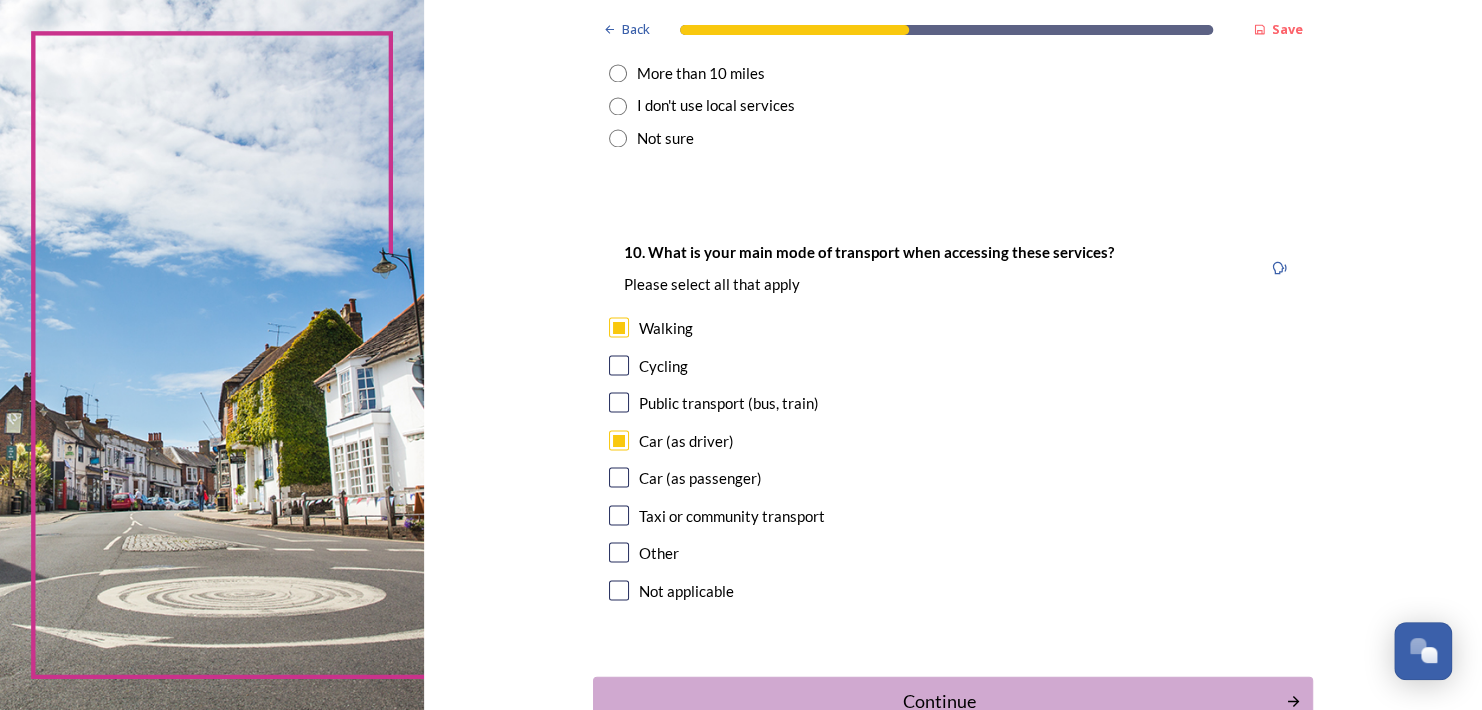click at bounding box center [619, 477] 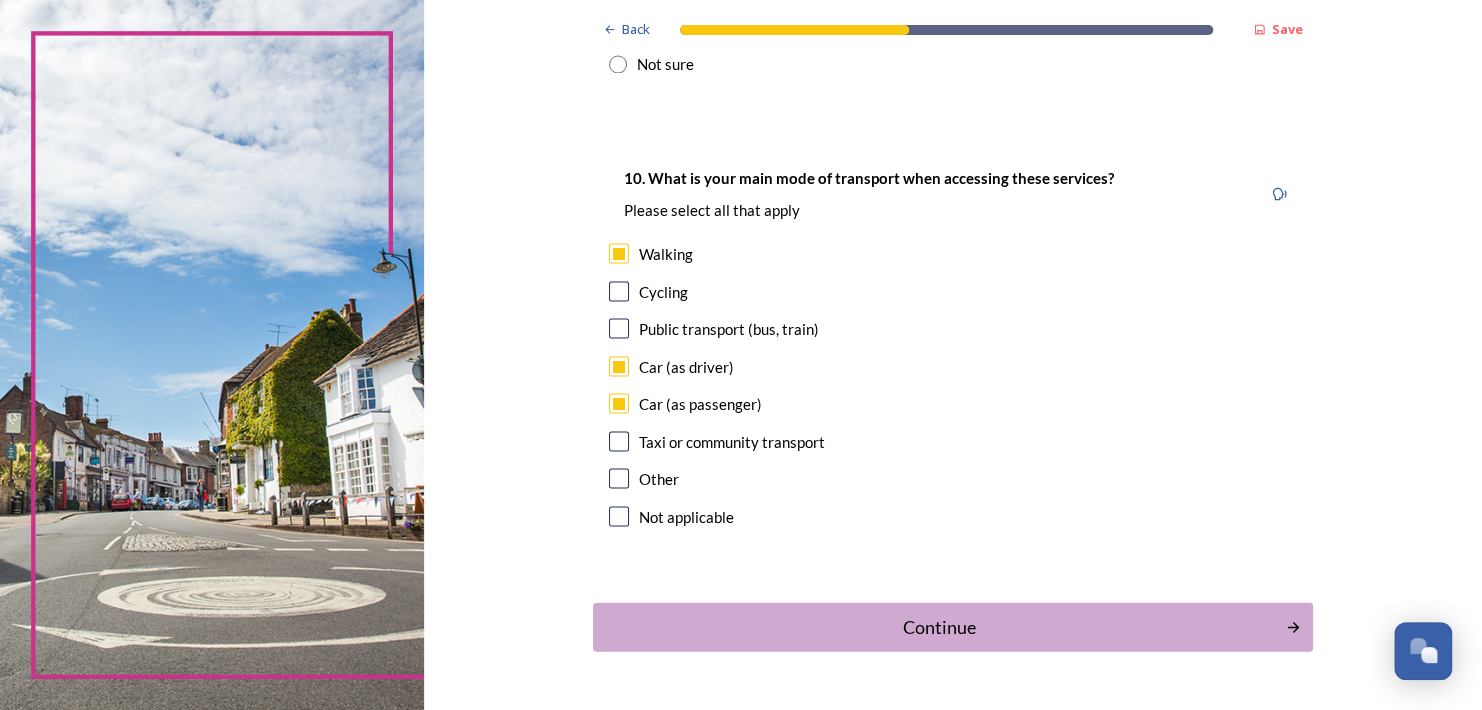scroll, scrollTop: 1821, scrollLeft: 0, axis: vertical 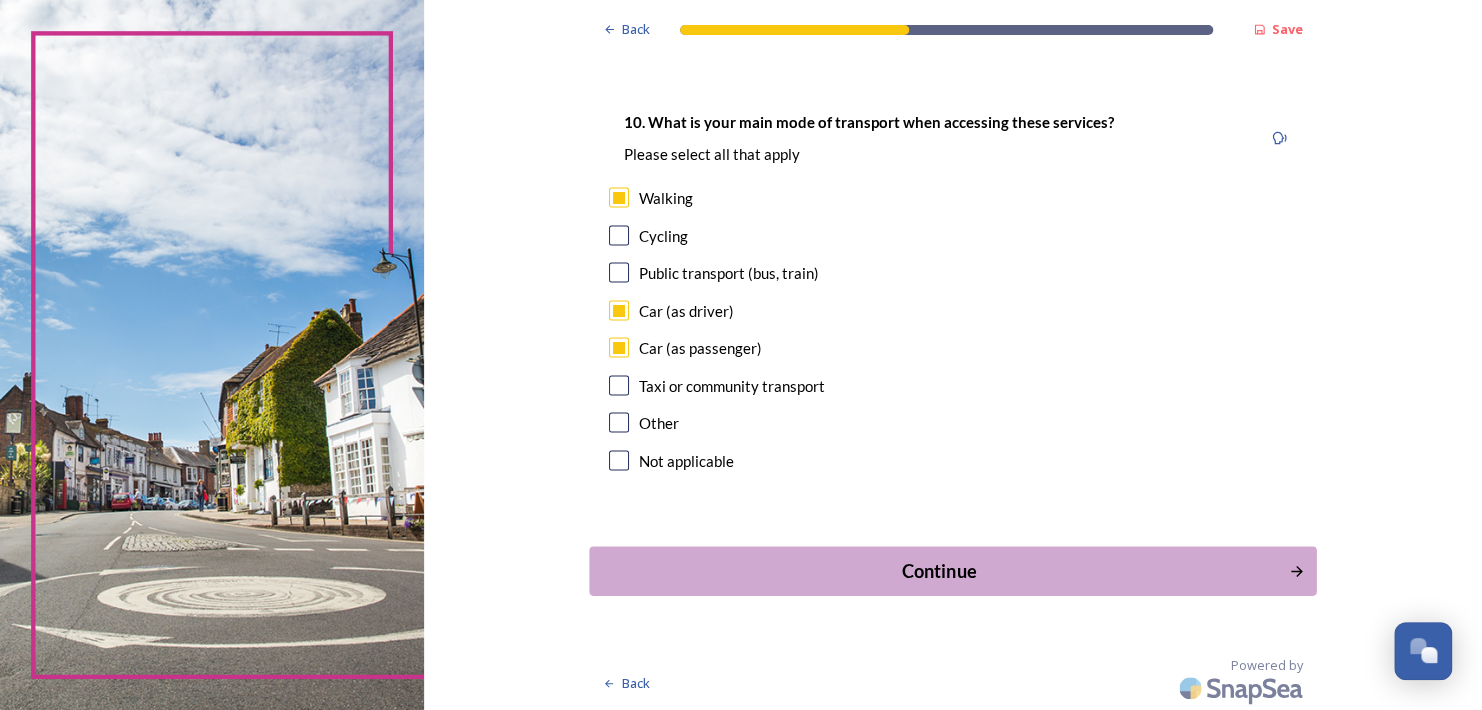 click on "Continue" at bounding box center (939, 570) 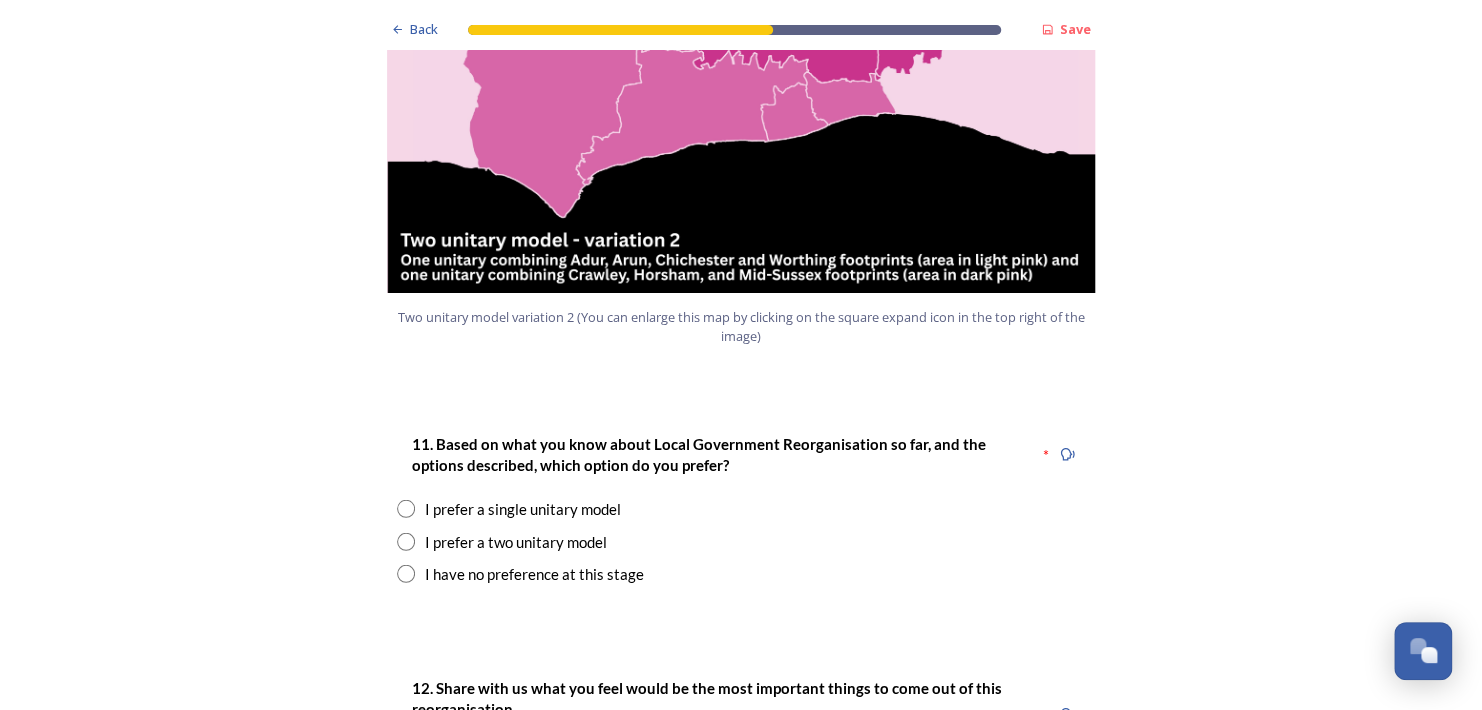 scroll, scrollTop: 2376, scrollLeft: 0, axis: vertical 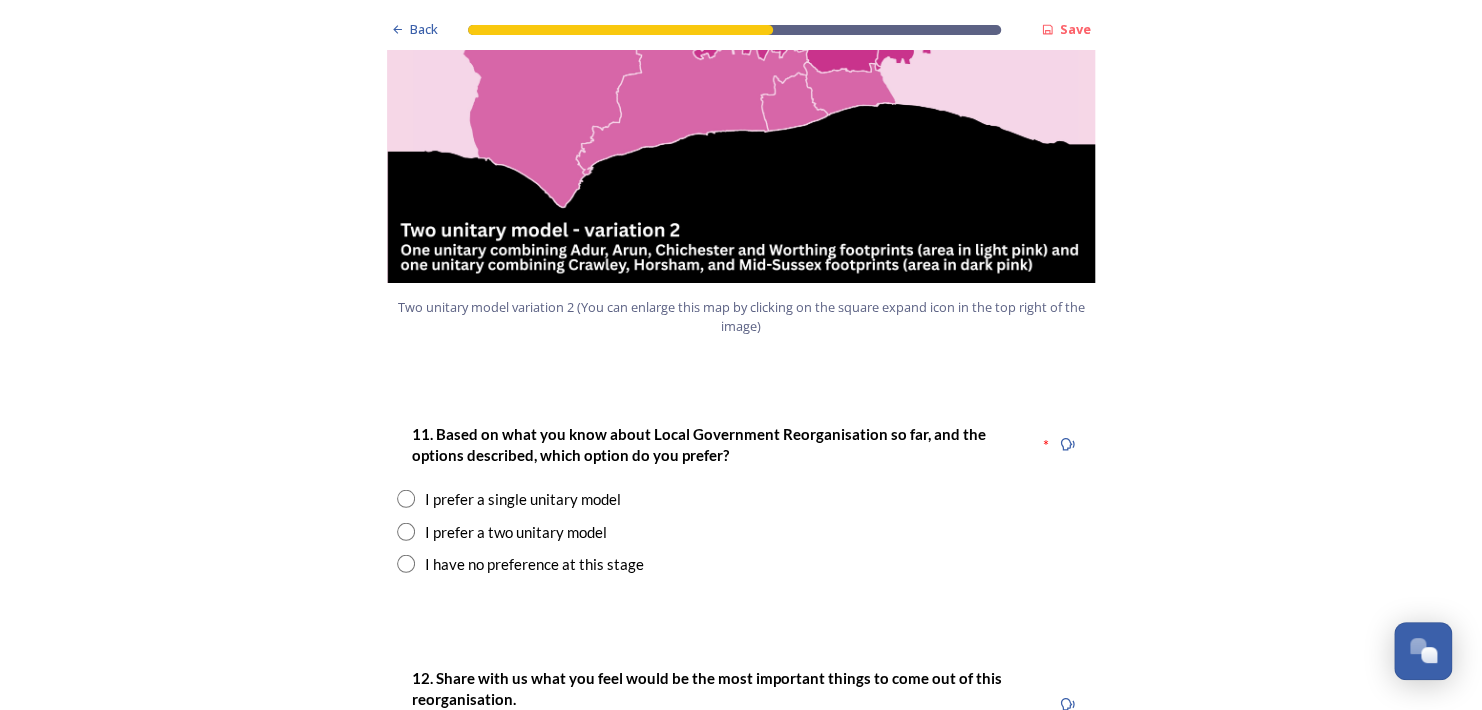 click at bounding box center (406, 532) 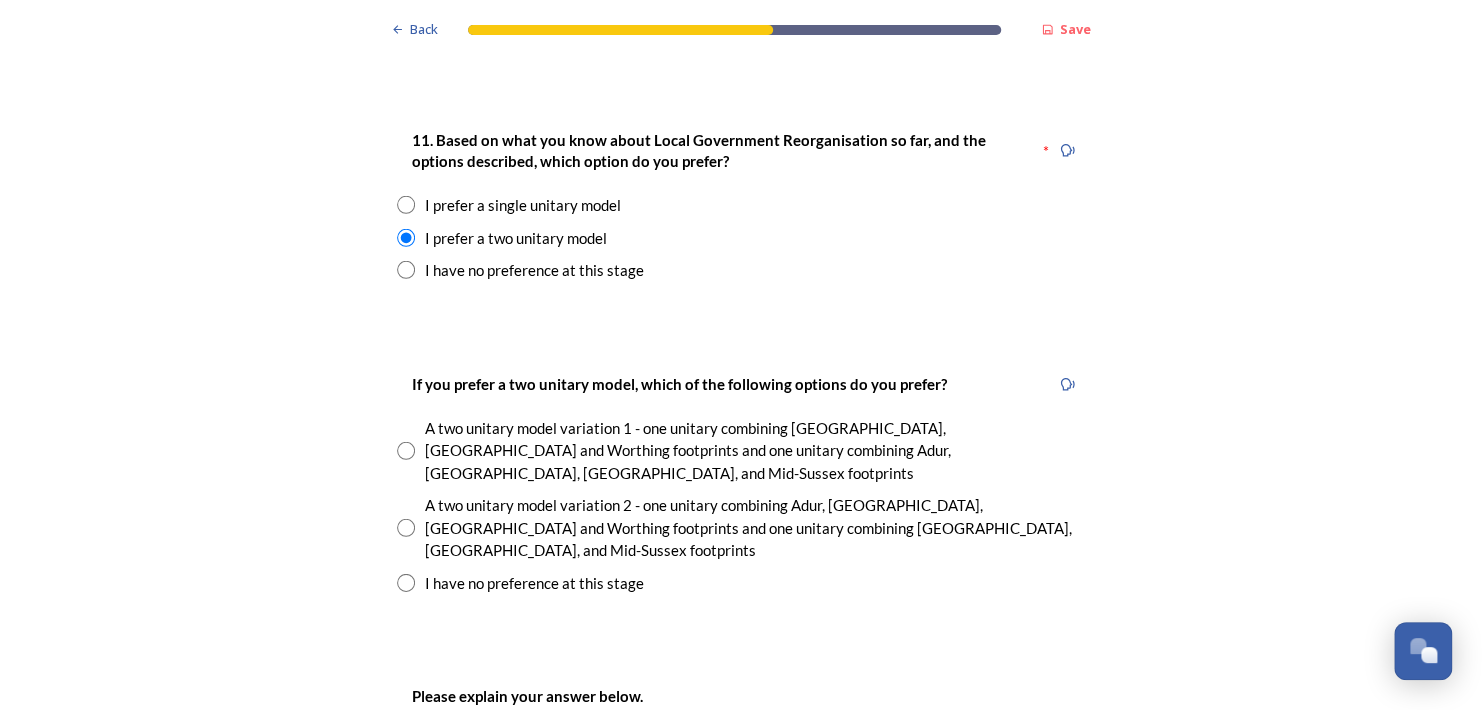 scroll, scrollTop: 2674, scrollLeft: 0, axis: vertical 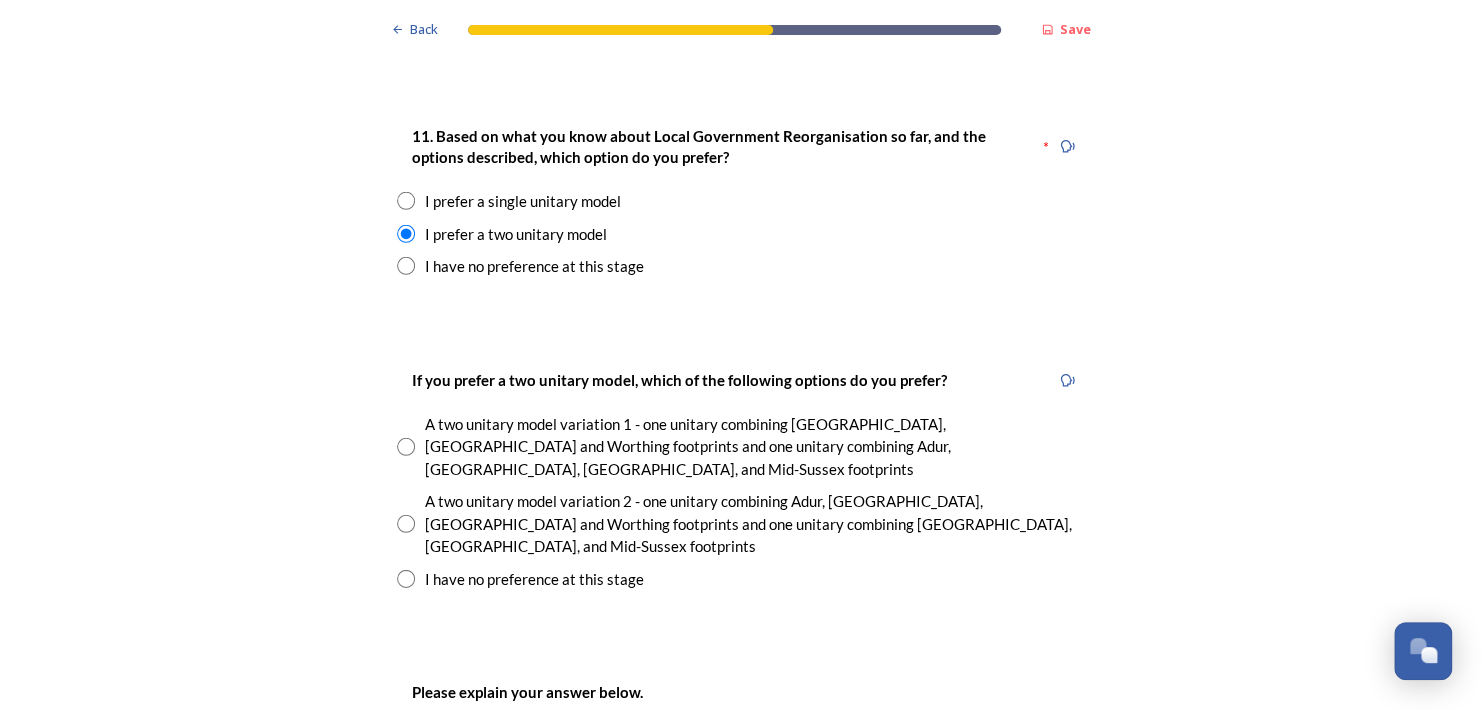 click at bounding box center (406, 524) 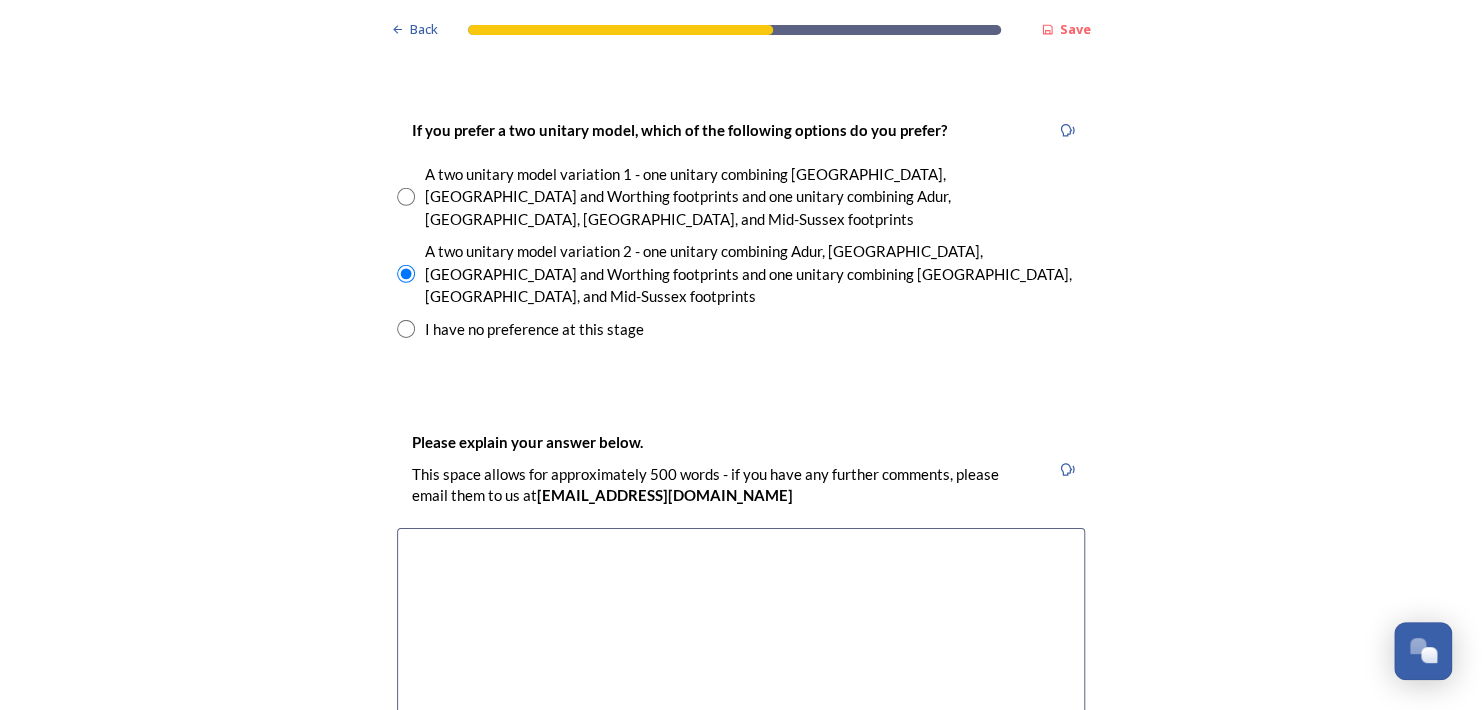scroll, scrollTop: 2928, scrollLeft: 0, axis: vertical 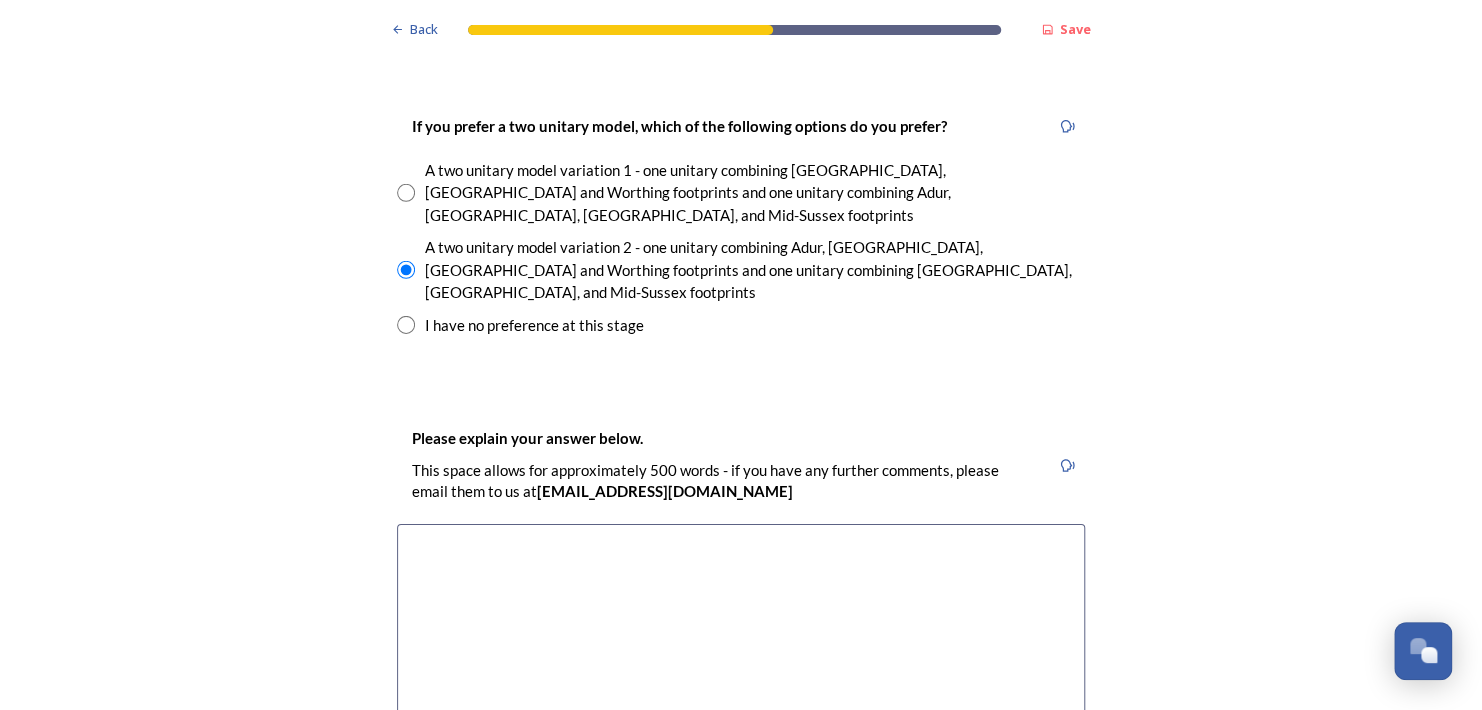 click at bounding box center (741, 636) 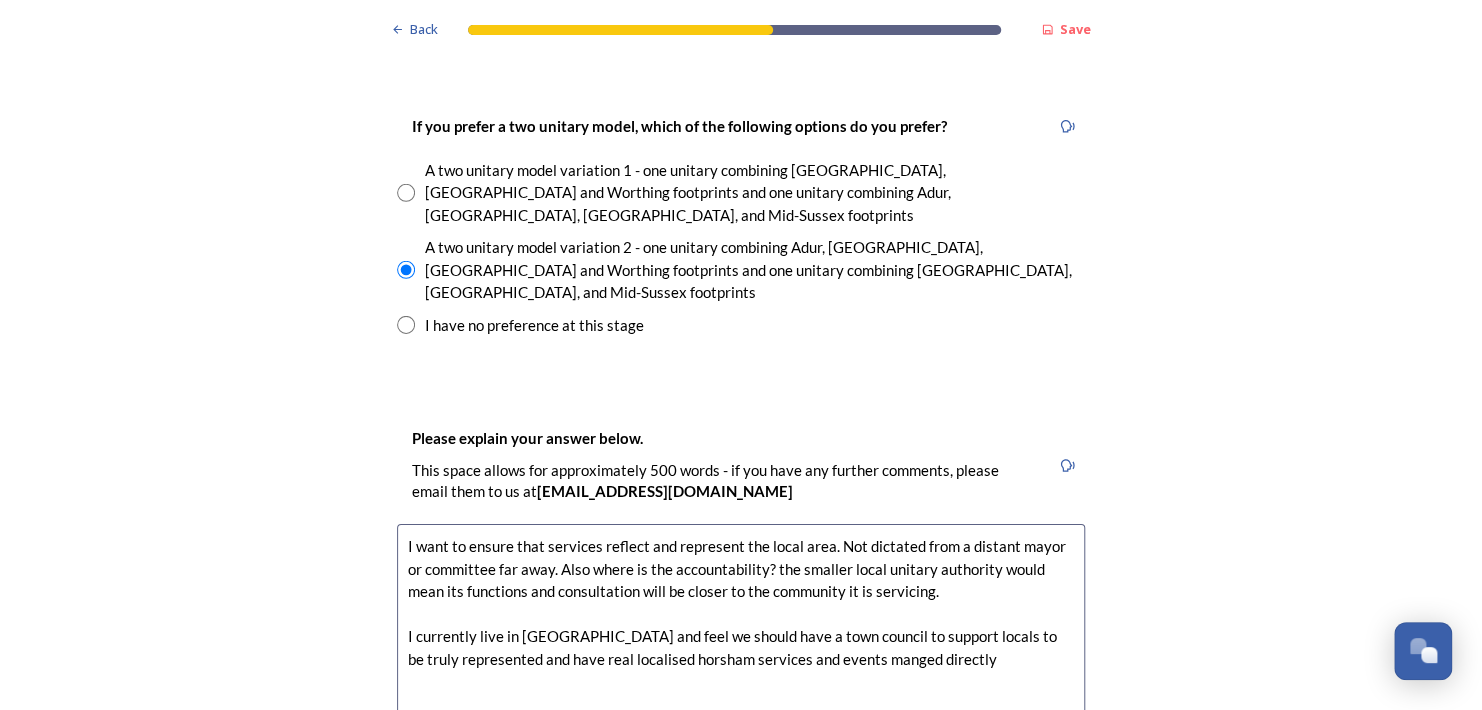 click on "I want to ensure that services reflect and represent the local area. Not dictated from a distant mayor or committee far away. Also where is the accountability? the smaller local unitary authority would mean its functions and consultation will be closer to the community it is servicing.
I currently live in [GEOGRAPHIC_DATA] and feel we should have a town council to support locals to be truly represented and have real localised horsham services and events manged directly" at bounding box center (741, 636) 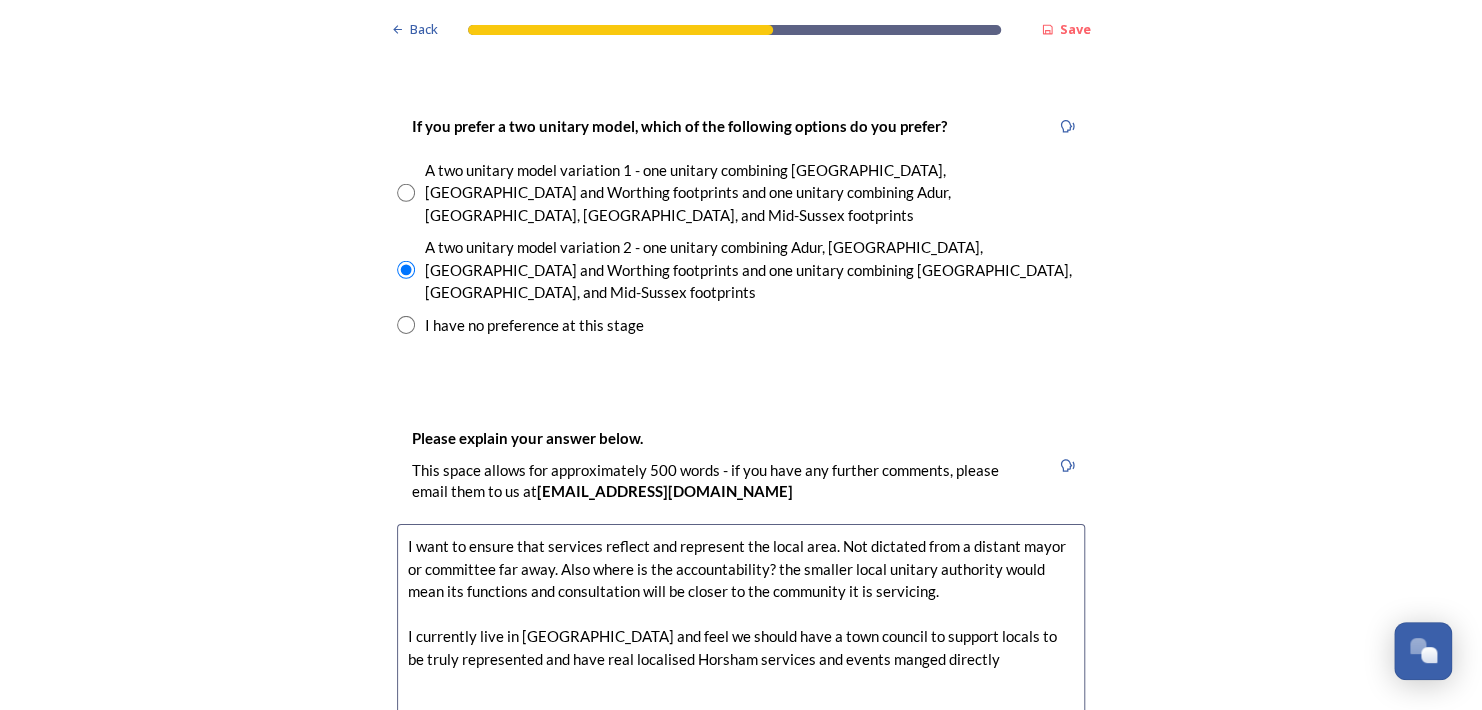 click on "I want to ensure that services reflect and represent the local area. Not dictated from a distant mayor or committee far away. Also where is the accountability? the smaller local unitary authority would mean its functions and consultation will be closer to the community it is servicing.
I currently live in [GEOGRAPHIC_DATA] and feel we should have a town council to support locals to be truly represented and have real localised Horsham services and events manged directly" at bounding box center (741, 636) 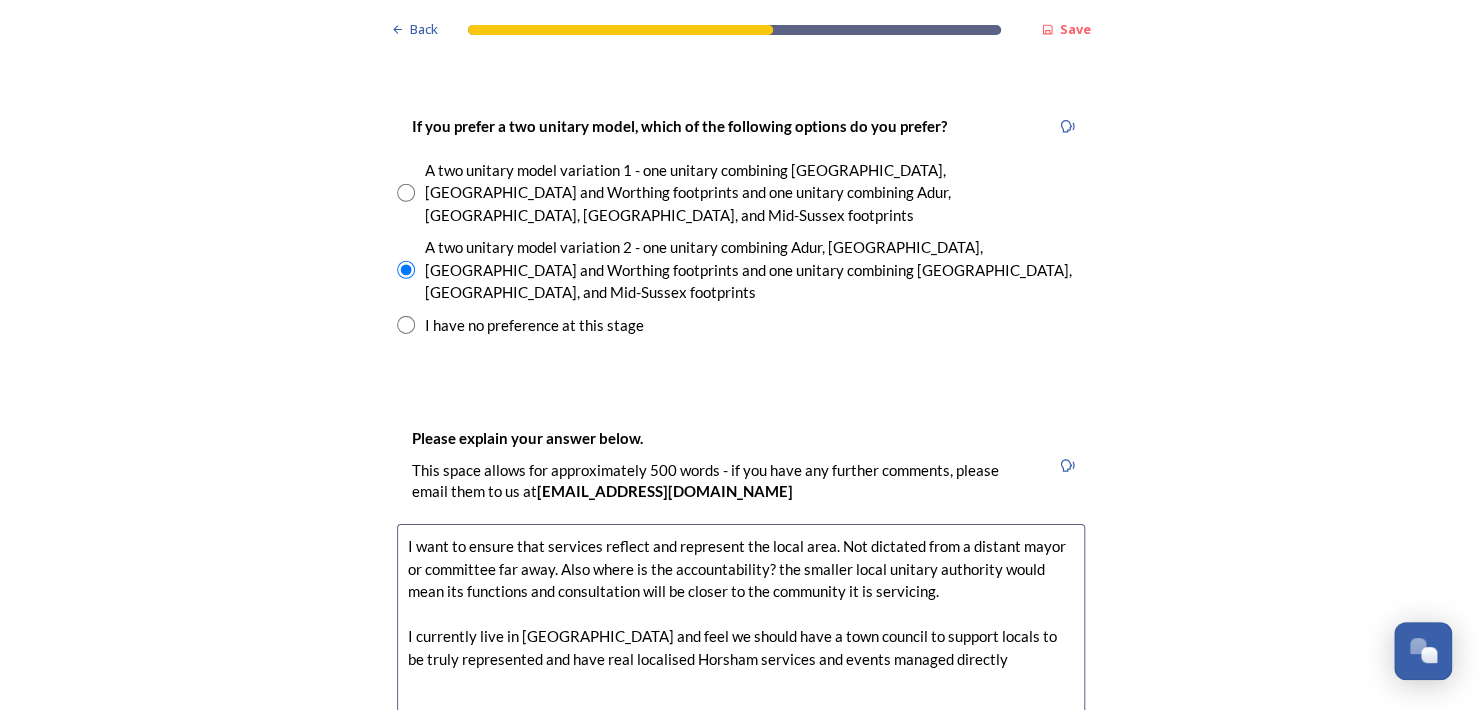 click on "I want to ensure that services reflect and represent the local area. Not dictated from a distant mayor or committee far away. Also where is the accountability? the smaller local unitary authority would mean its functions and consultation will be closer to the community it is servicing.
I currently live in [GEOGRAPHIC_DATA] and feel we should have a town council to support locals to be truly represented and have real localised Horsham services and events managed directly" at bounding box center [741, 636] 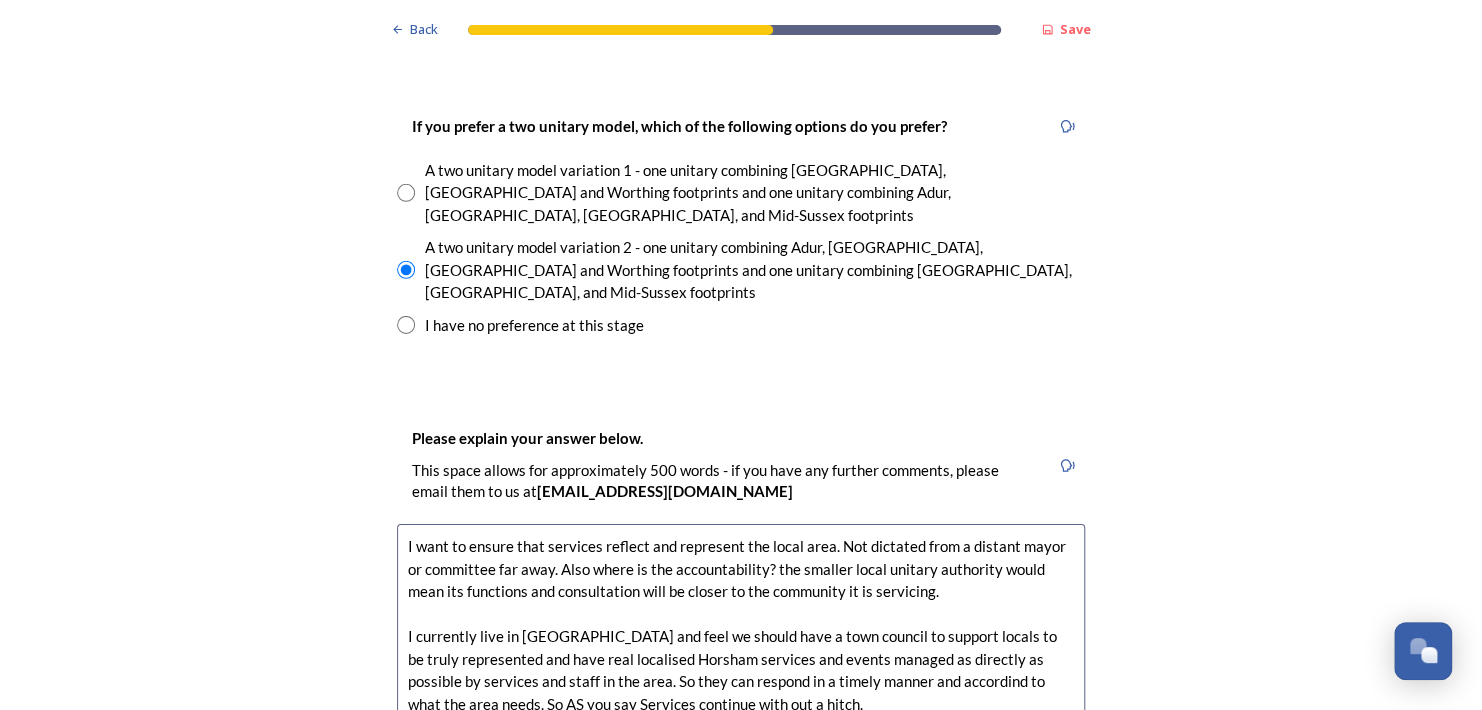 click on "I want to ensure that services reflect and represent the local area. Not dictated from a distant mayor or committee far away. Also where is the accountability? the smaller local unitary authority would mean its functions and consultation will be closer to the community it is servicing.
I currently live in [GEOGRAPHIC_DATA] and feel we should have a town council to support locals to be truly represented and have real localised Horsham services and events managed as directly as possible by services and staff in the area. So they can respond in a timely manner and accordind to what the area needs. So AS you say Services continue with out a hitch." at bounding box center [741, 636] 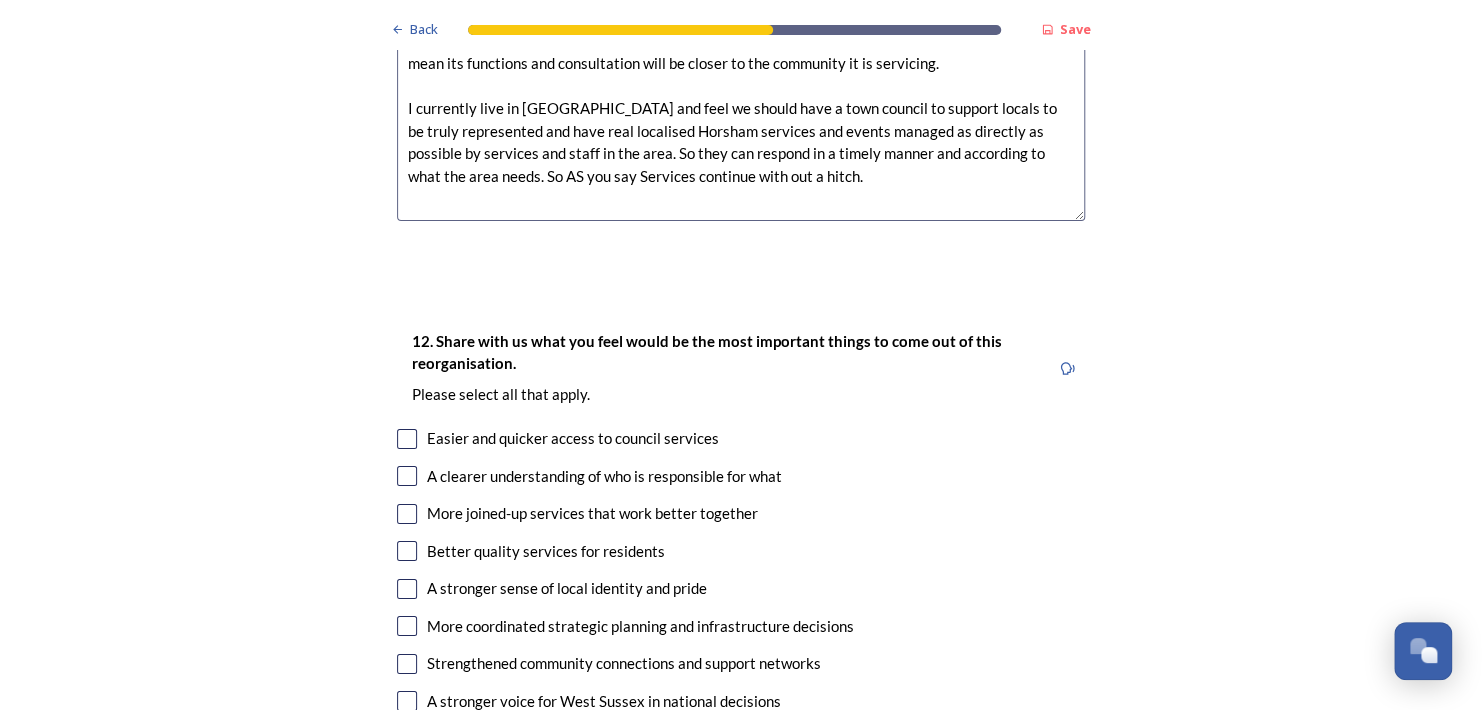 scroll, scrollTop: 3456, scrollLeft: 0, axis: vertical 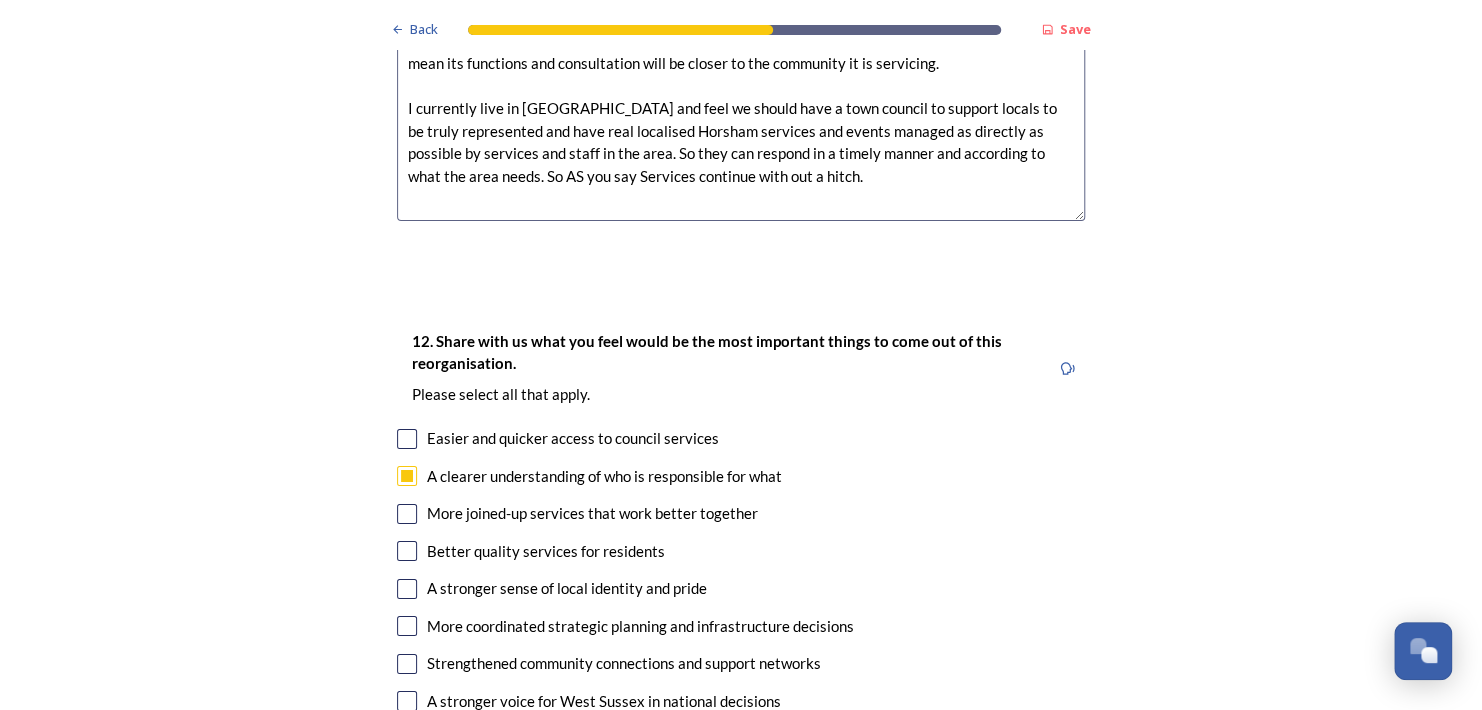 click at bounding box center [407, 439] 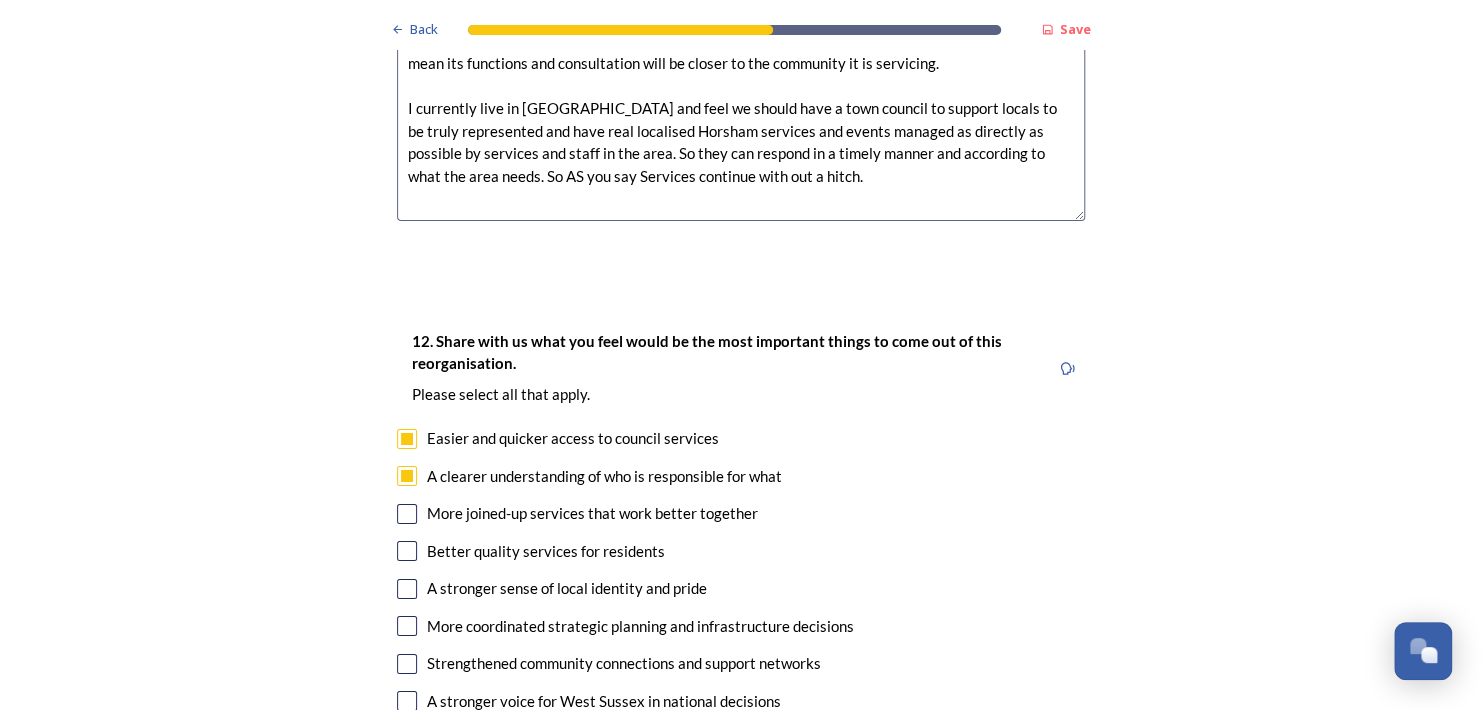 click at bounding box center (407, 476) 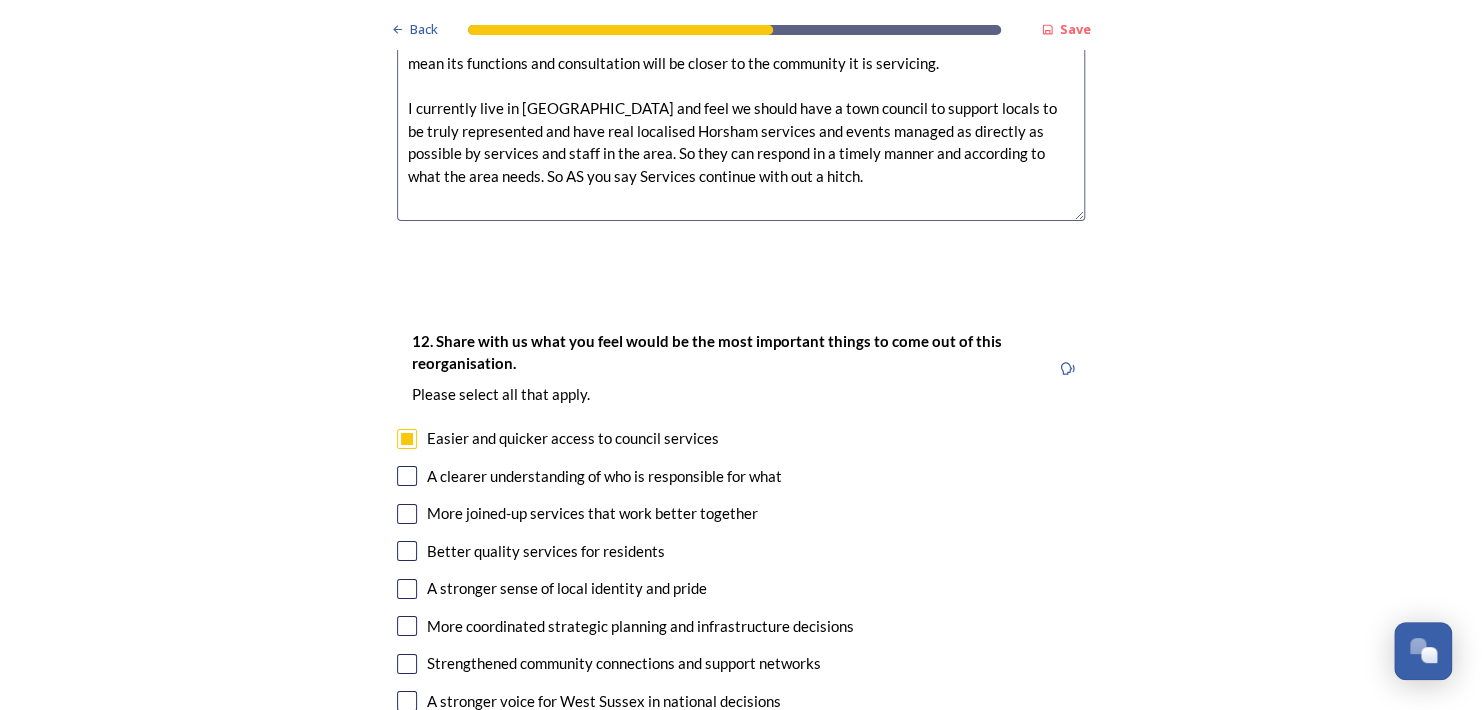 click at bounding box center [407, 476] 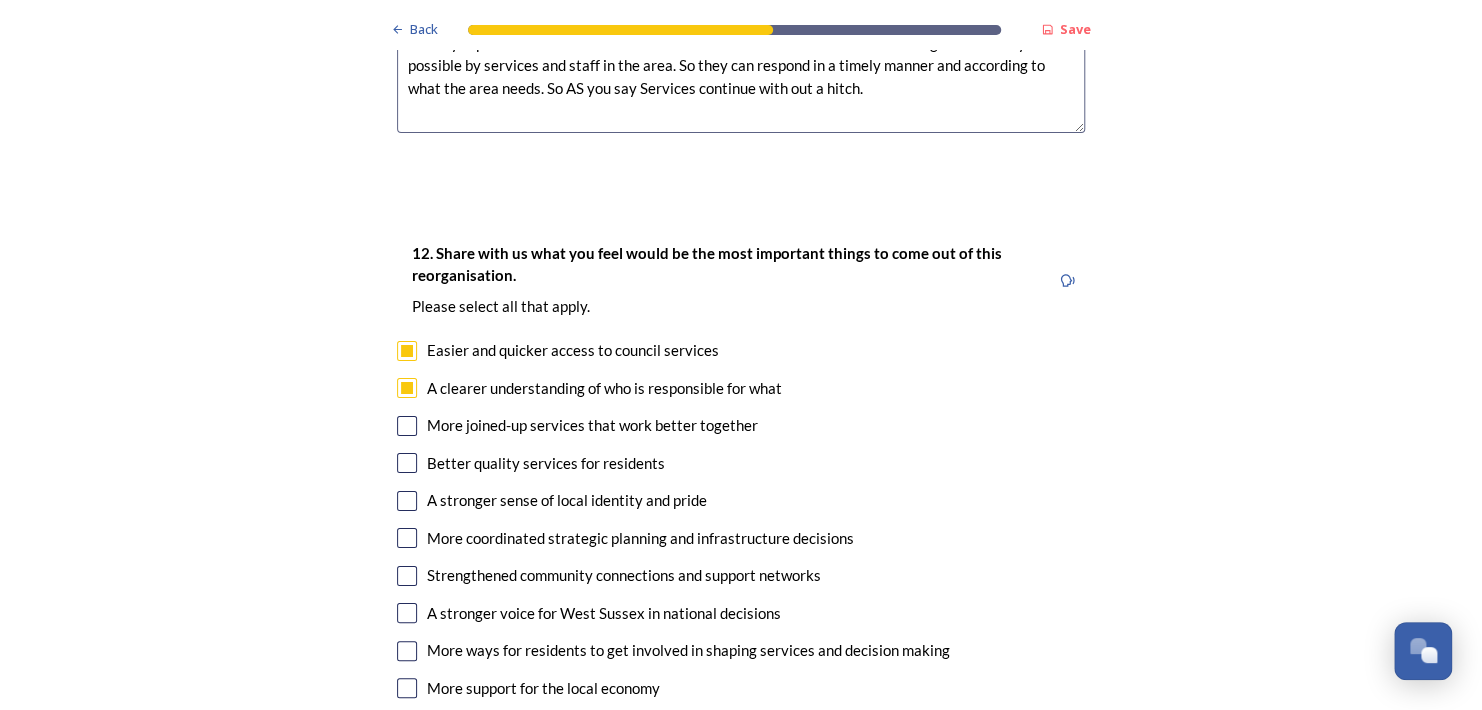 scroll, scrollTop: 3552, scrollLeft: 0, axis: vertical 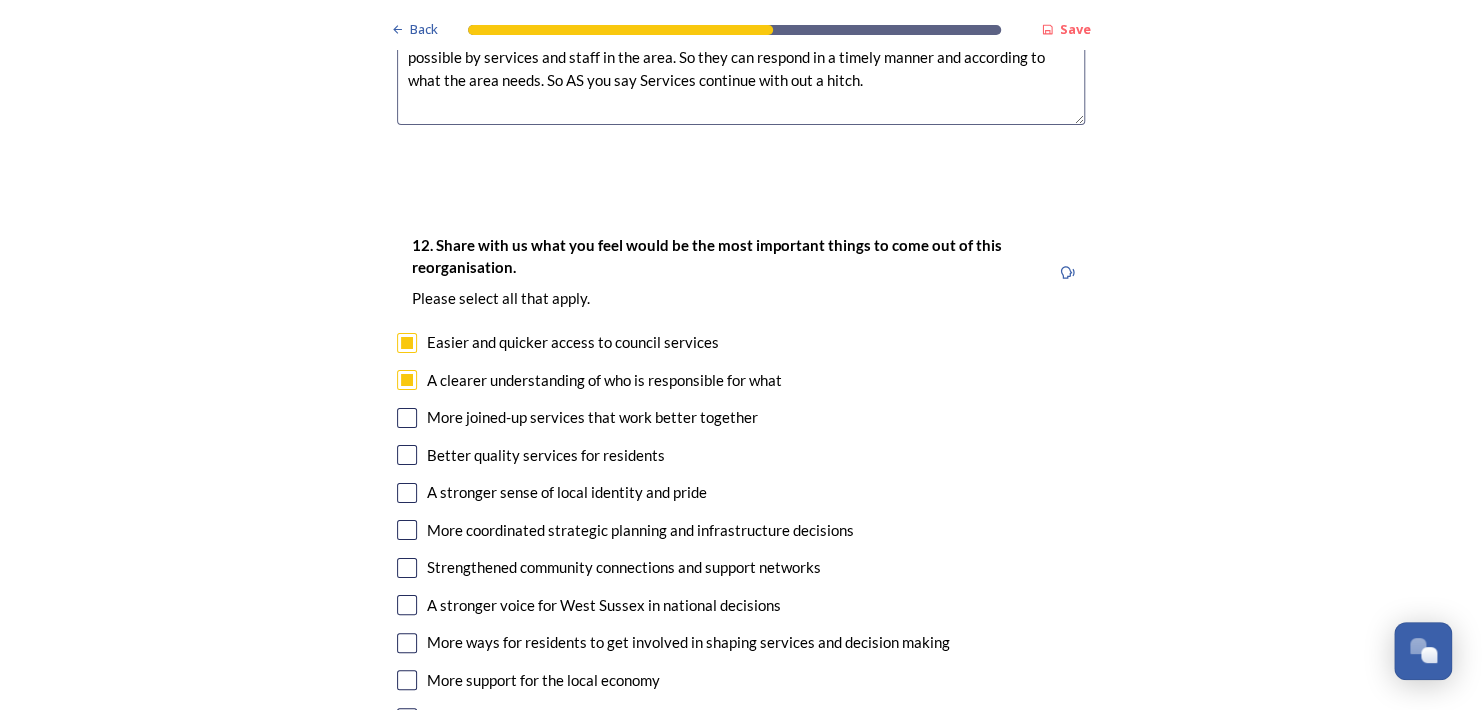 click at bounding box center (407, 493) 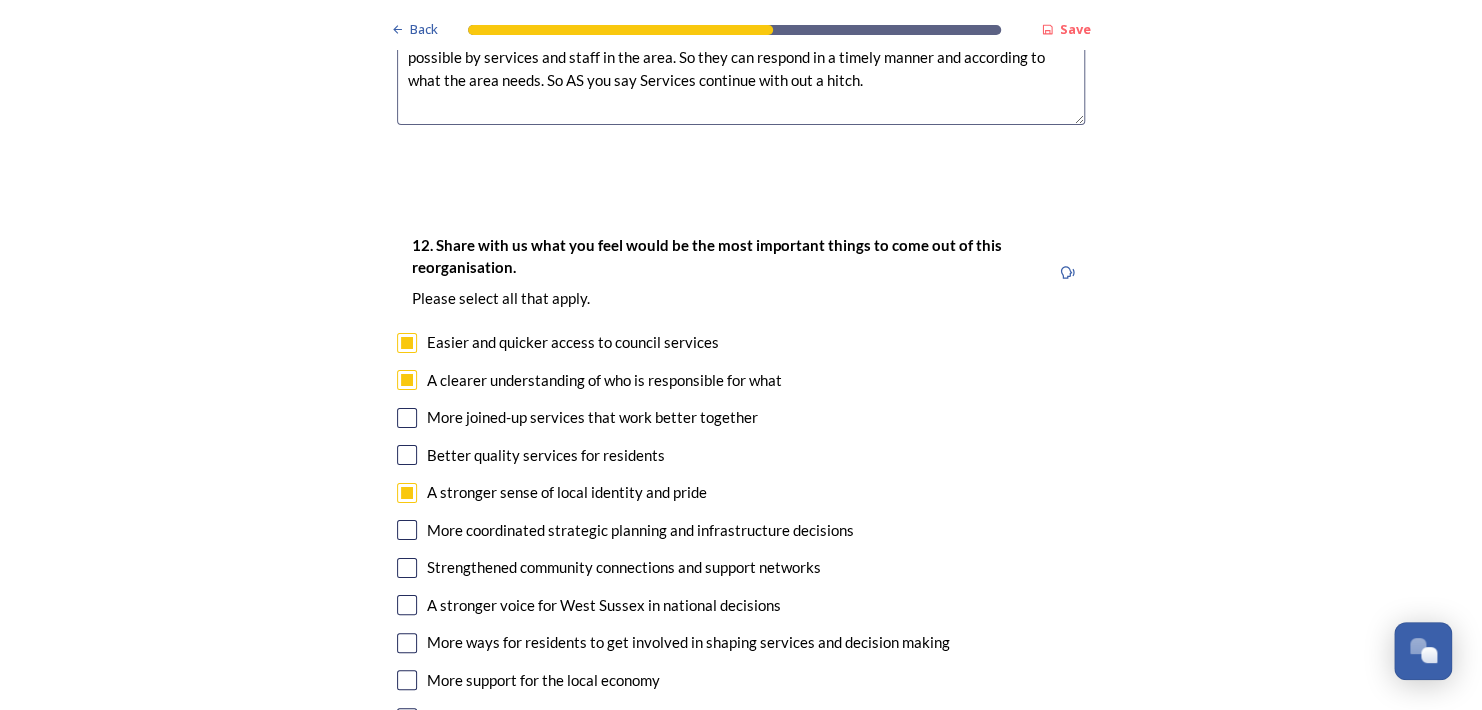 click on "Strengthened community connections and support networks" at bounding box center [624, 567] 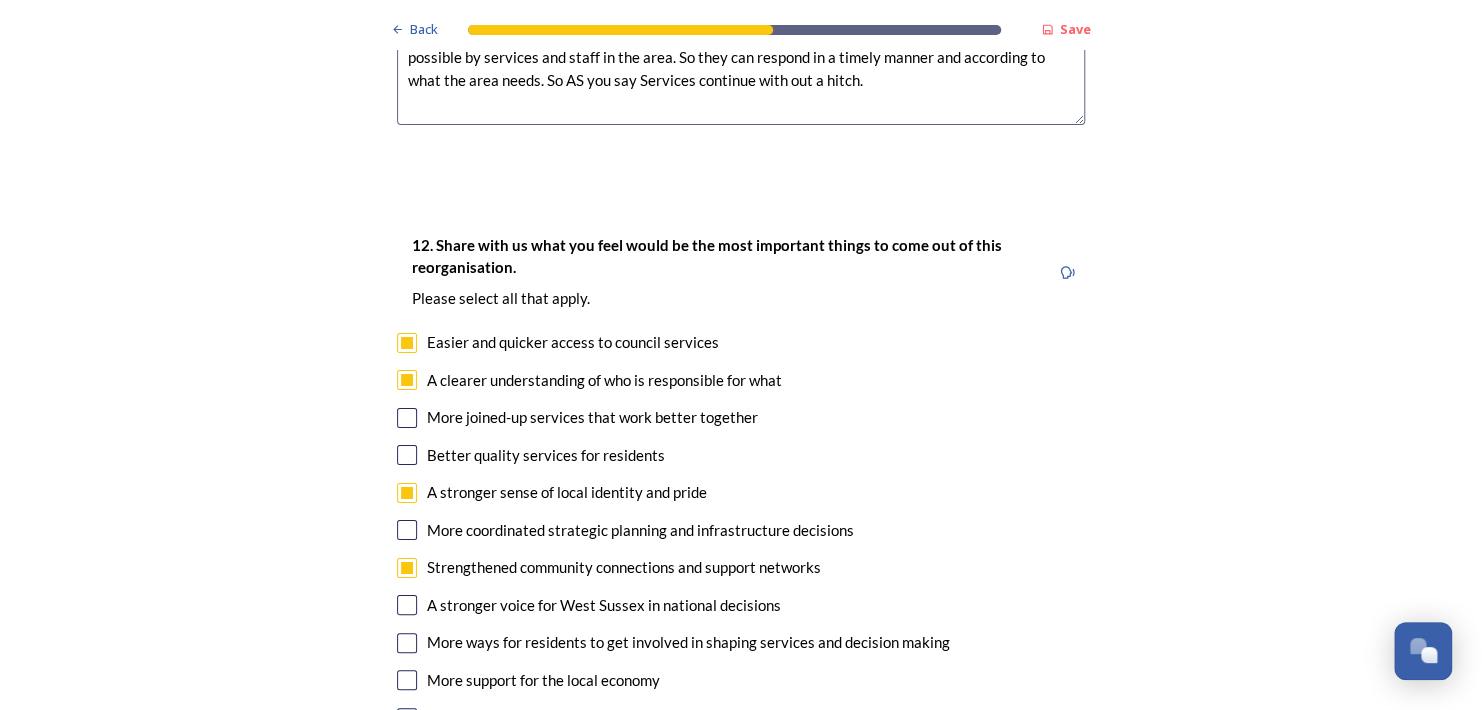 checkbox on "true" 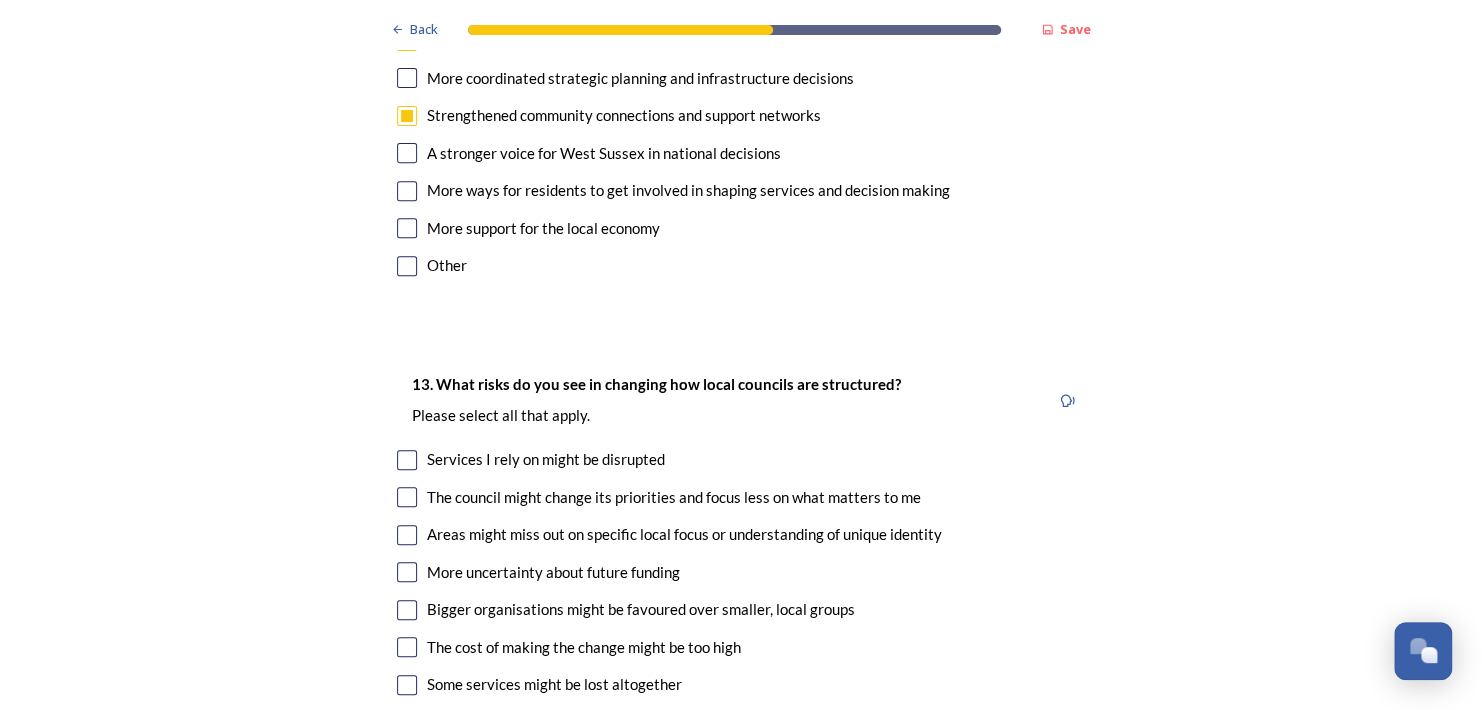 scroll, scrollTop: 4012, scrollLeft: 0, axis: vertical 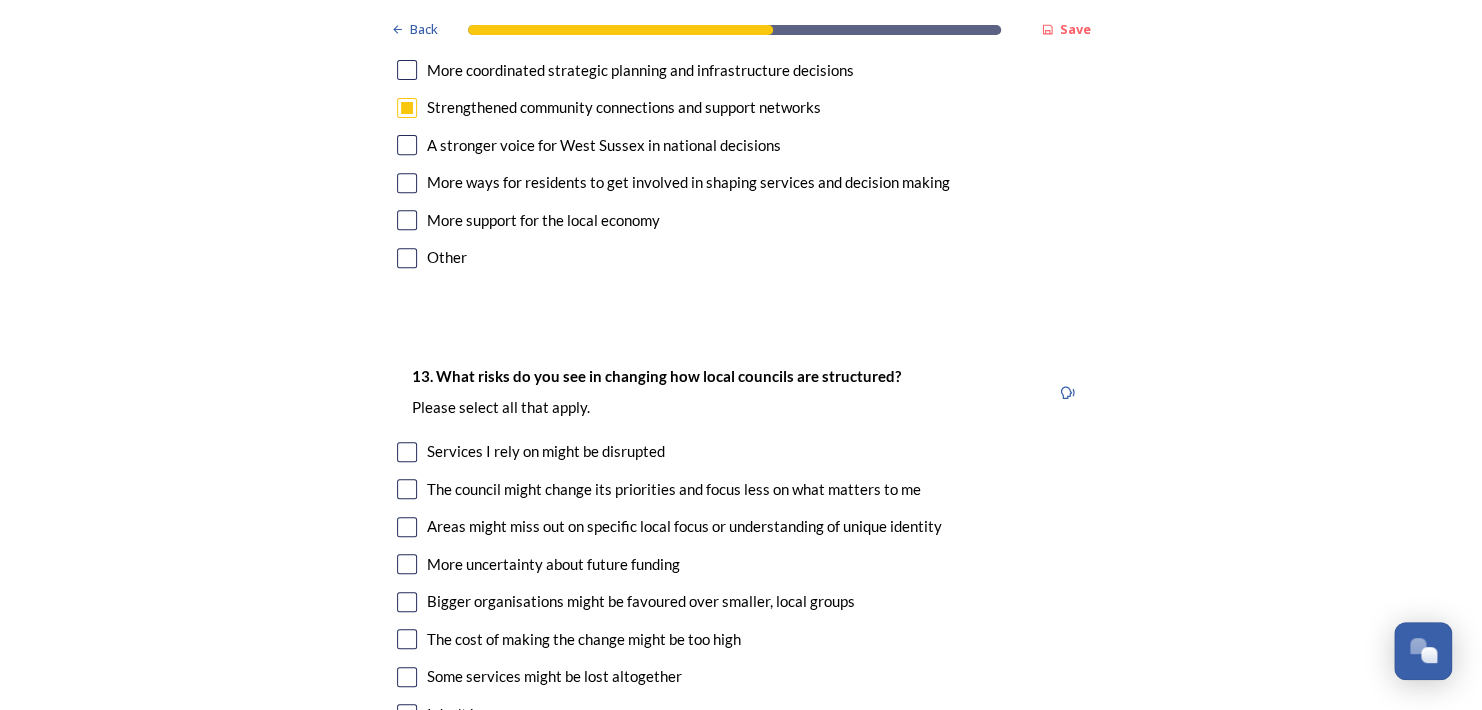 click at bounding box center (407, 489) 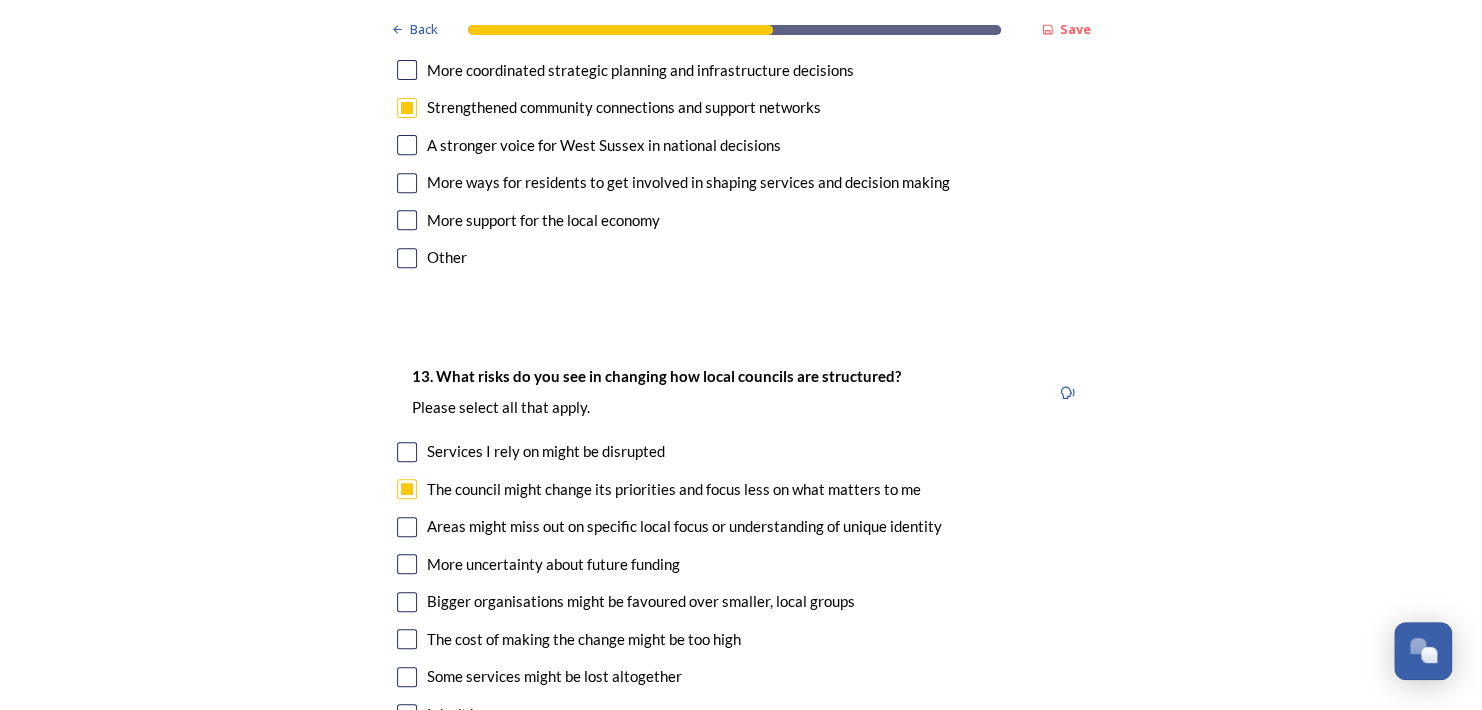 click at bounding box center [407, 527] 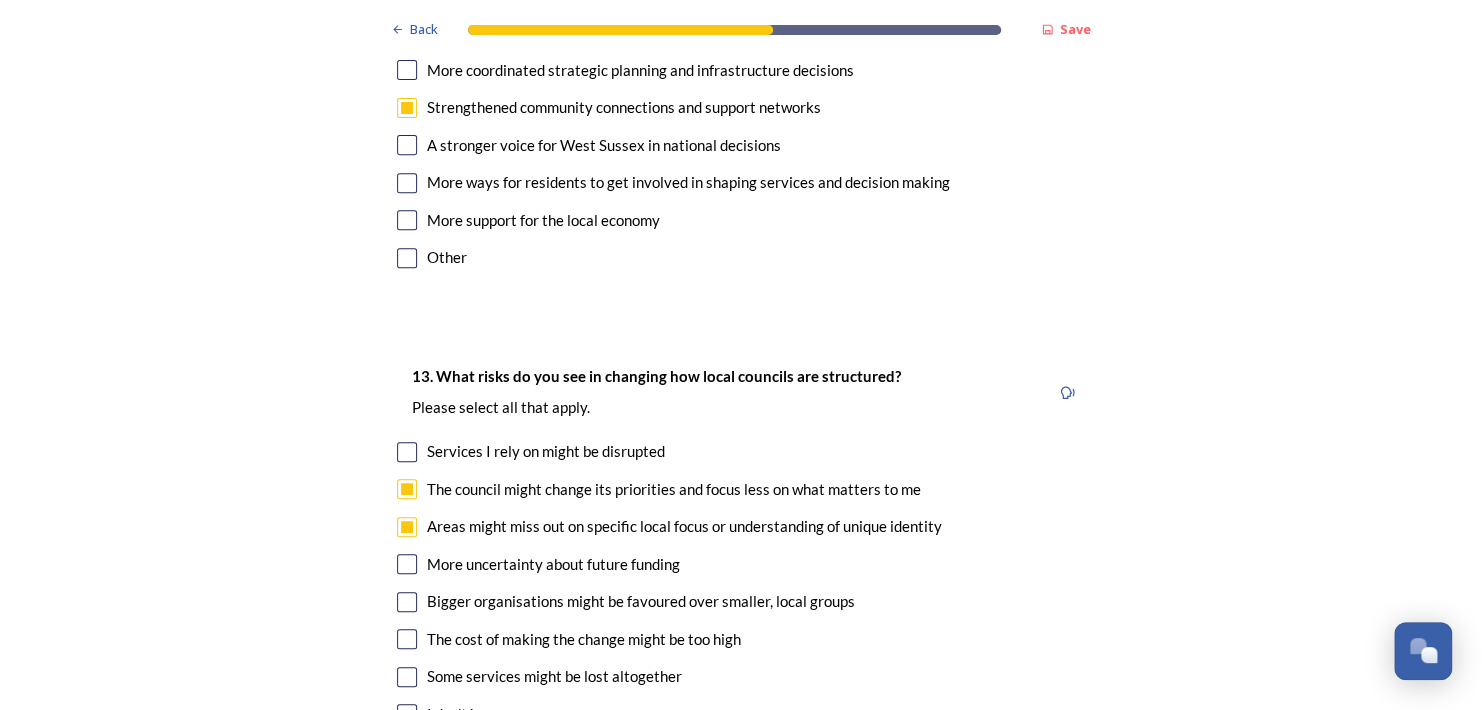 click at bounding box center [407, 564] 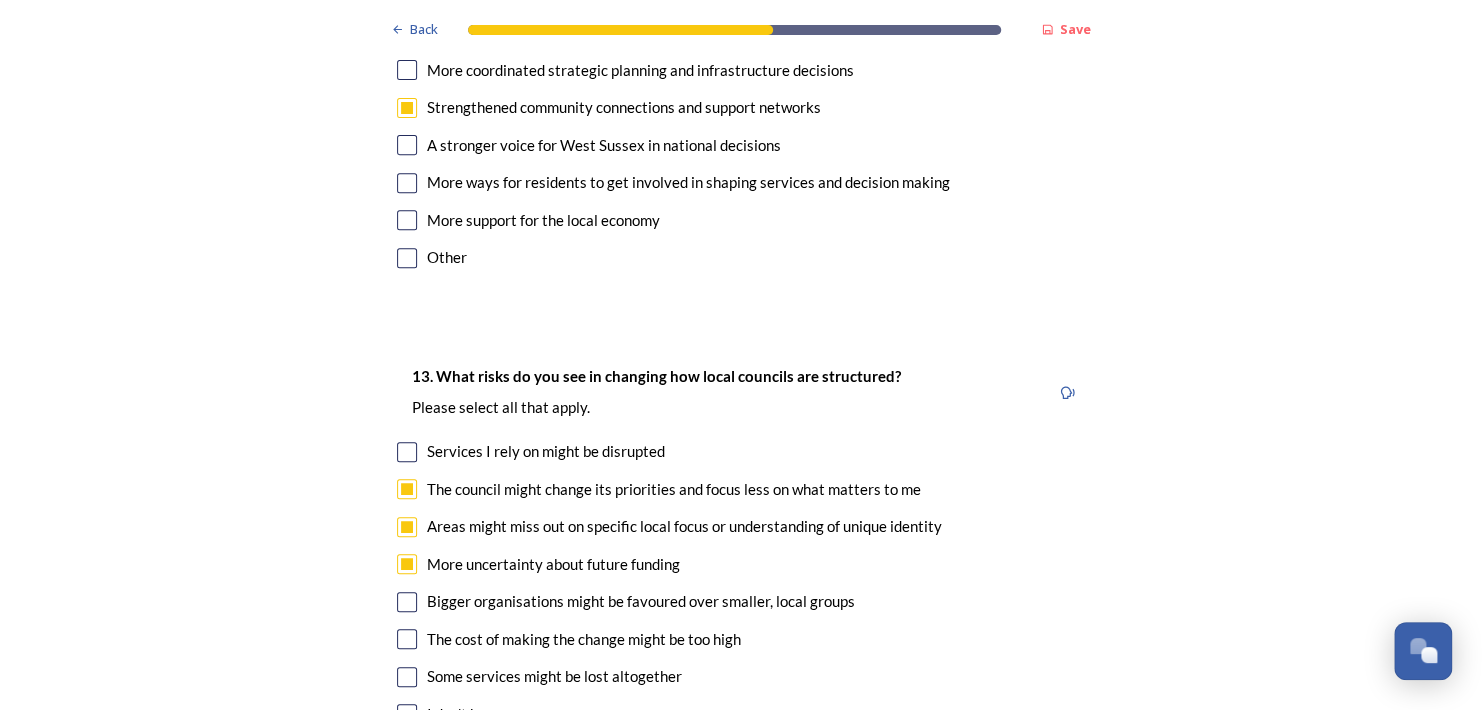 click at bounding box center [407, 602] 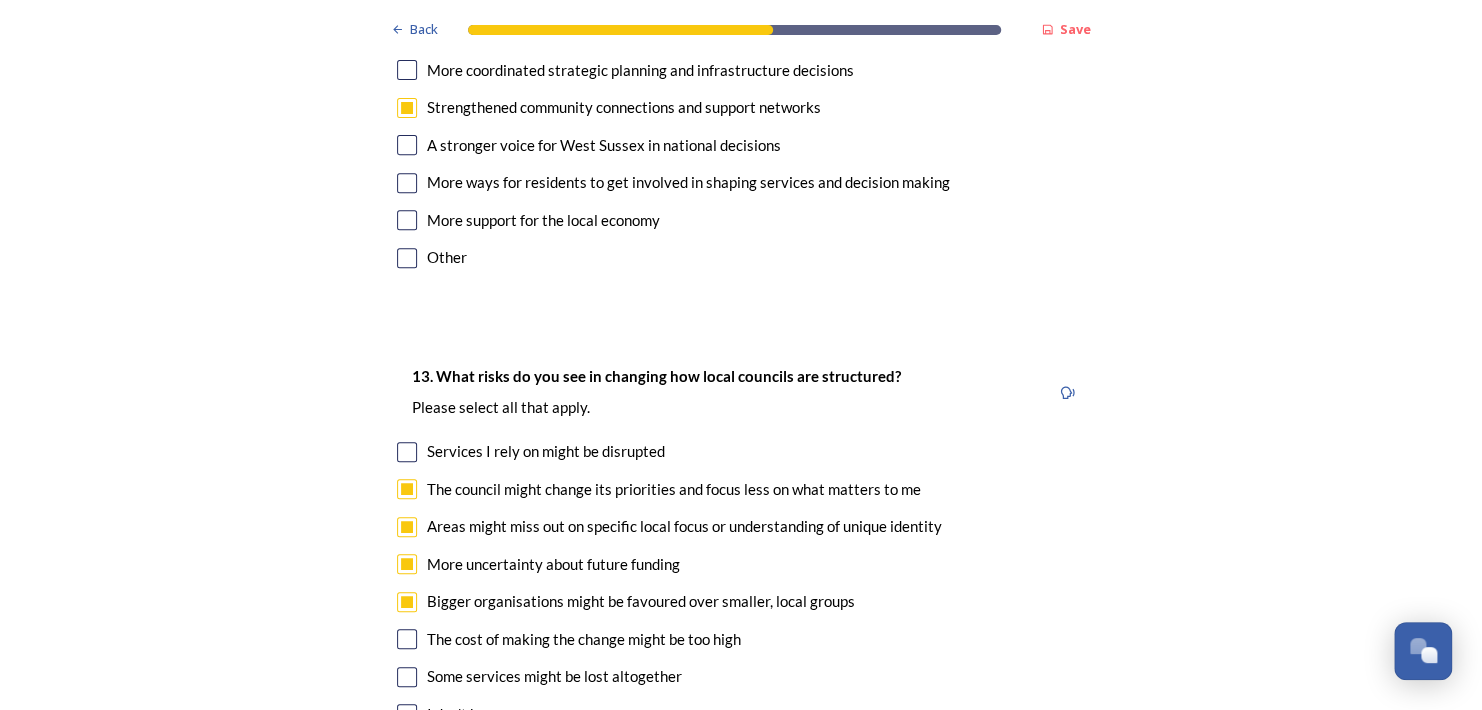 click at bounding box center (407, 639) 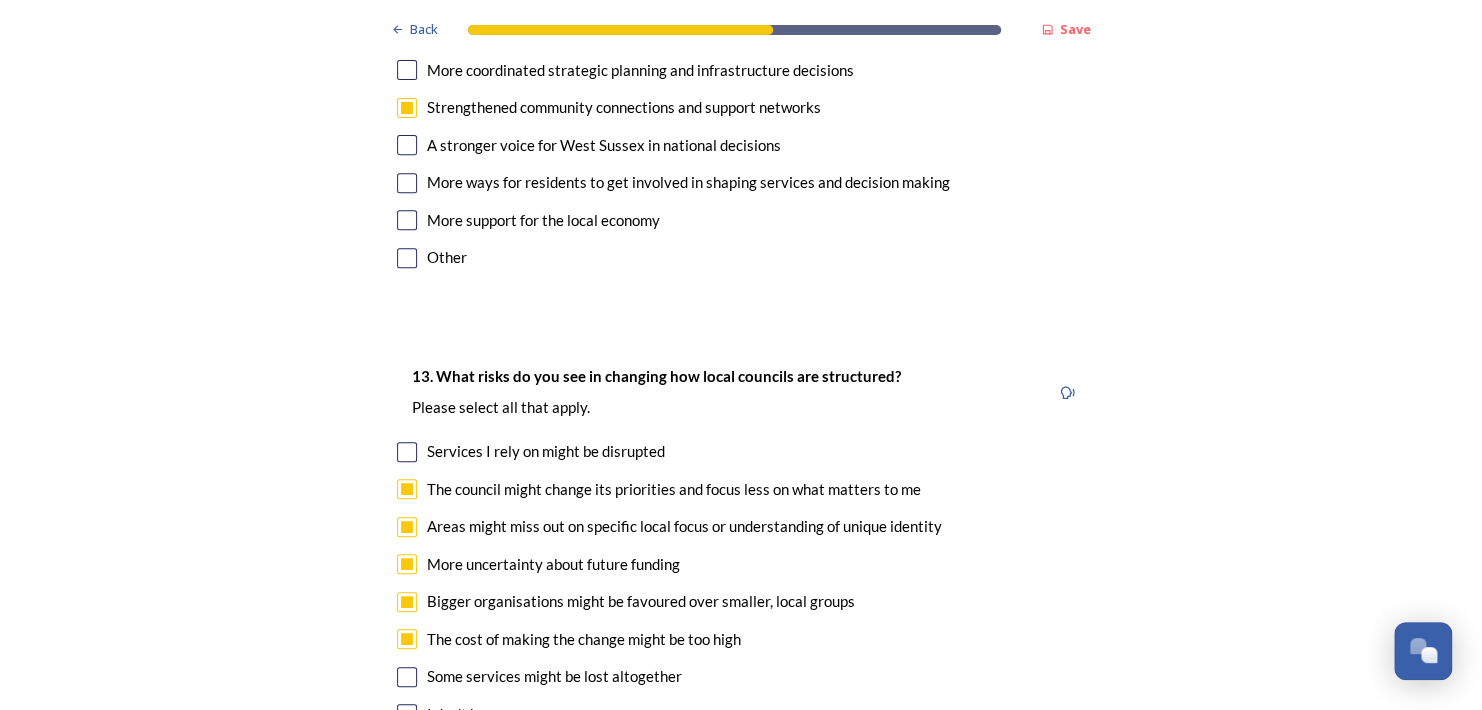click at bounding box center [407, 677] 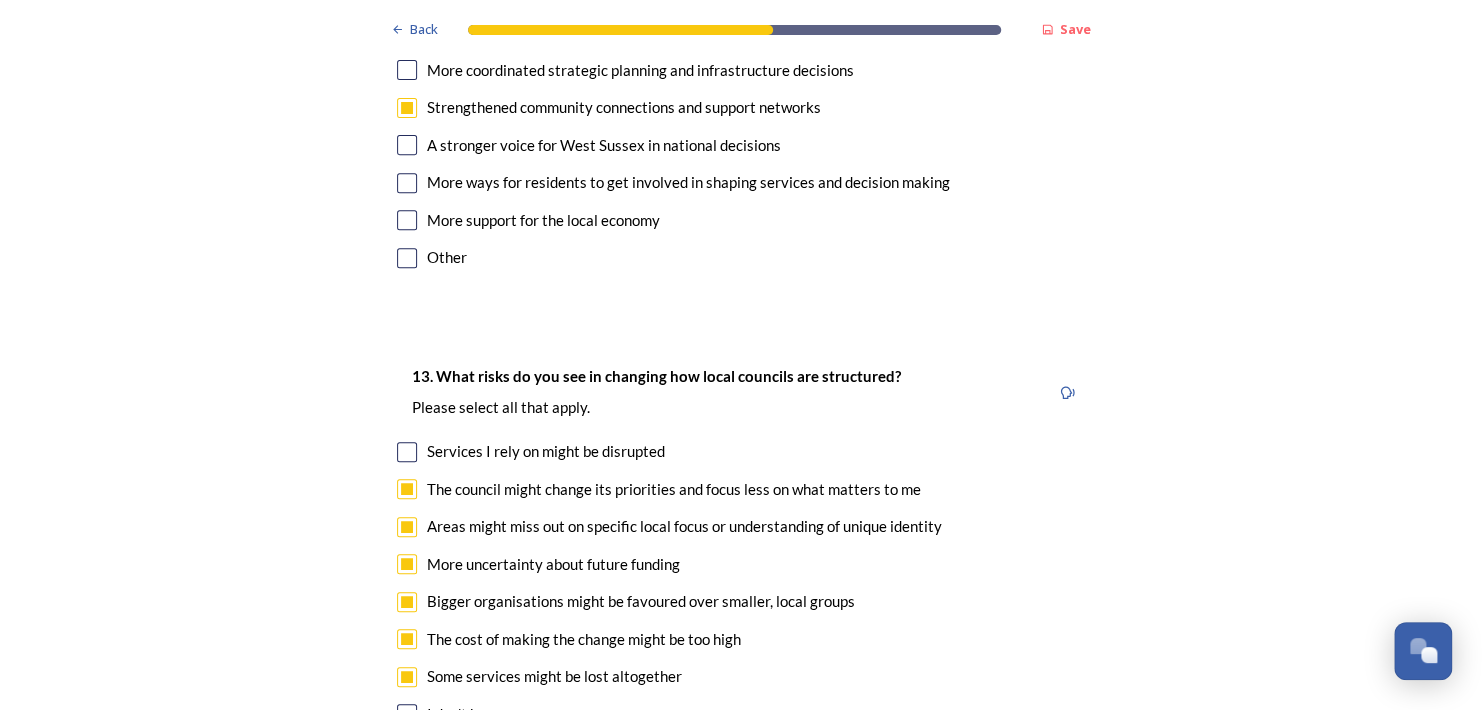 click at bounding box center [407, 452] 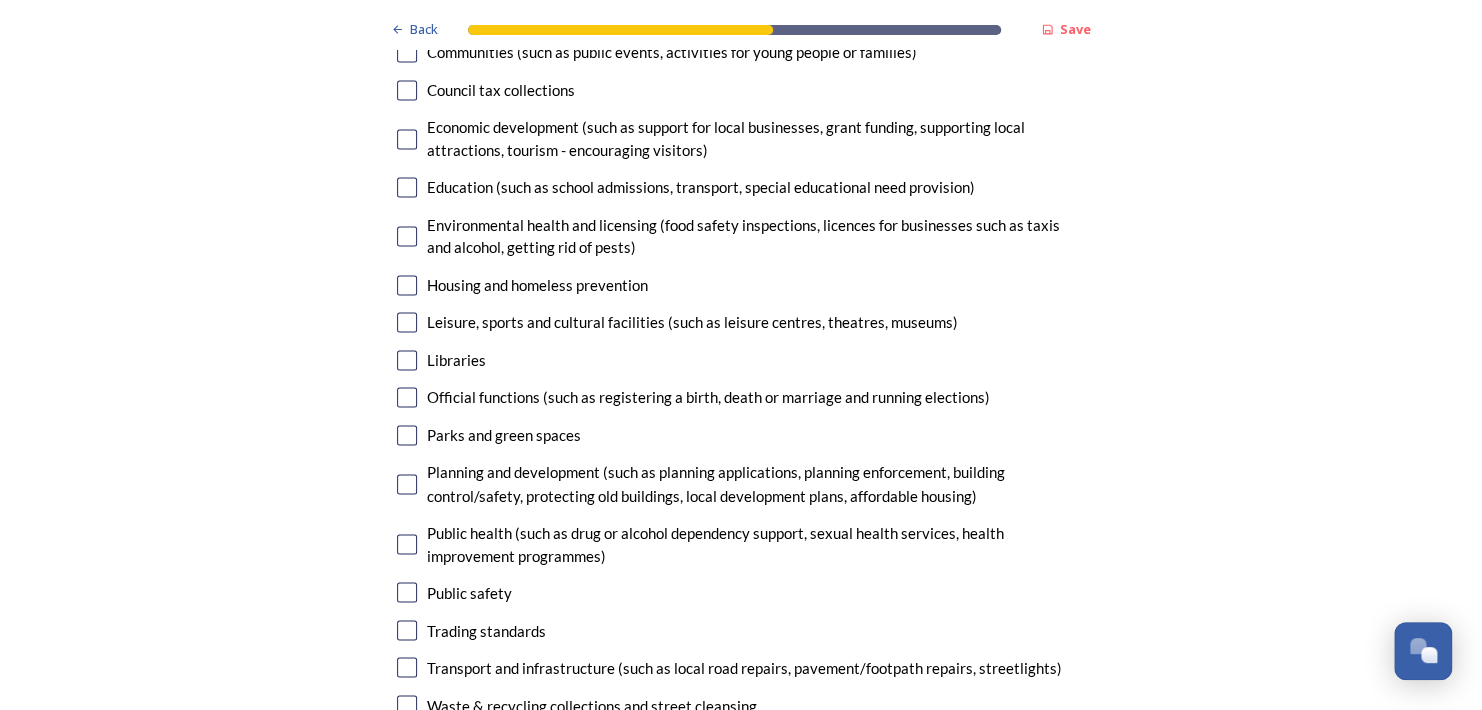 scroll, scrollTop: 5096, scrollLeft: 0, axis: vertical 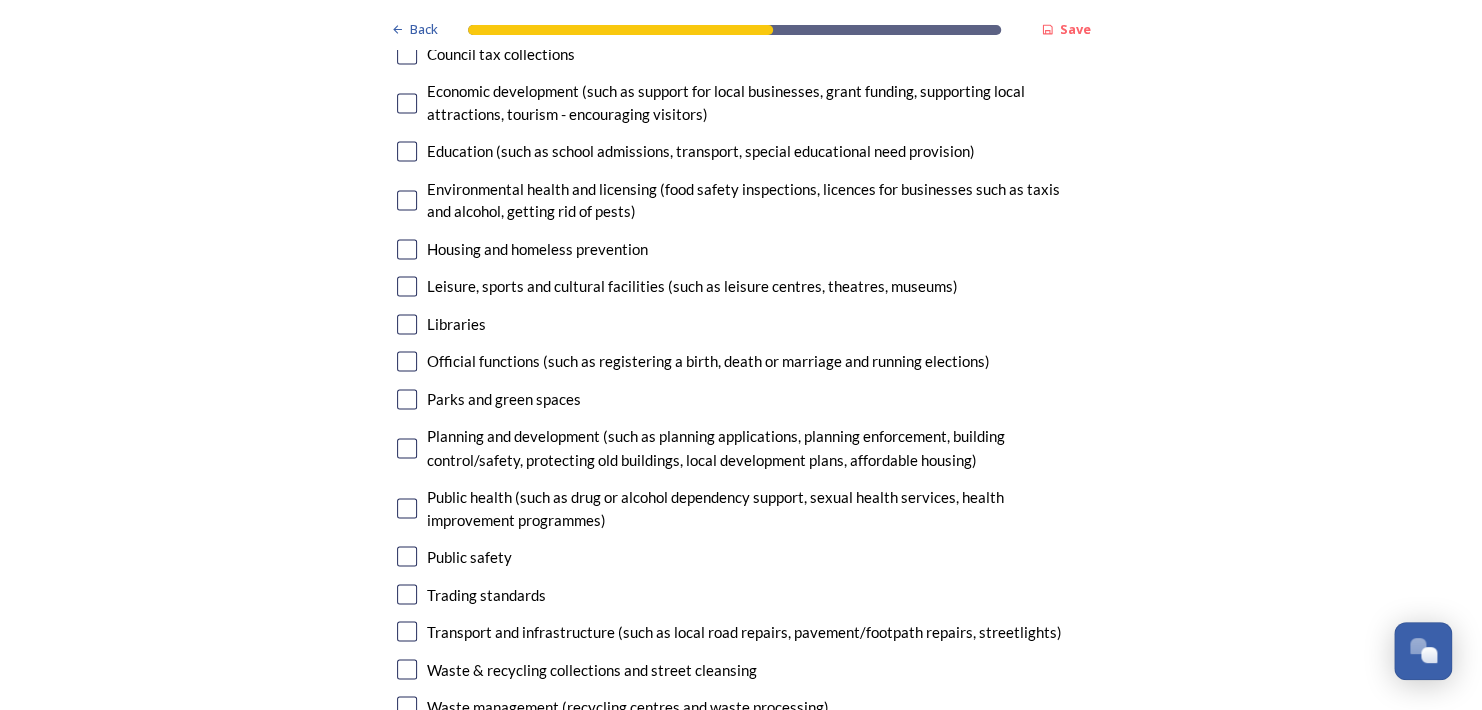 click at bounding box center [407, 594] 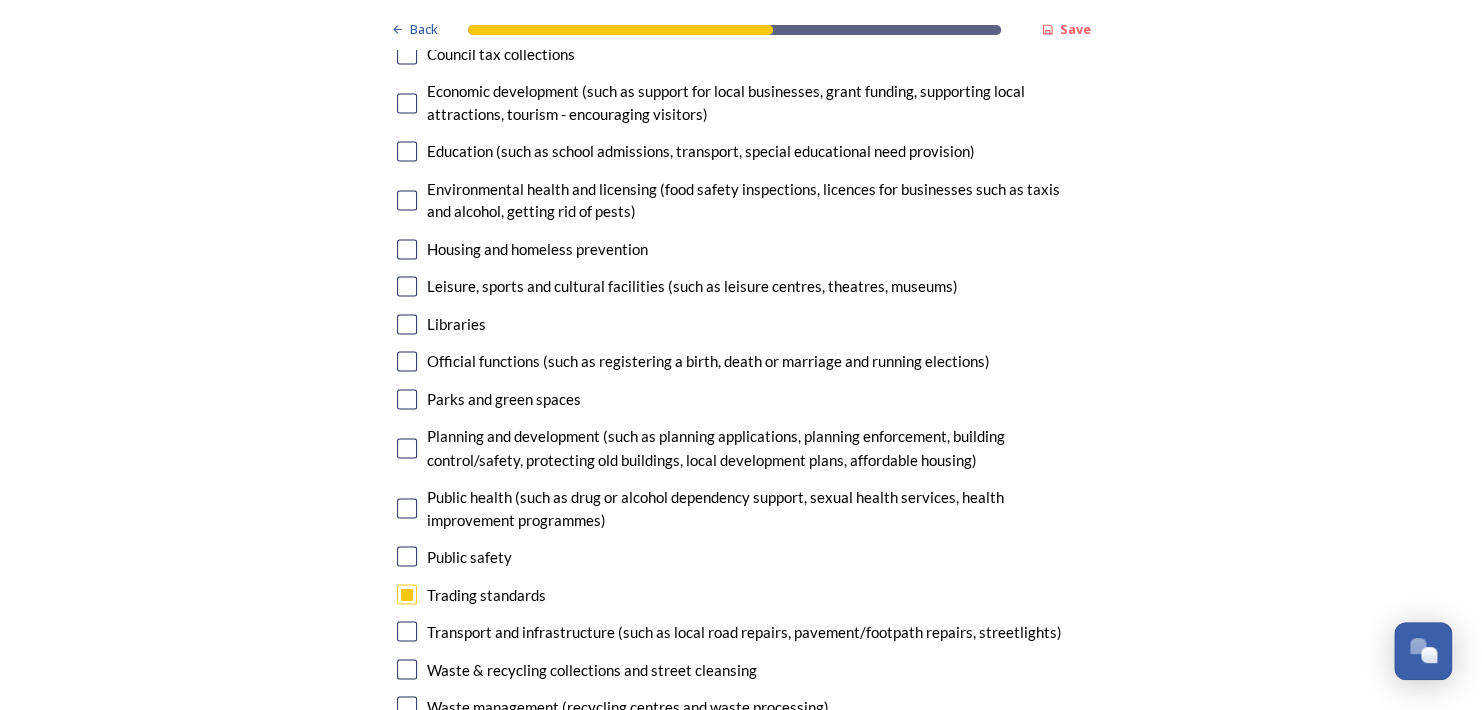 click at bounding box center [407, 669] 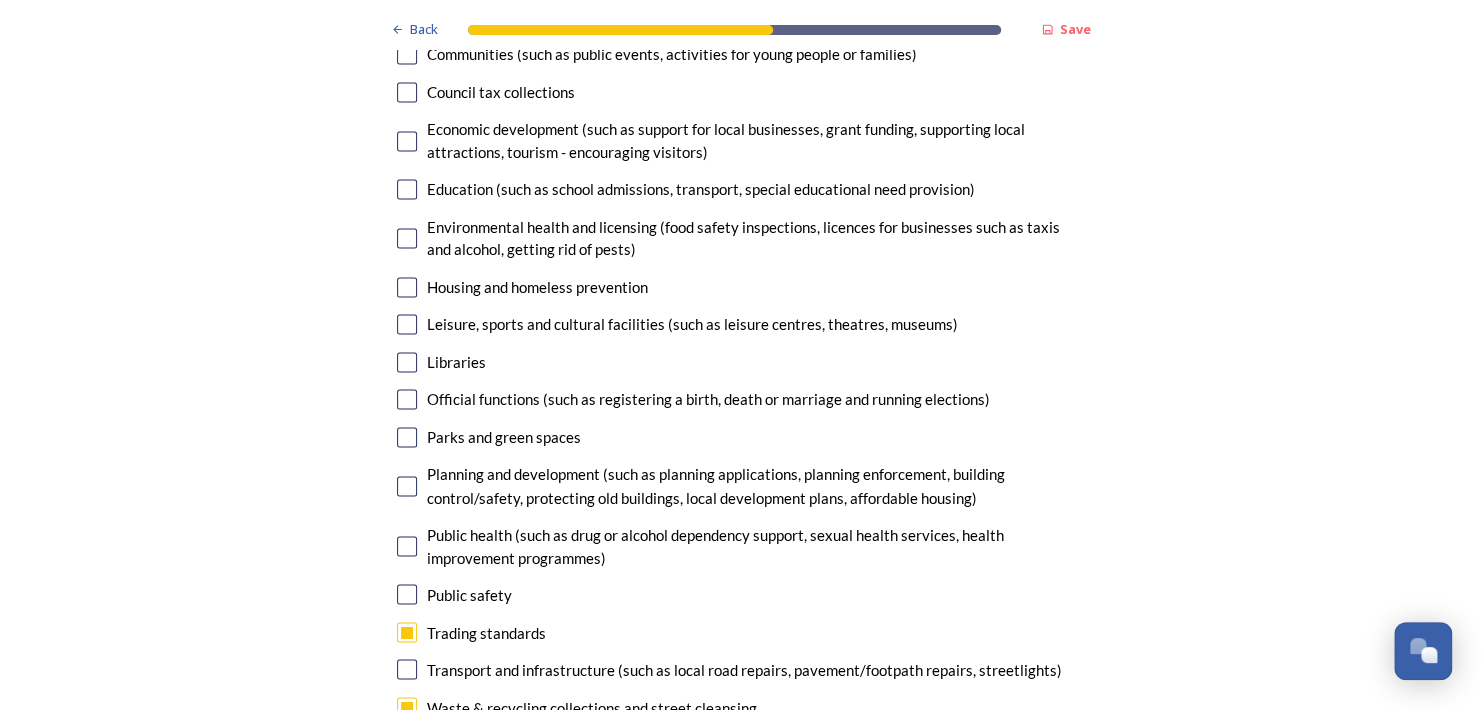scroll, scrollTop: 5064, scrollLeft: 0, axis: vertical 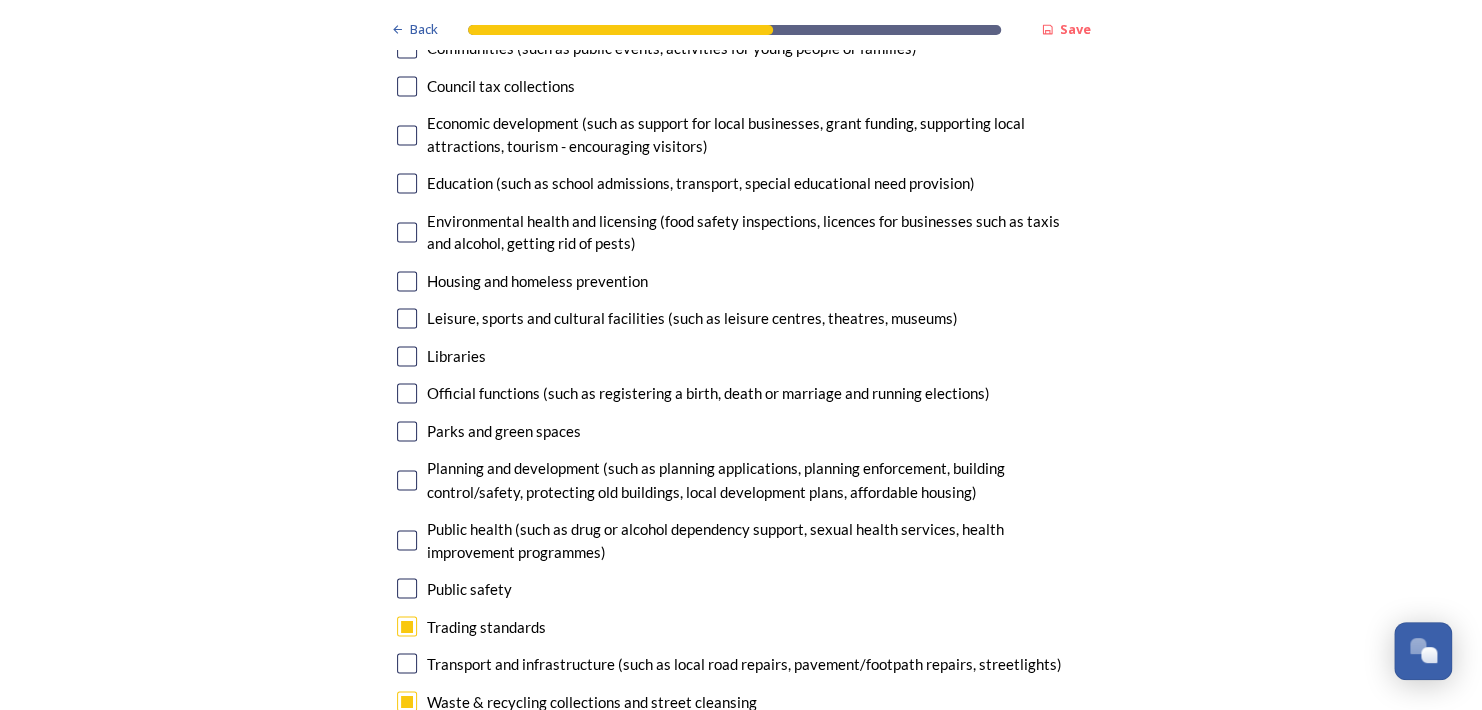 click at bounding box center [407, 540] 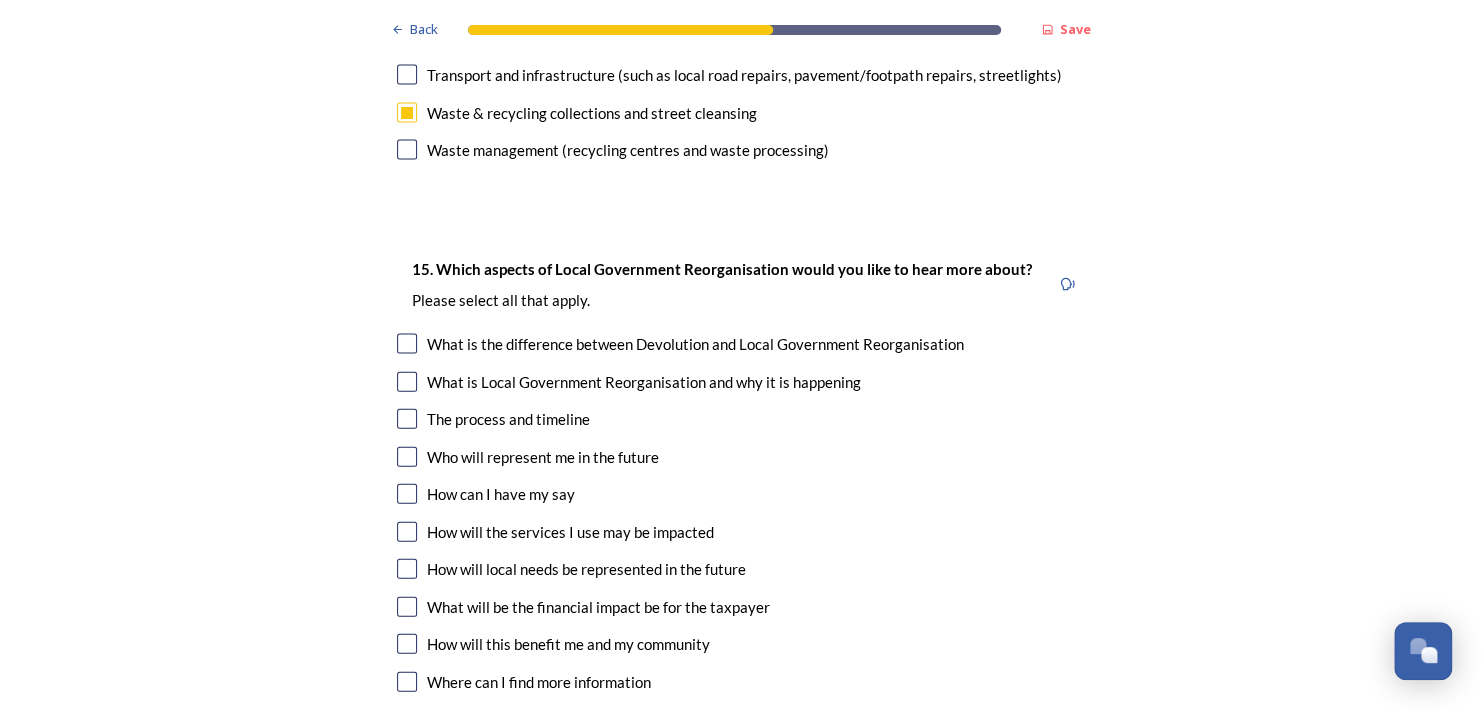 scroll, scrollTop: 5642, scrollLeft: 0, axis: vertical 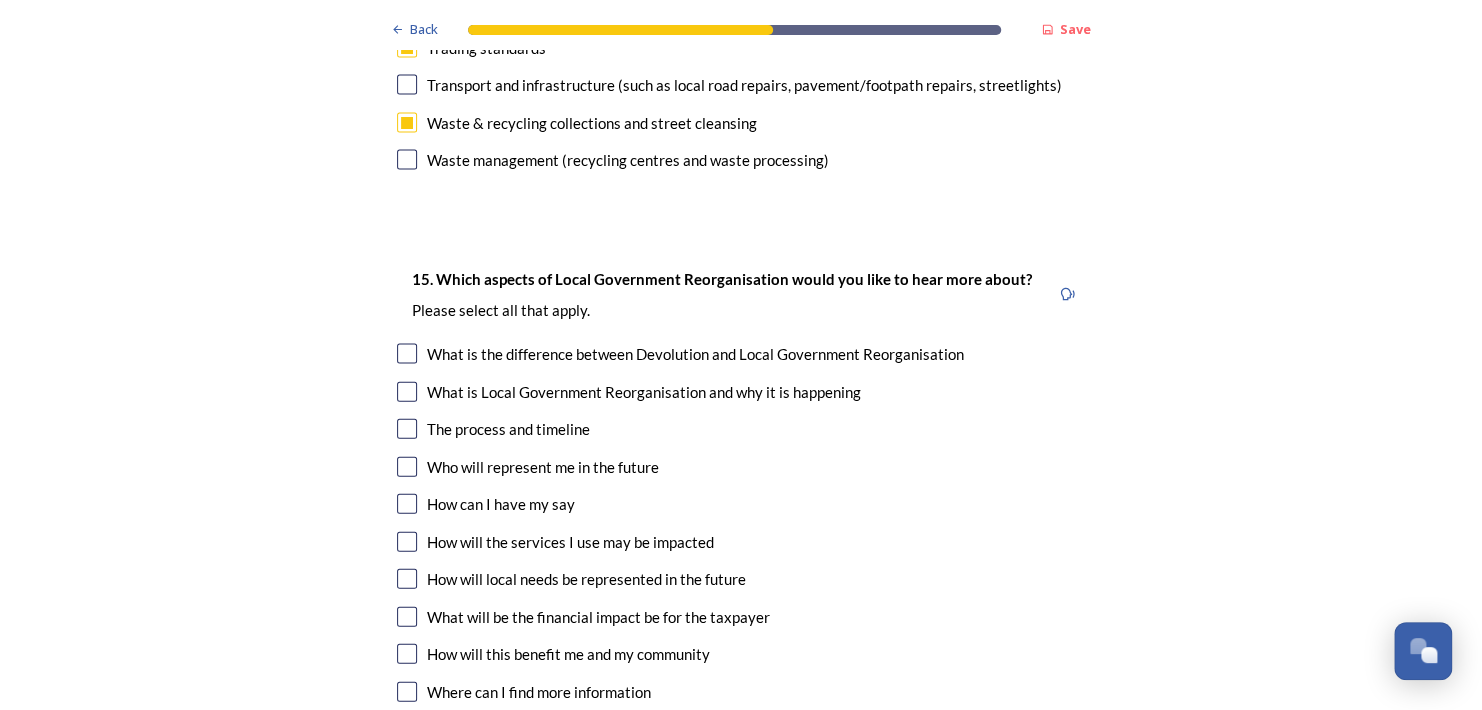 click at bounding box center (407, 467) 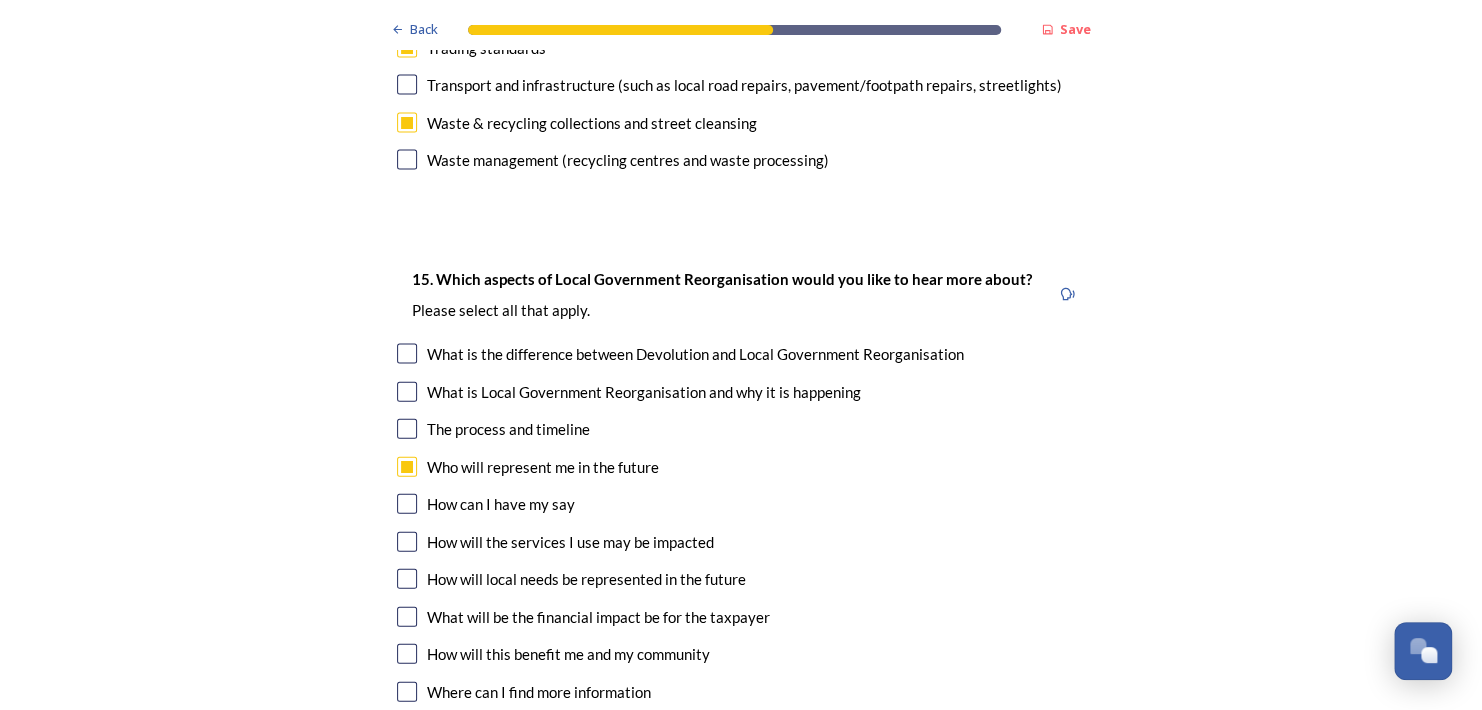 click at bounding box center (407, 542) 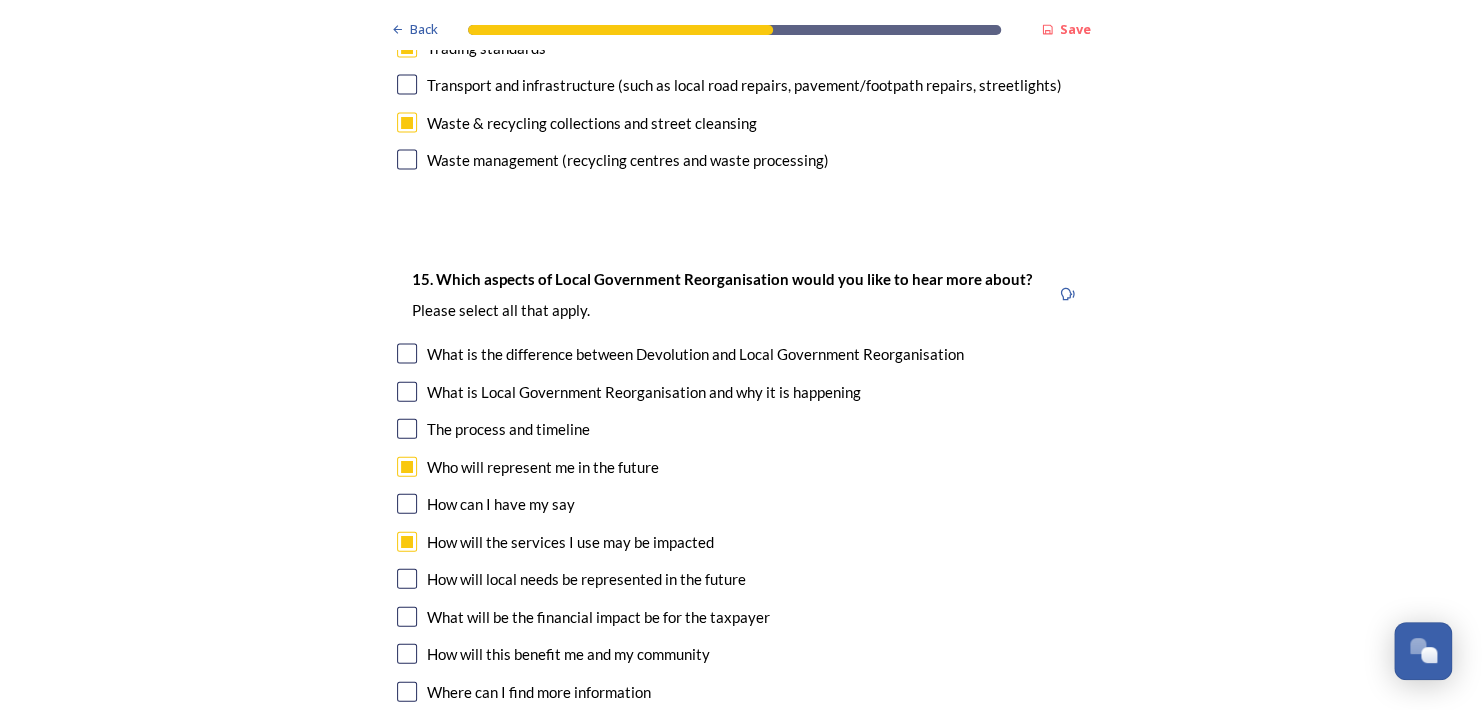 click at bounding box center (407, 579) 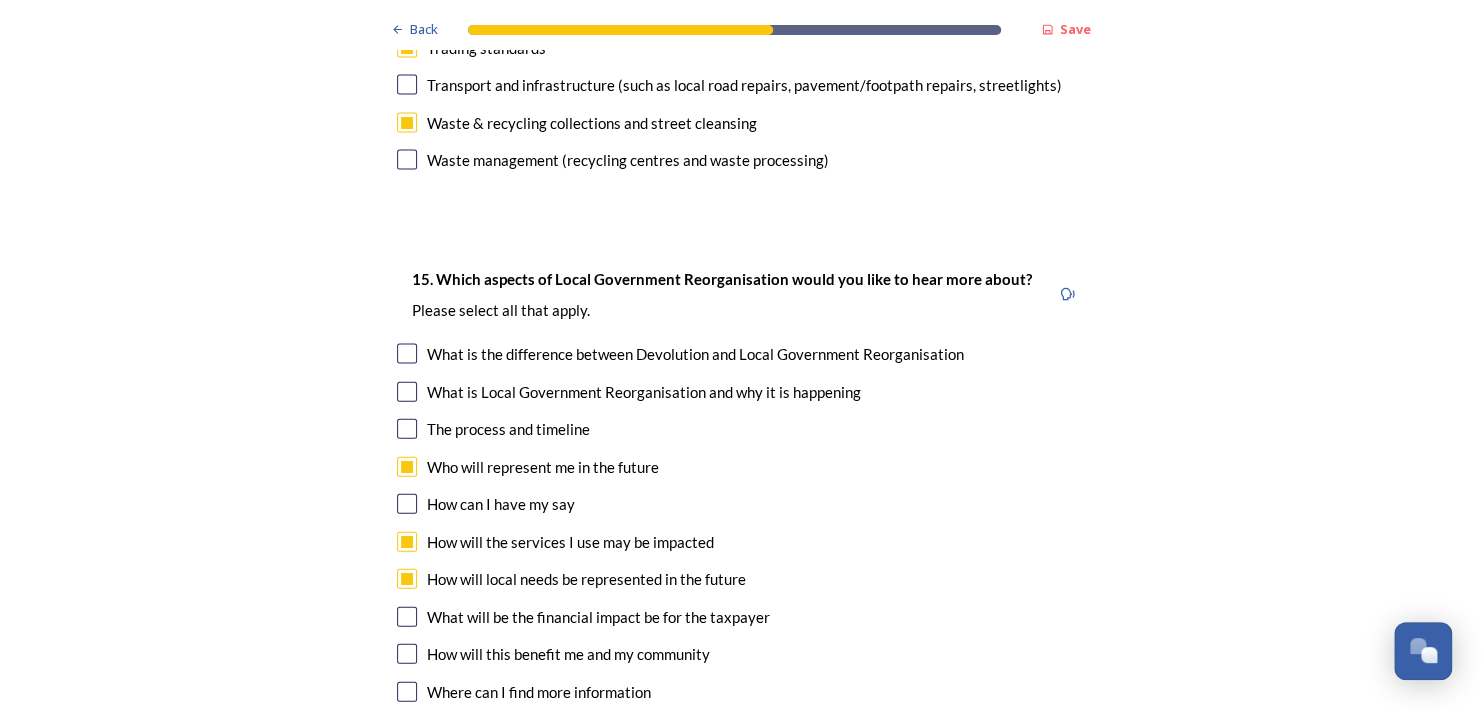 click at bounding box center (407, 654) 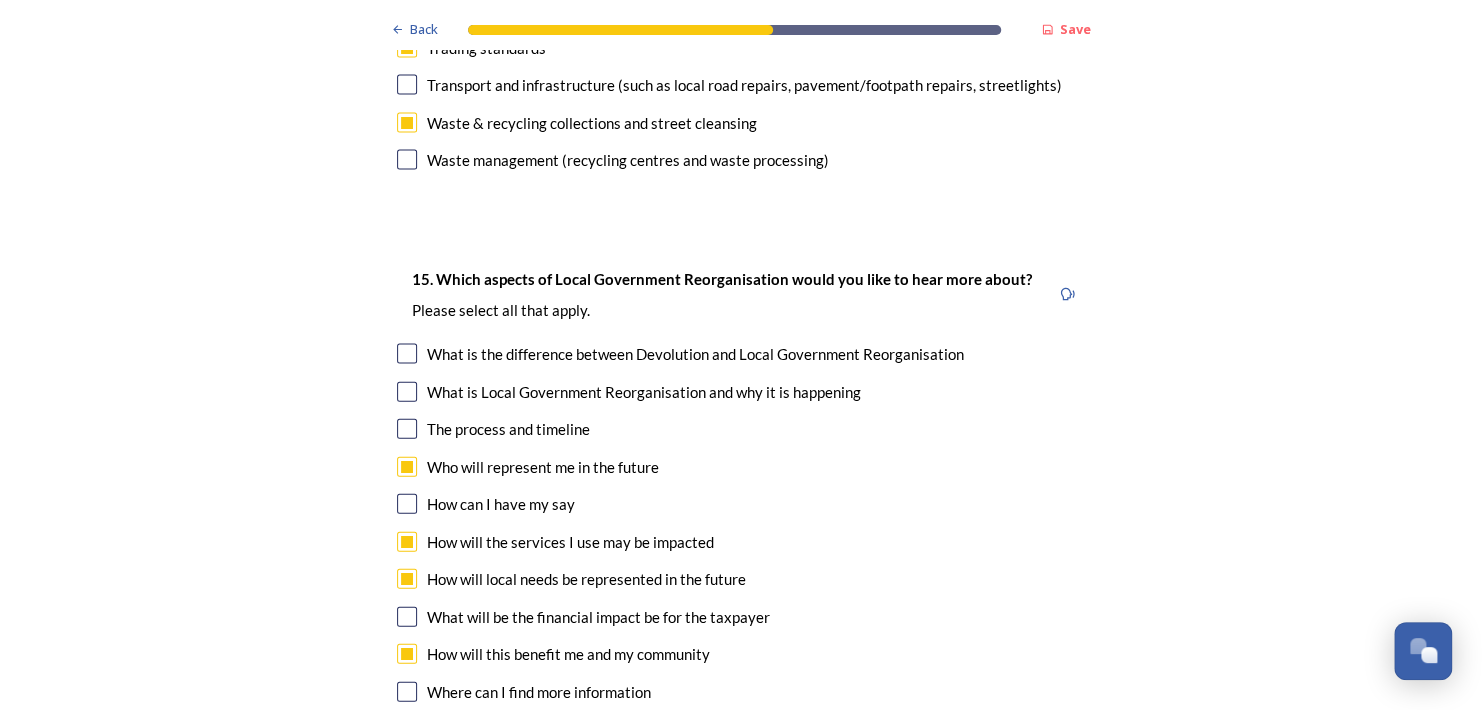 click at bounding box center (407, 617) 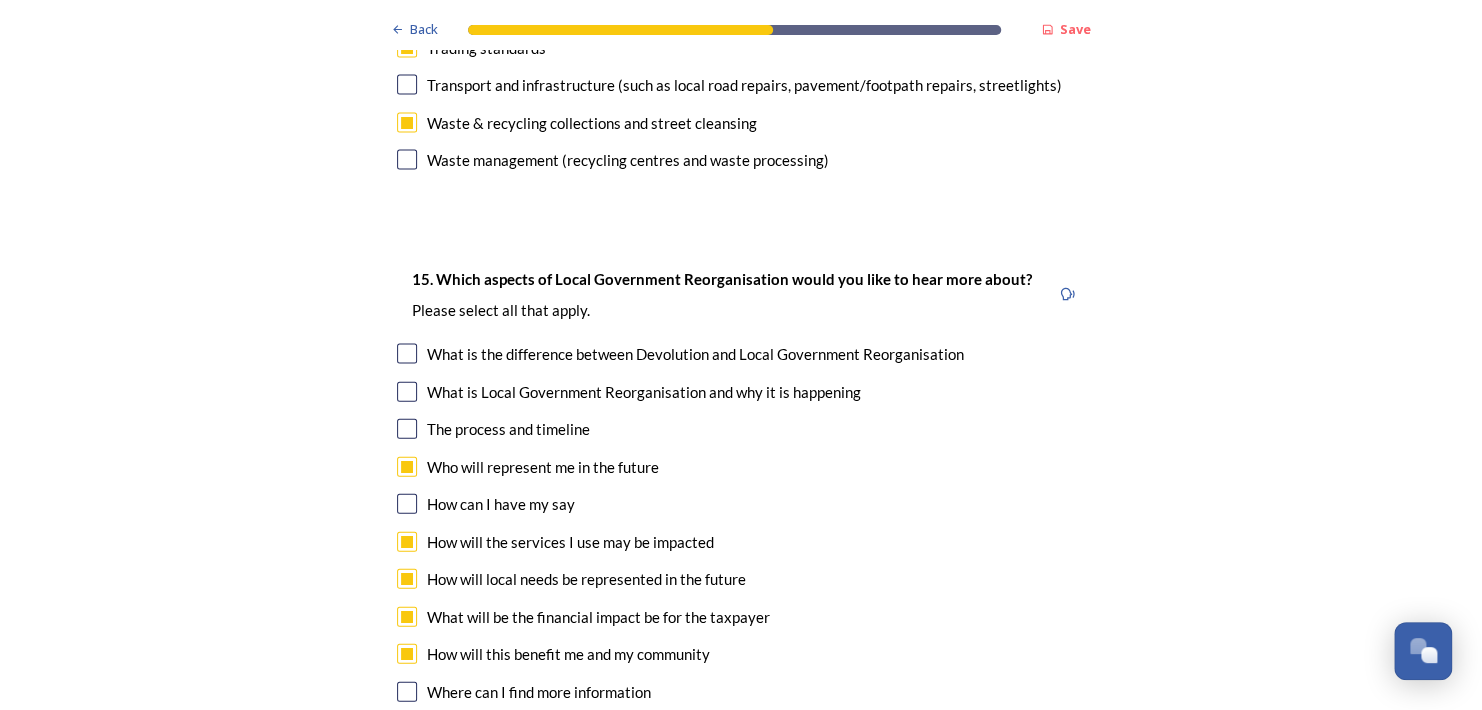 click at bounding box center (407, 429) 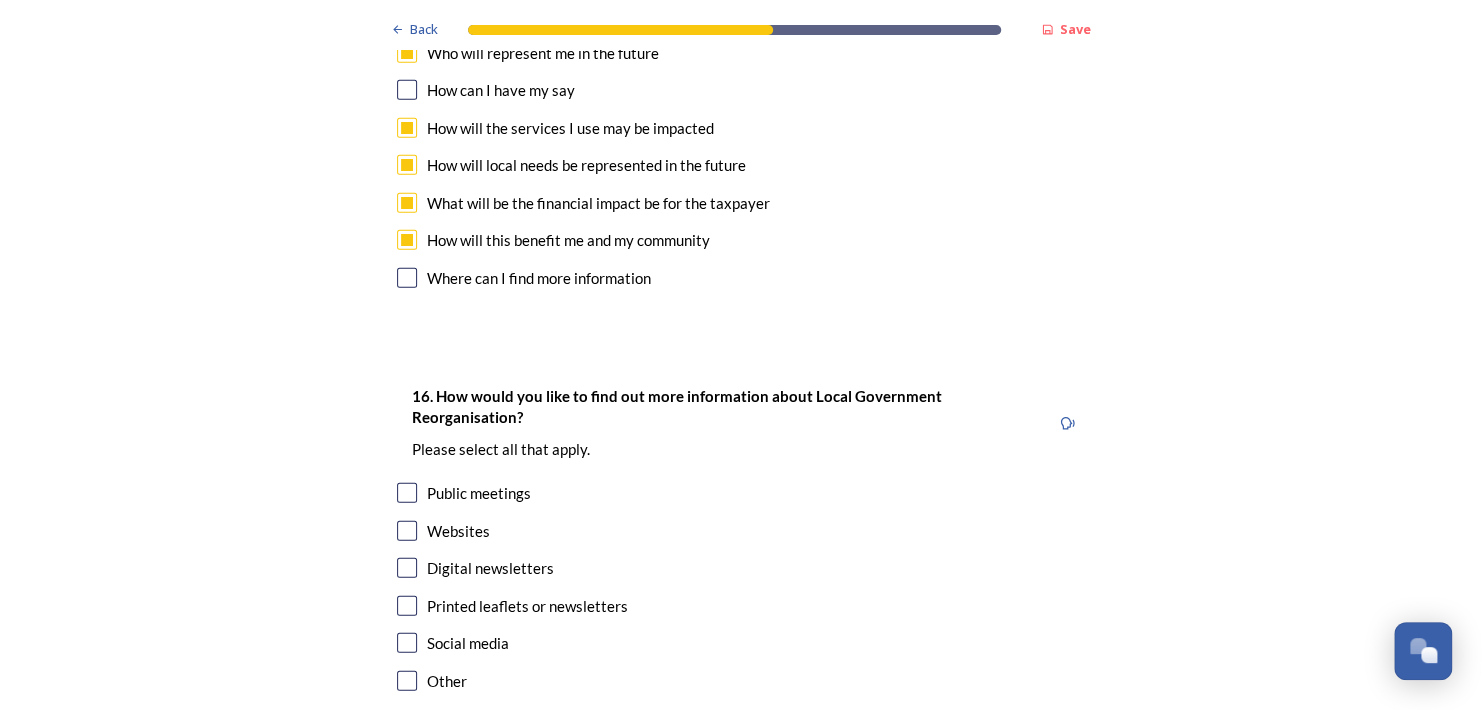 scroll, scrollTop: 6057, scrollLeft: 0, axis: vertical 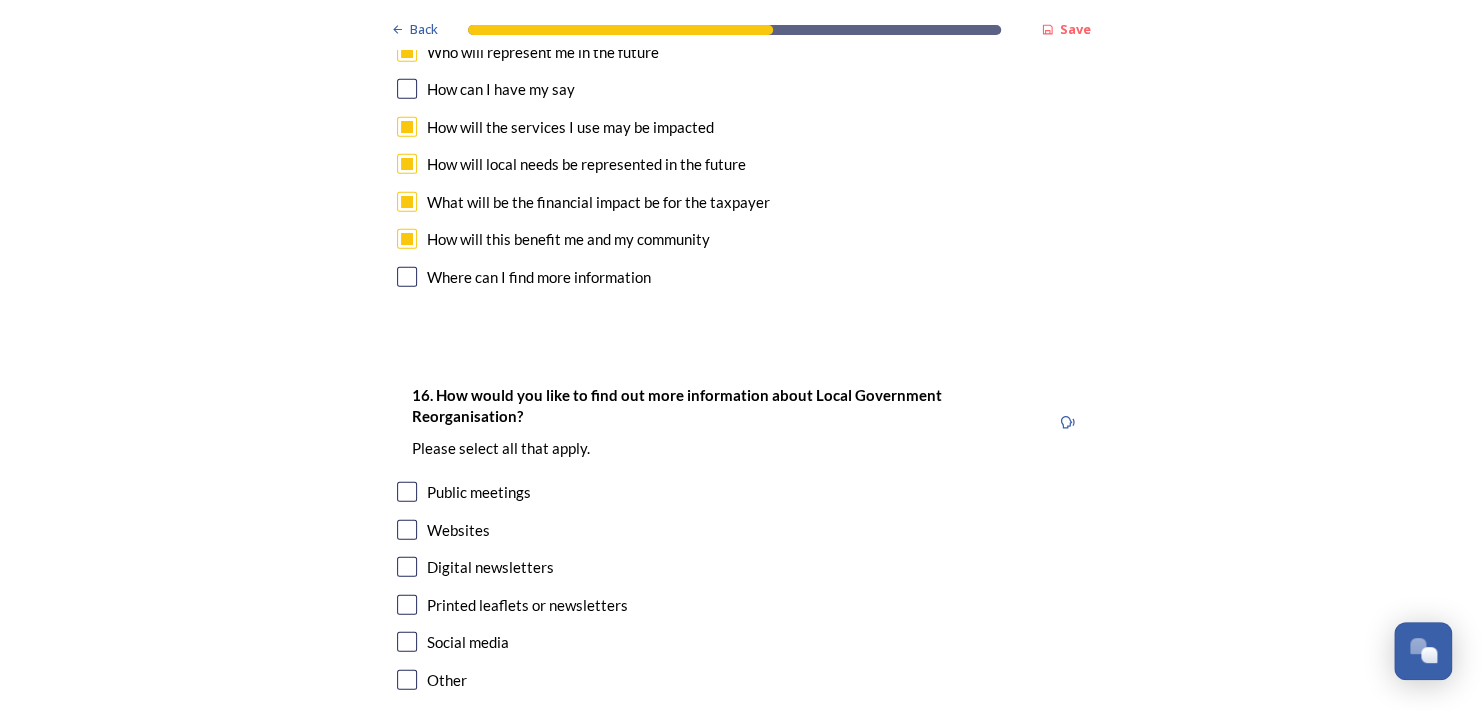 click at bounding box center (407, 530) 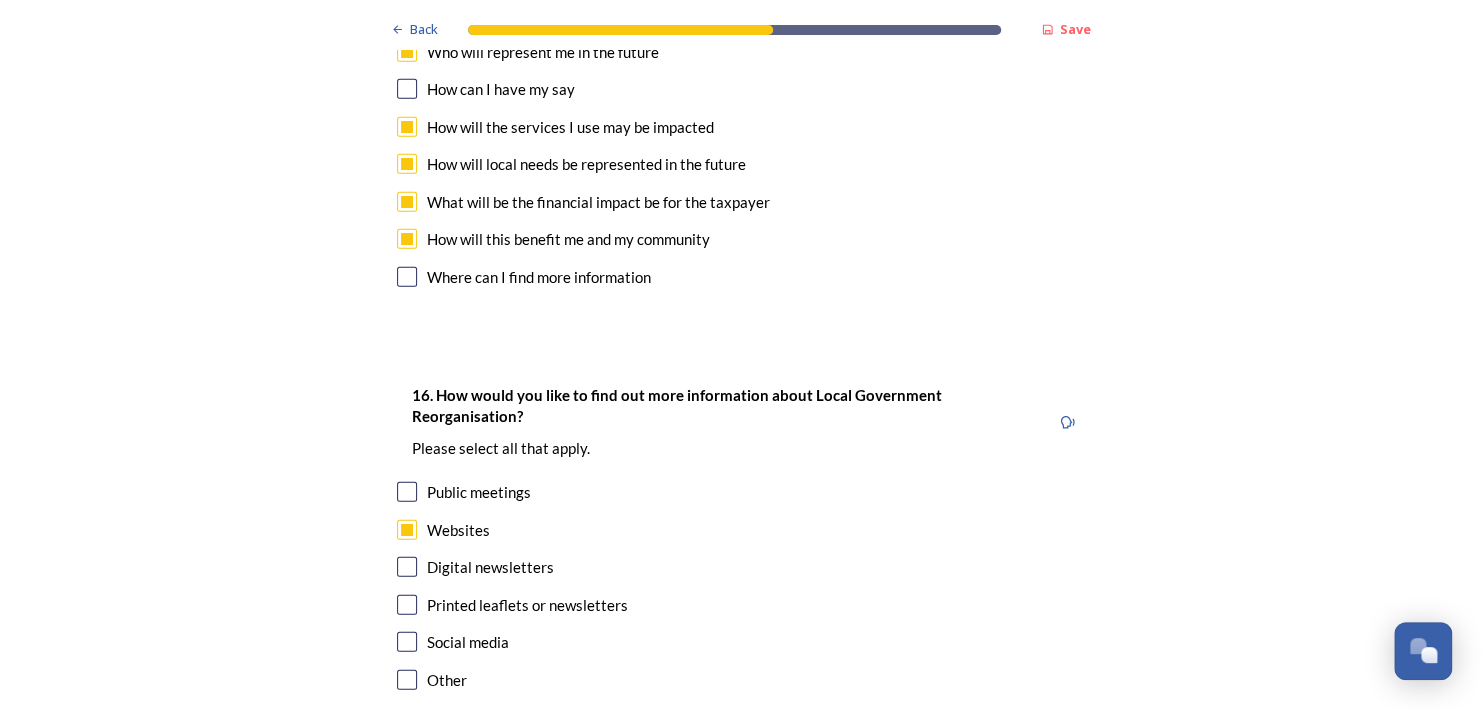 click at bounding box center (407, 567) 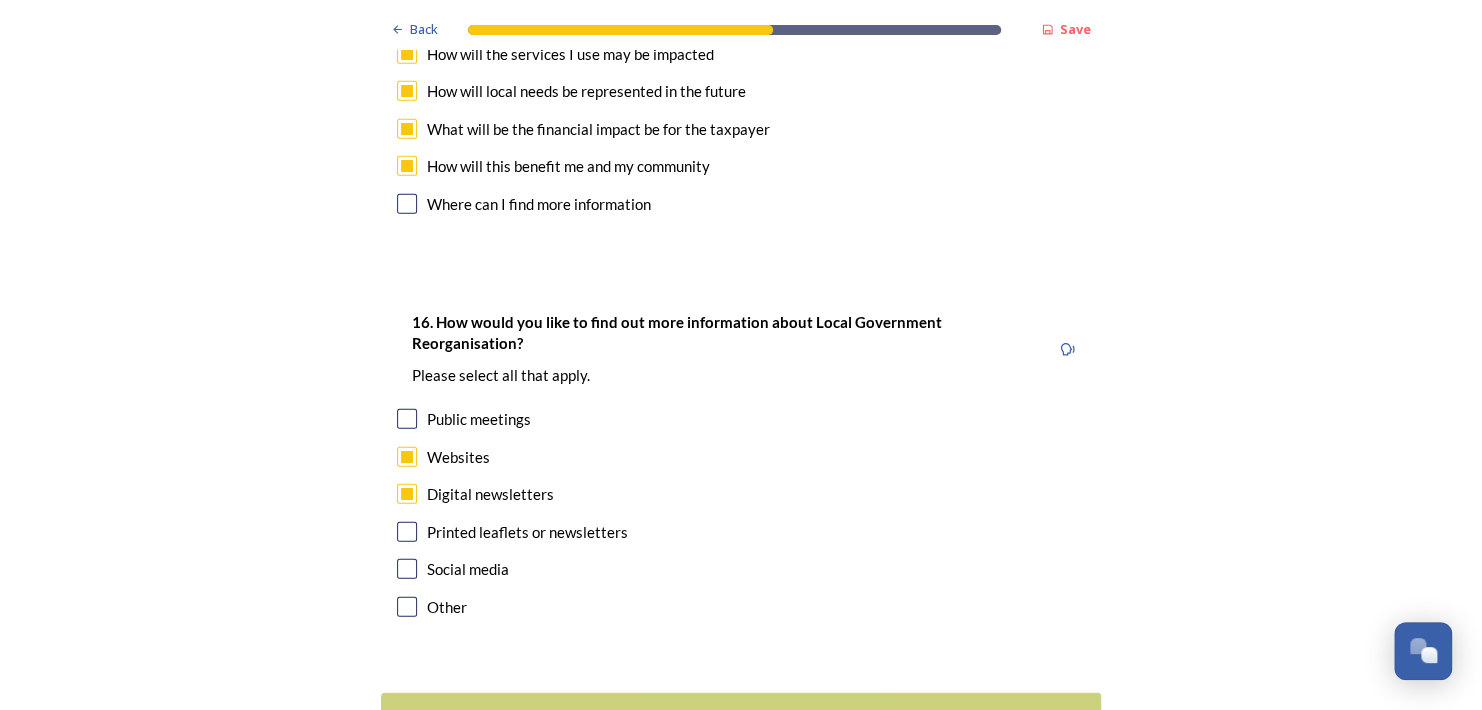 scroll, scrollTop: 6172, scrollLeft: 0, axis: vertical 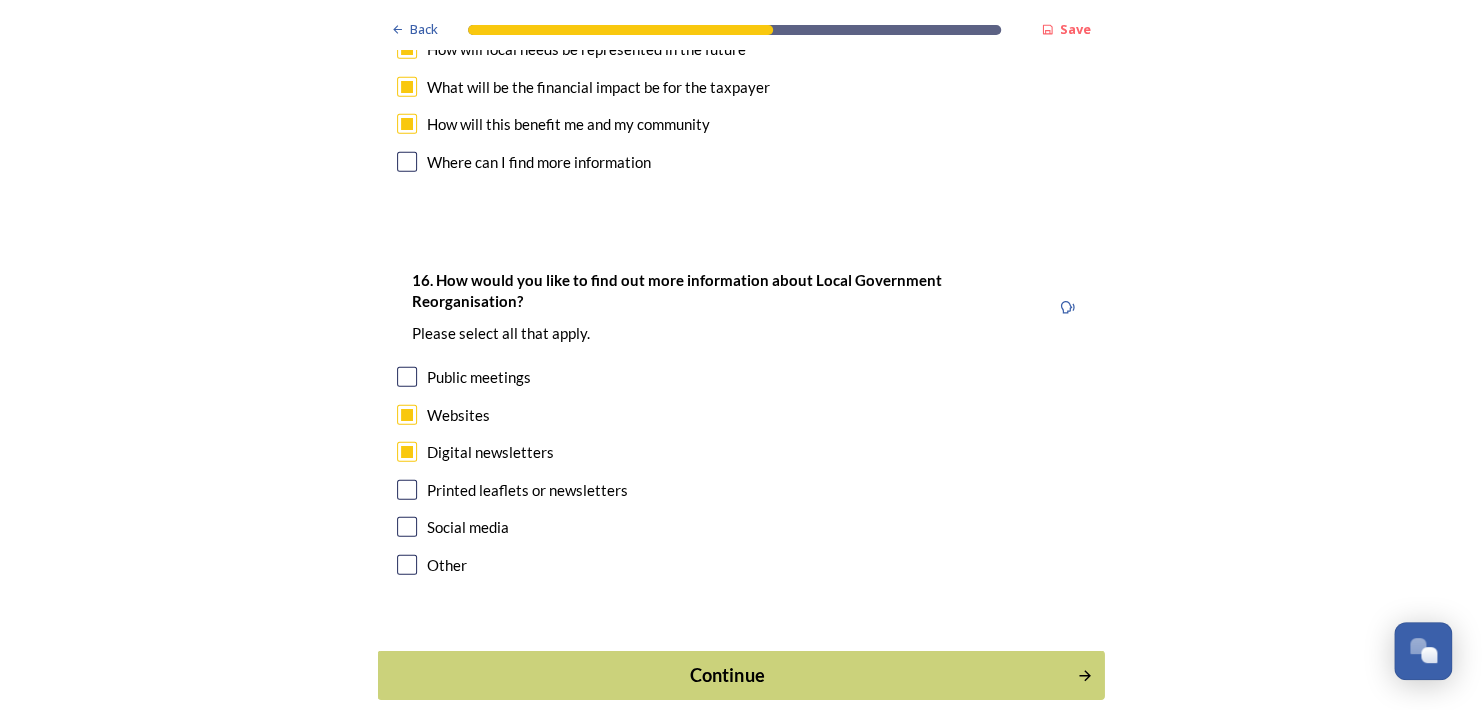 click on "Continue" at bounding box center (727, 675) 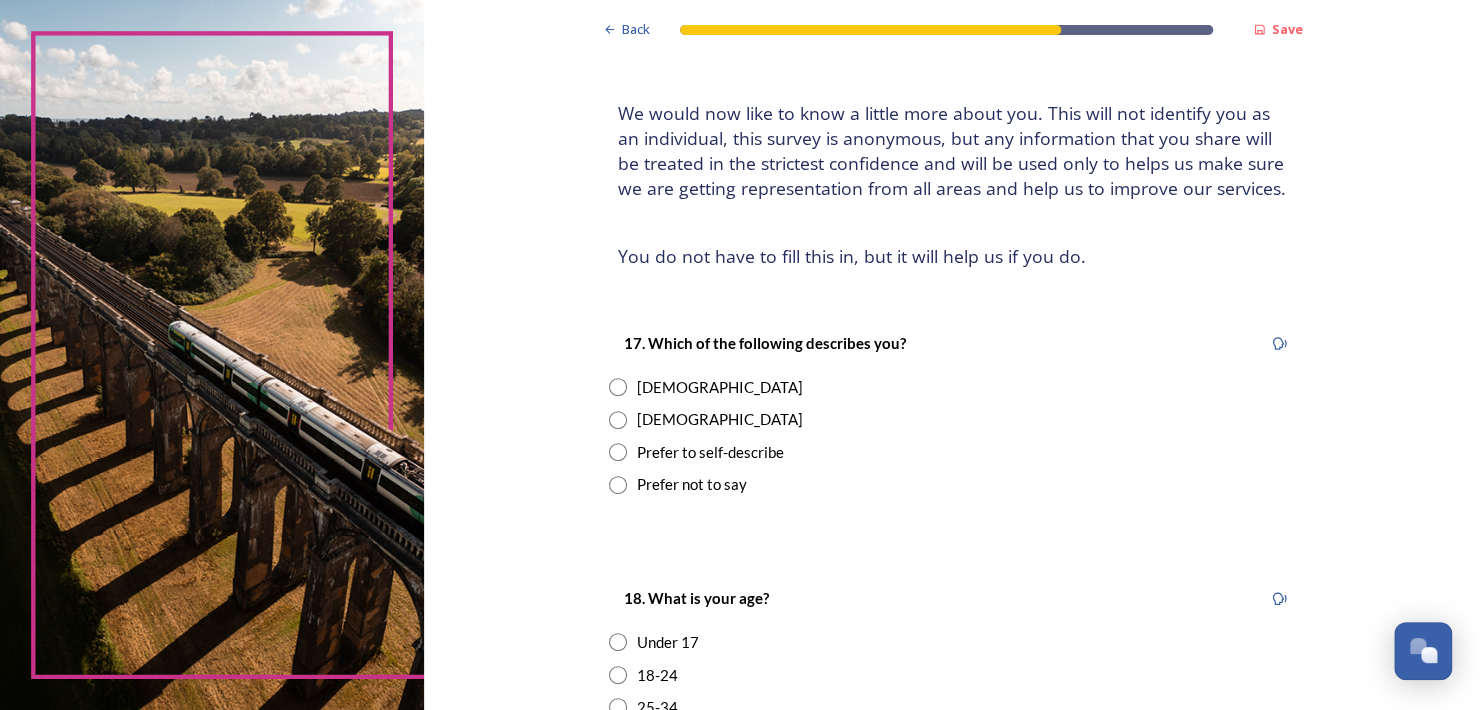 scroll, scrollTop: 152, scrollLeft: 0, axis: vertical 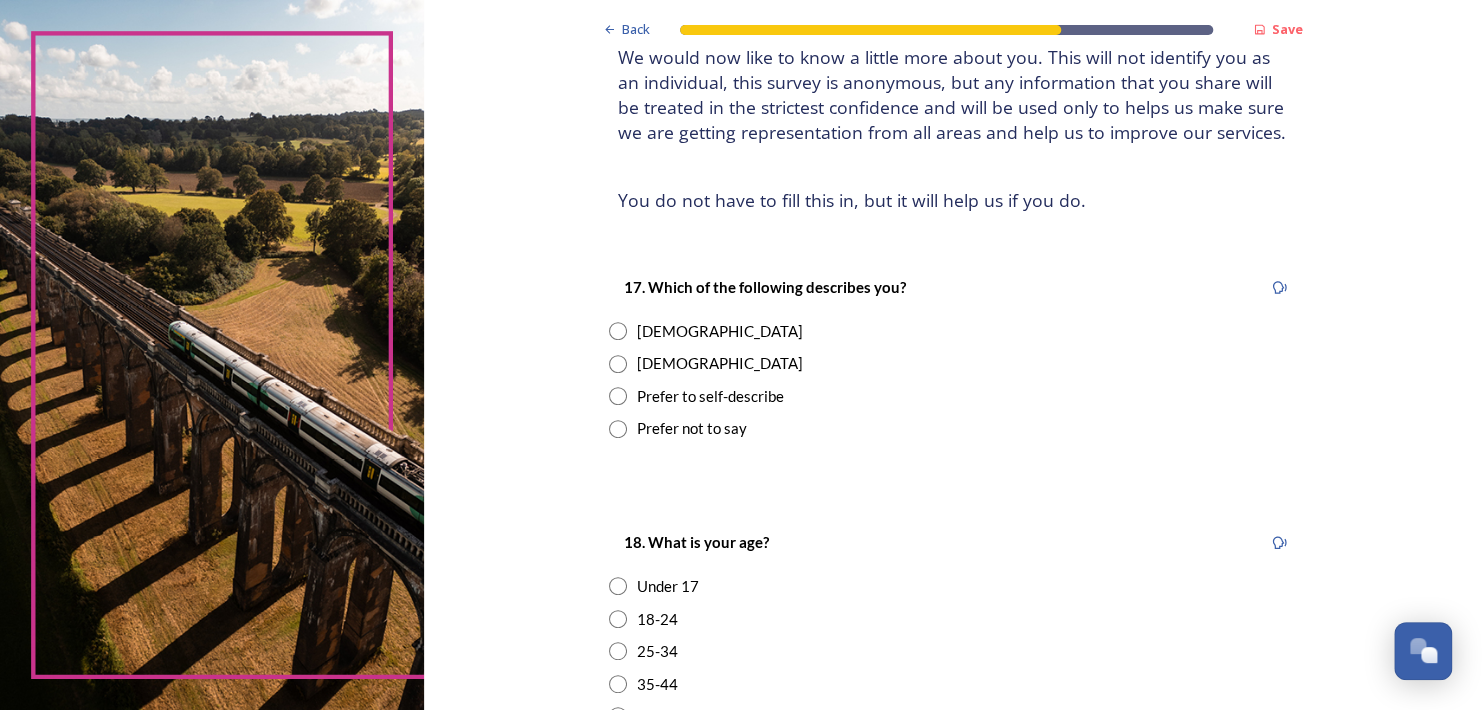 click at bounding box center (618, 331) 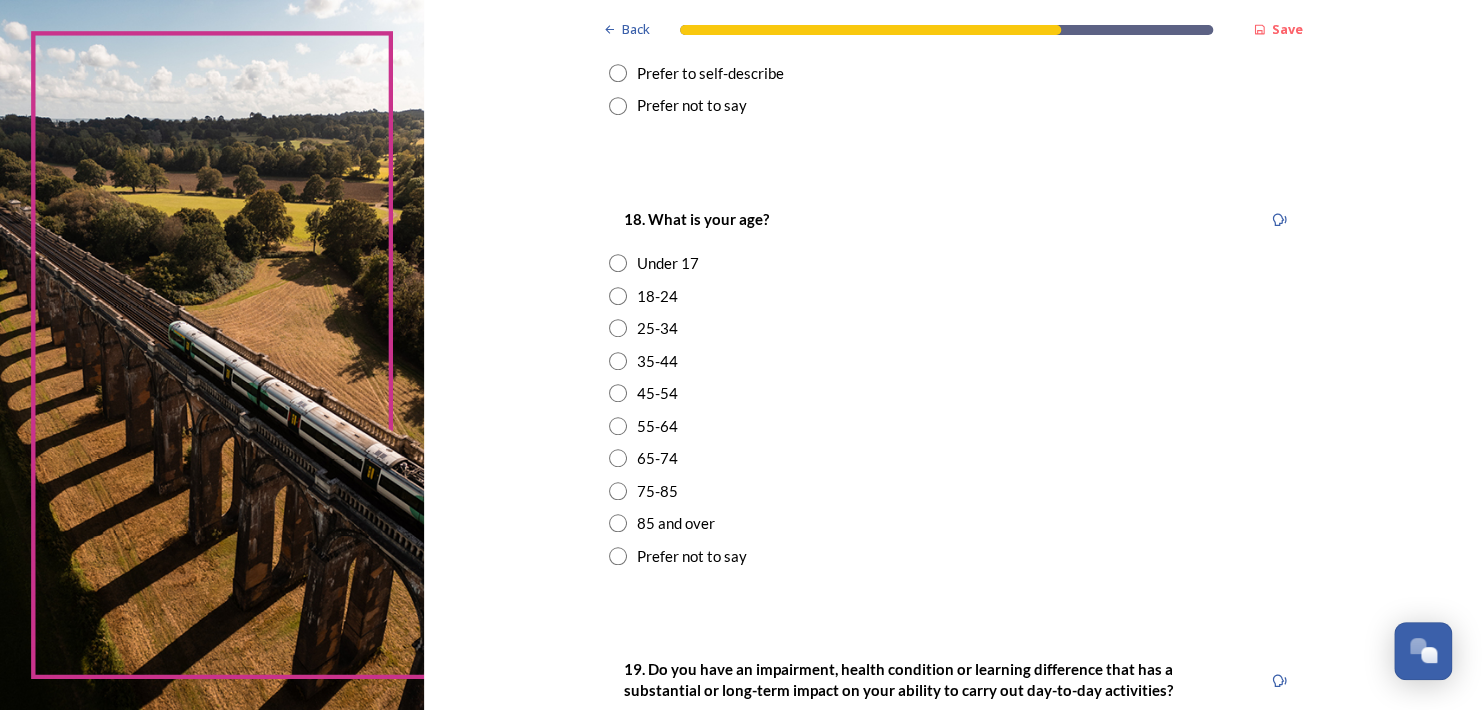 scroll, scrollTop: 499, scrollLeft: 0, axis: vertical 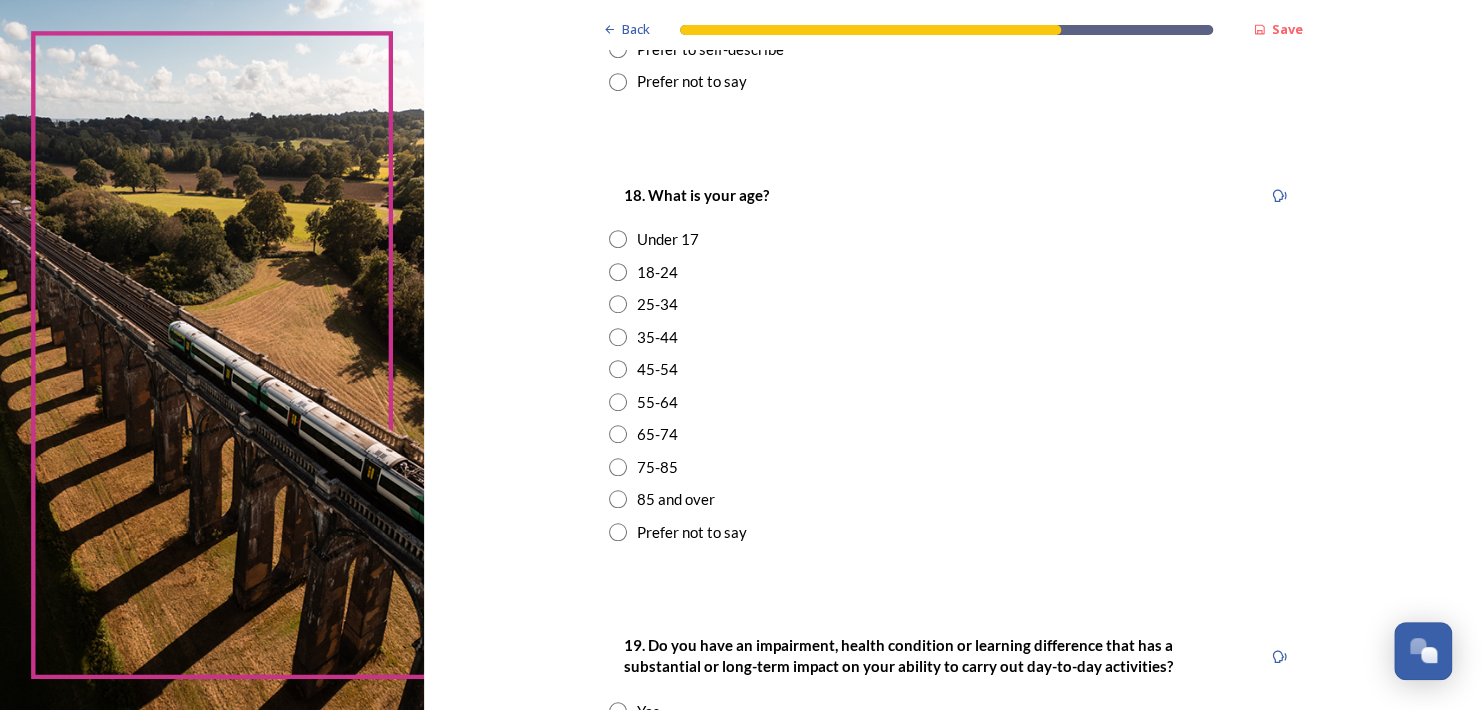 click at bounding box center [618, 402] 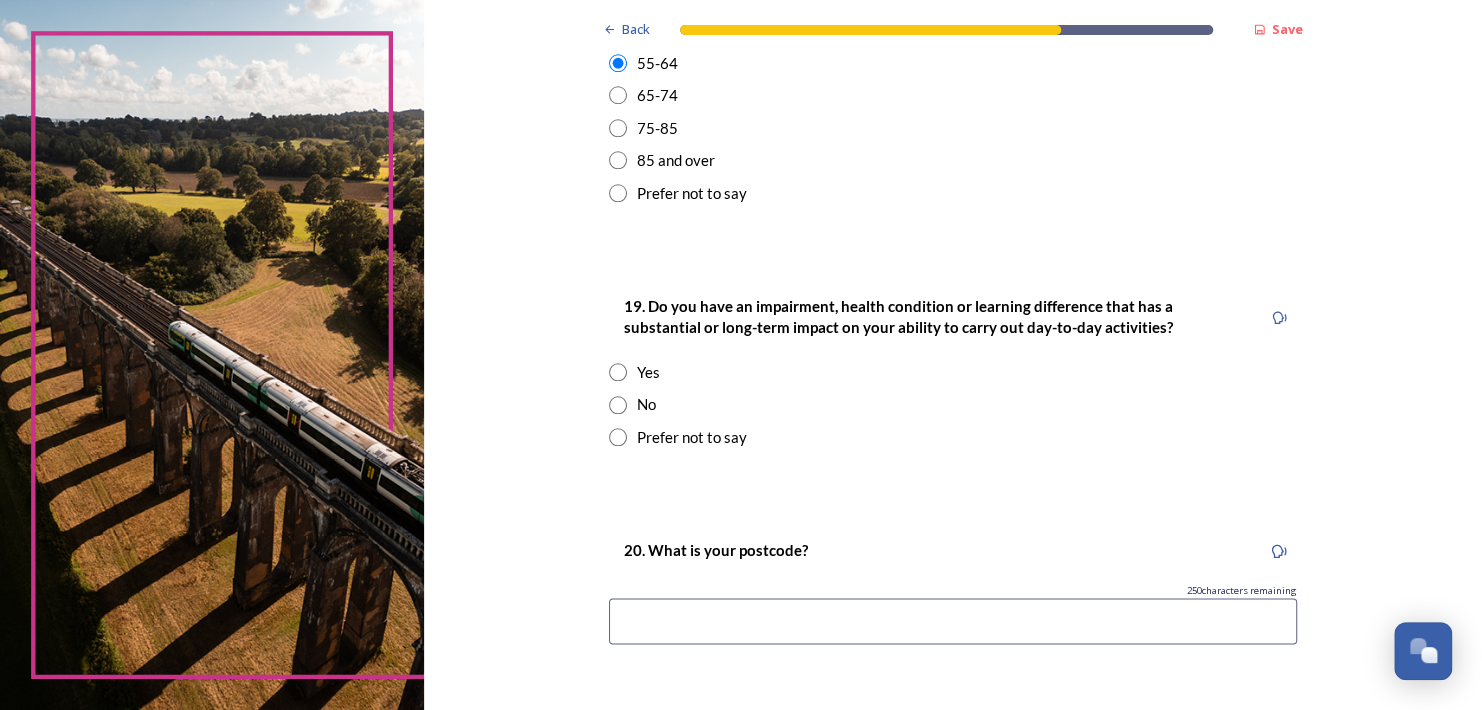 scroll, scrollTop: 880, scrollLeft: 0, axis: vertical 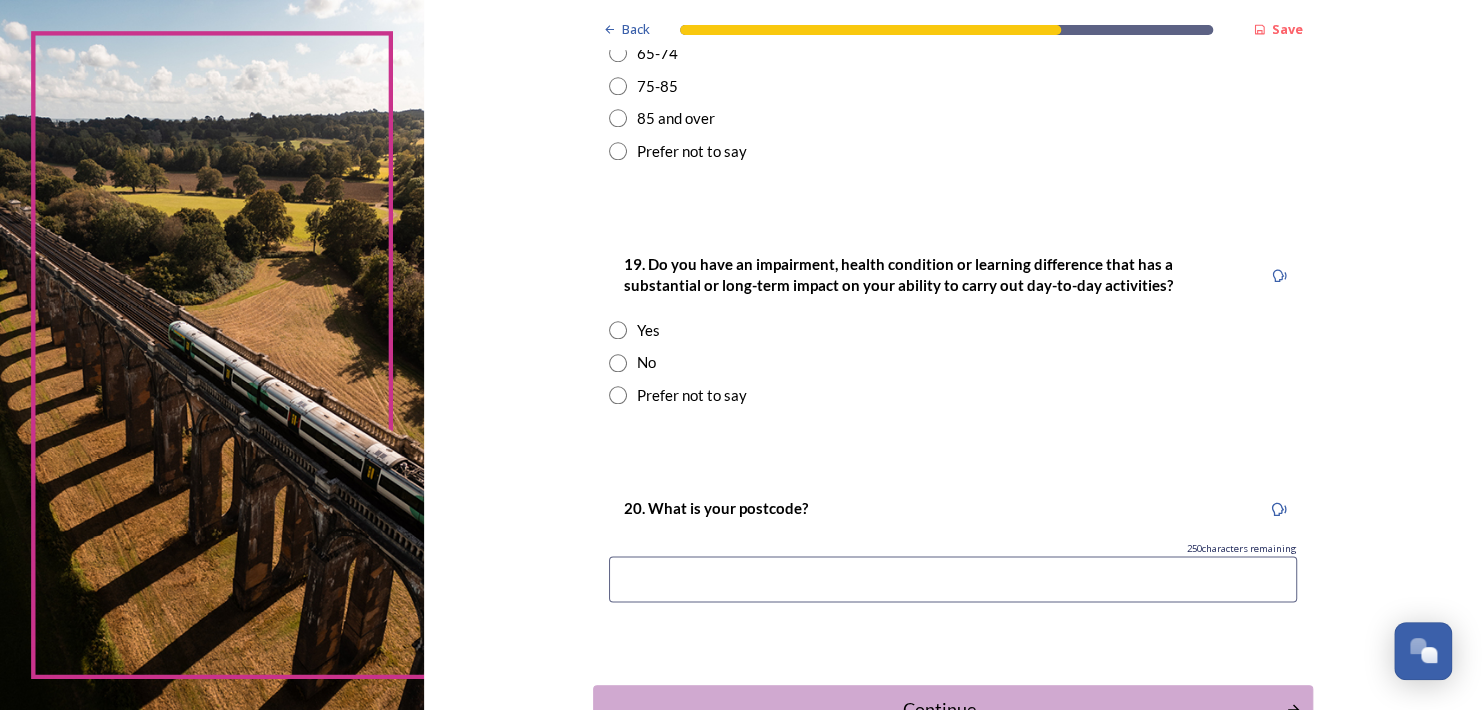 click at bounding box center (618, 395) 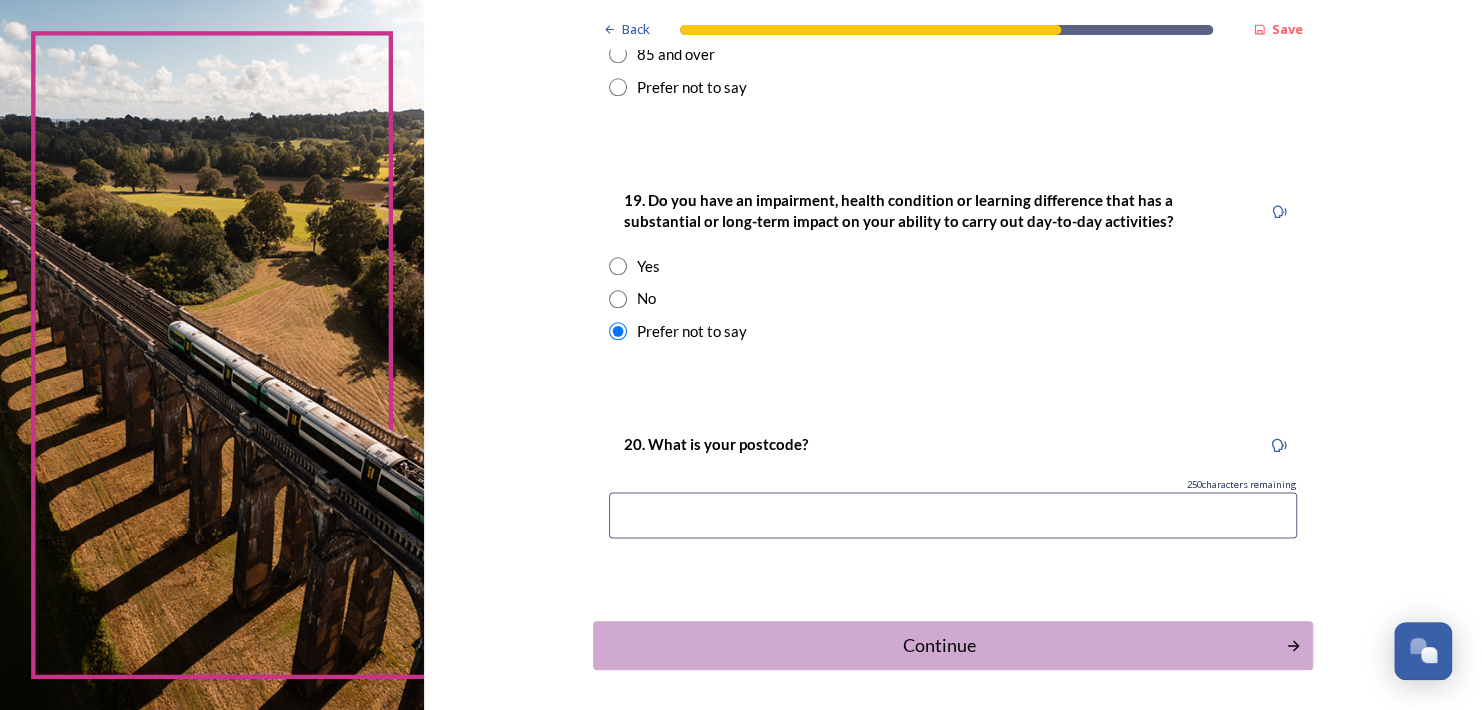 scroll, scrollTop: 1019, scrollLeft: 0, axis: vertical 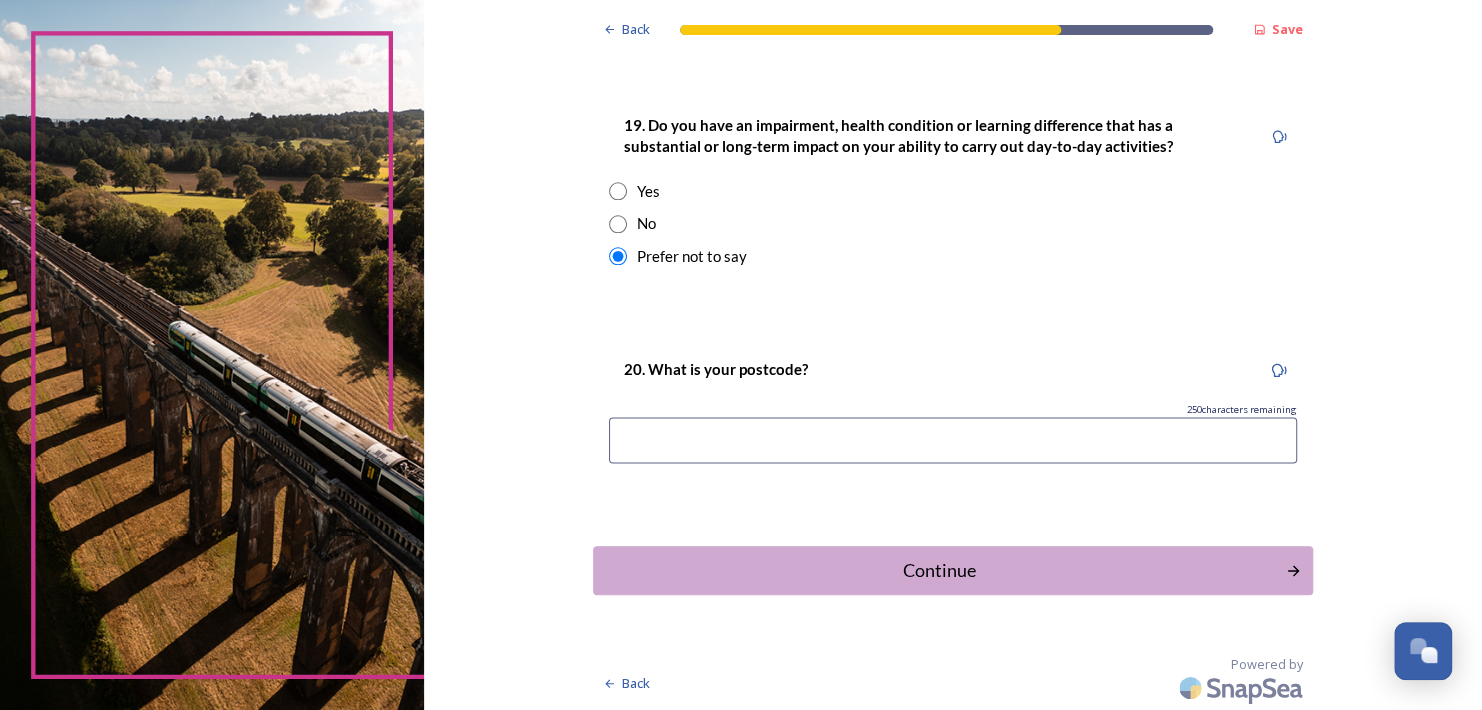 click at bounding box center [953, 440] 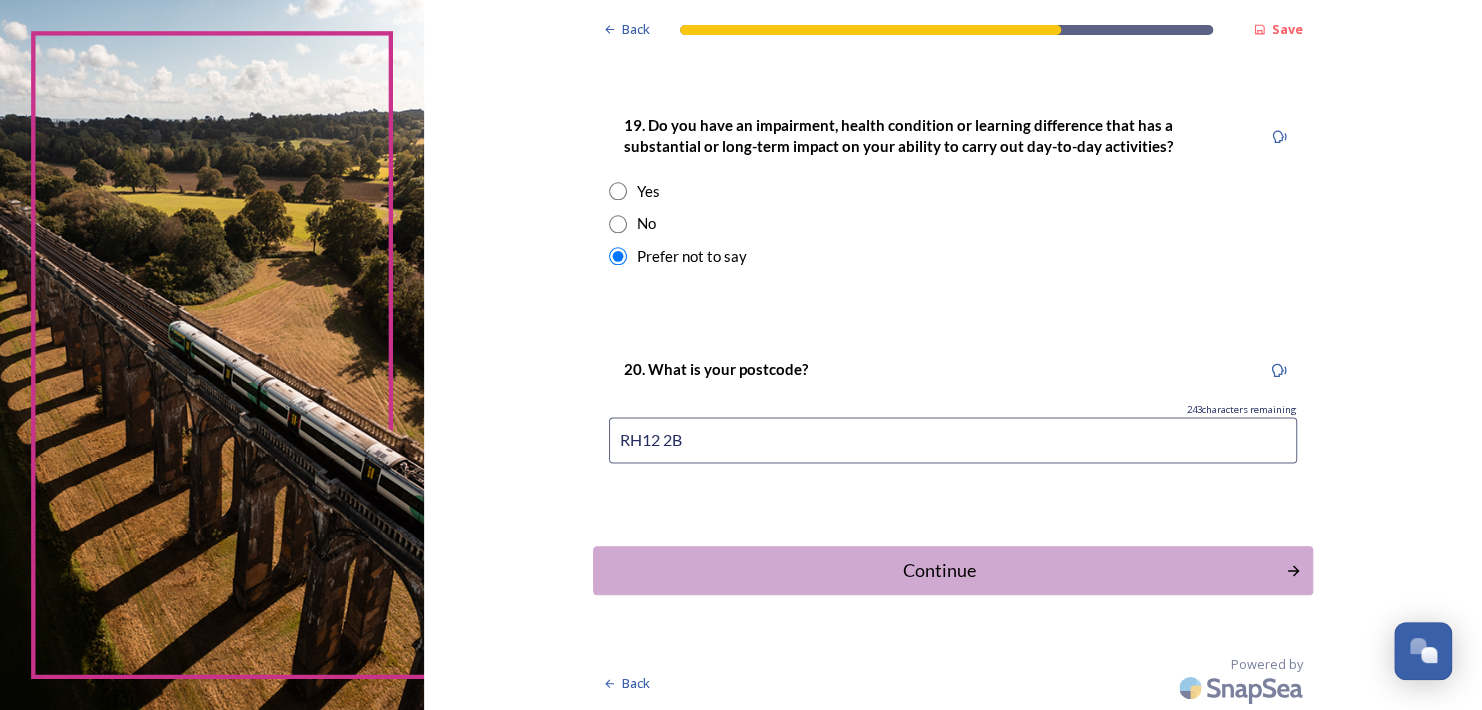 type on "RH12 2BD" 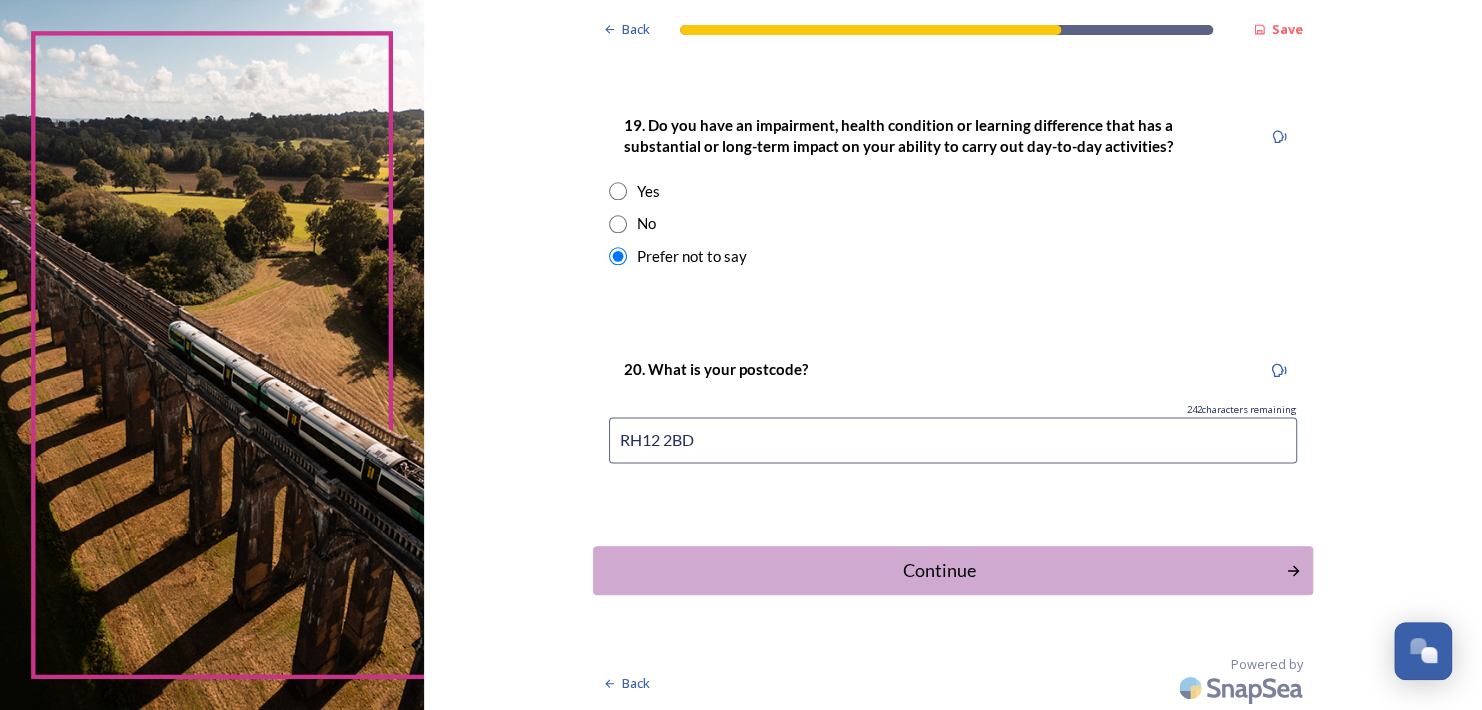 click on "Continue" at bounding box center [939, 570] 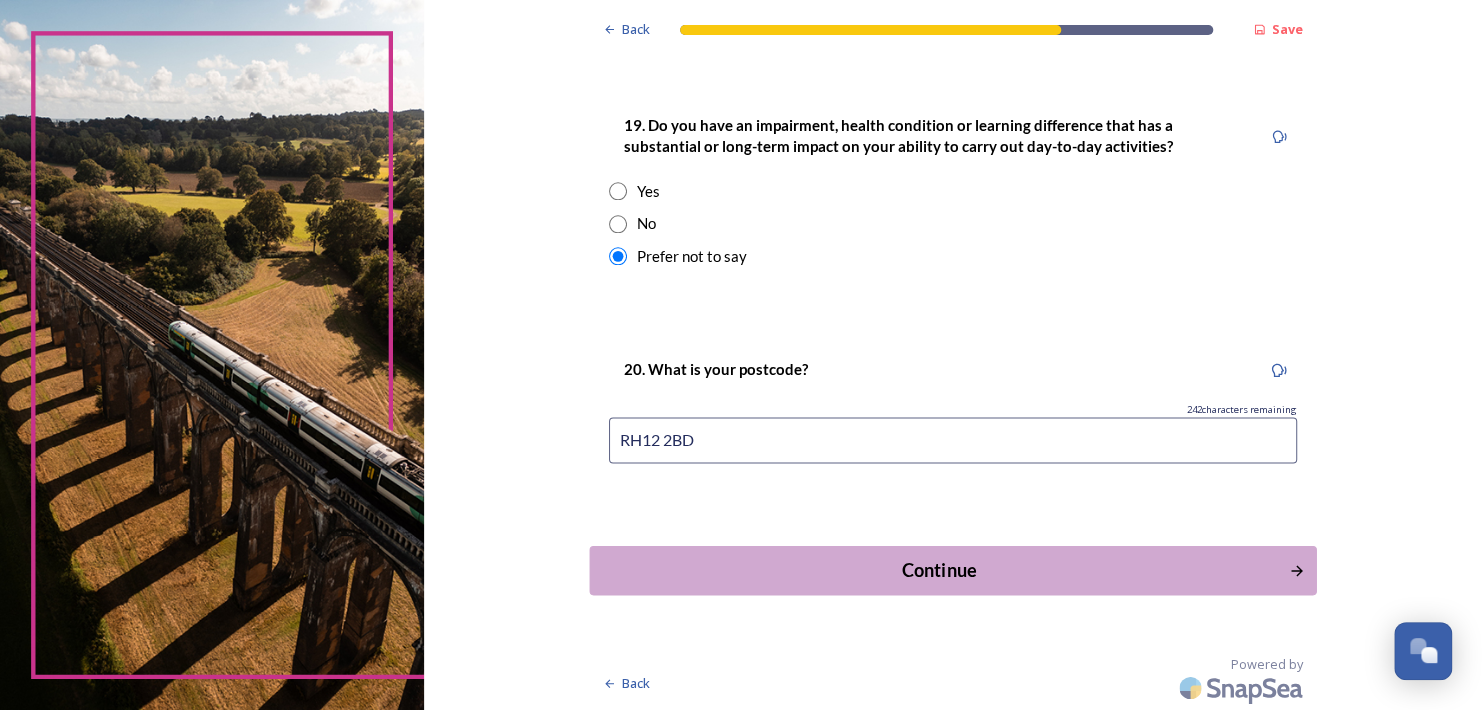 scroll, scrollTop: 0, scrollLeft: 0, axis: both 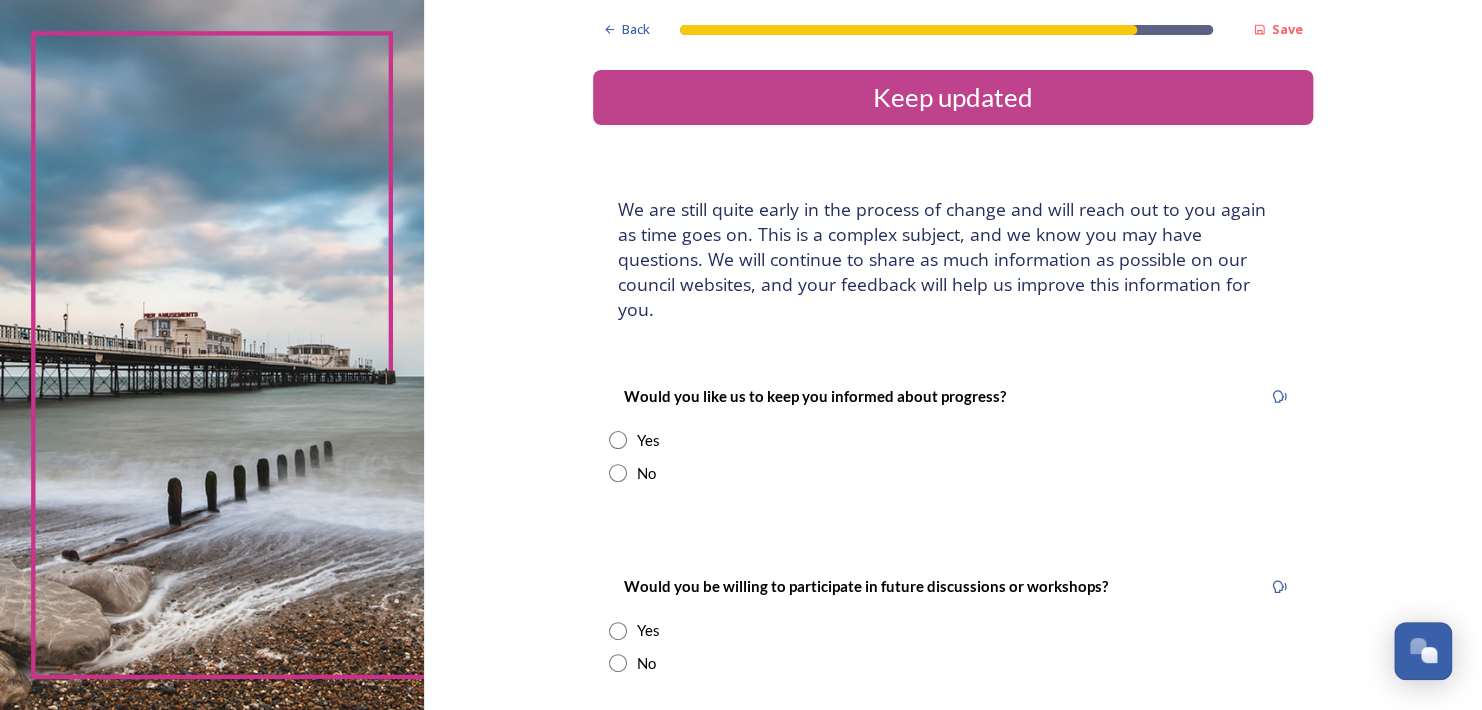 click at bounding box center (618, 663) 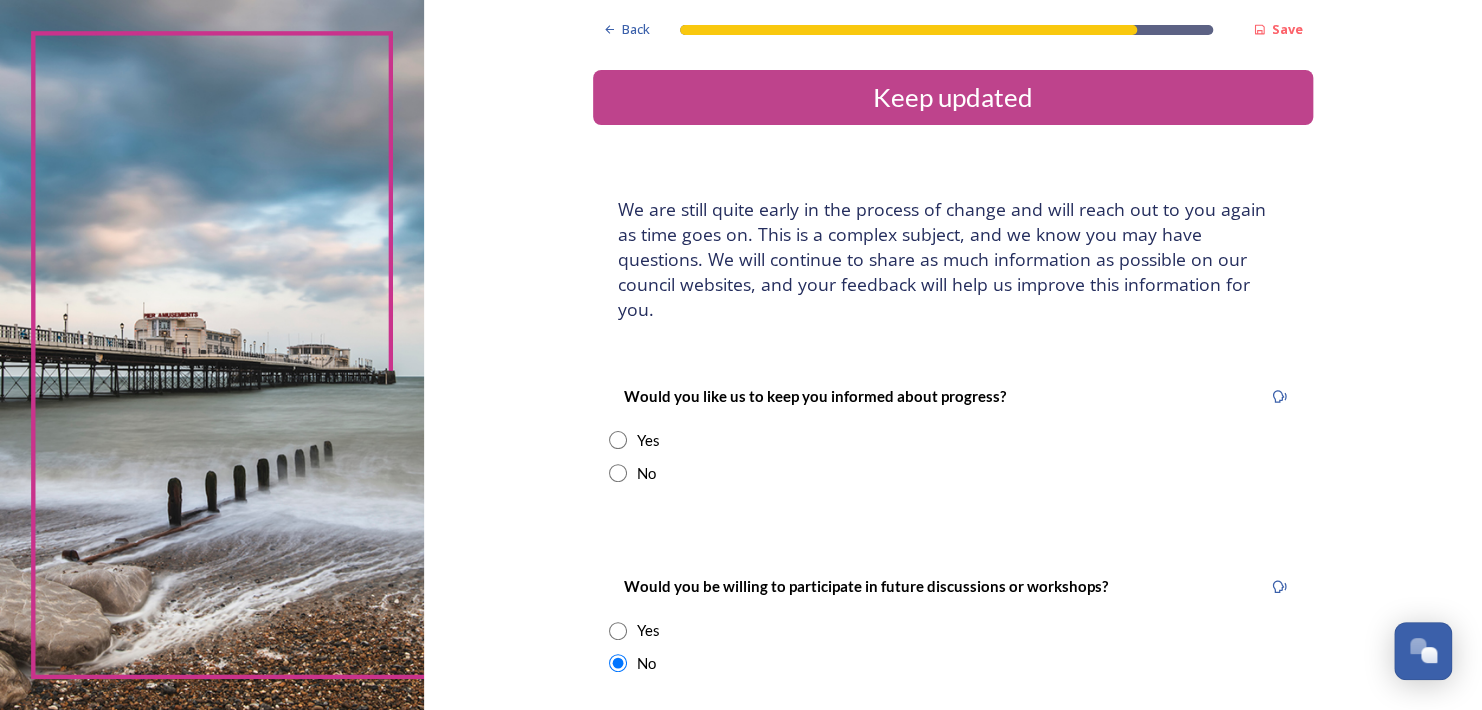 click at bounding box center (618, 440) 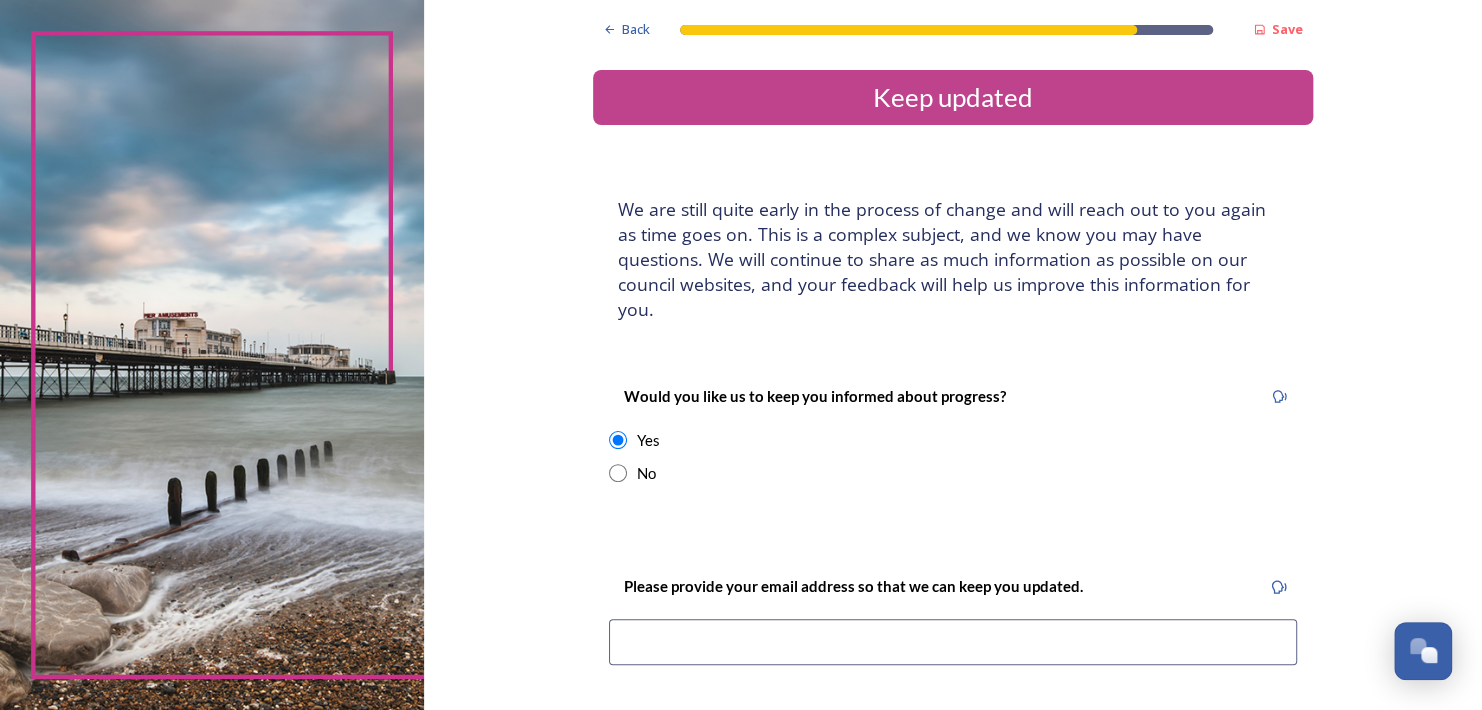 click at bounding box center (953, 642) 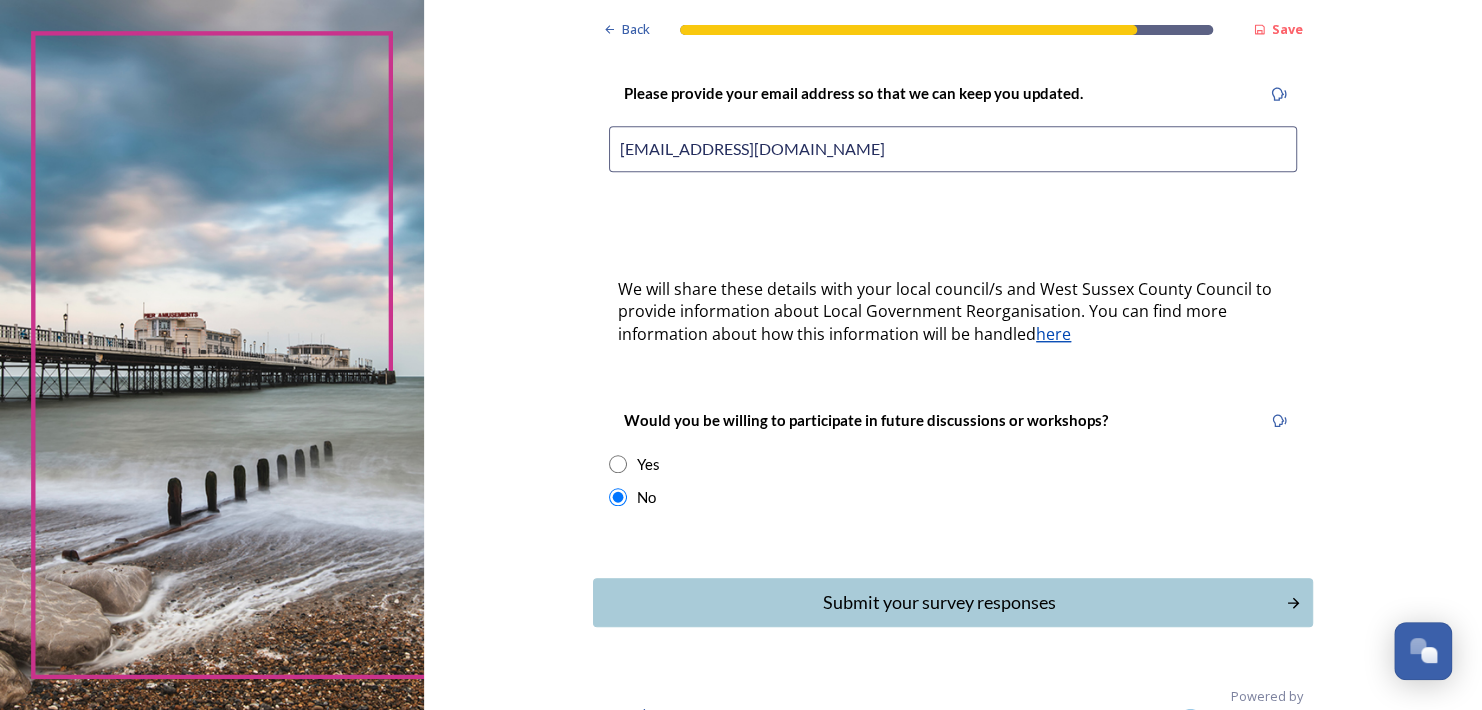 scroll, scrollTop: 500, scrollLeft: 0, axis: vertical 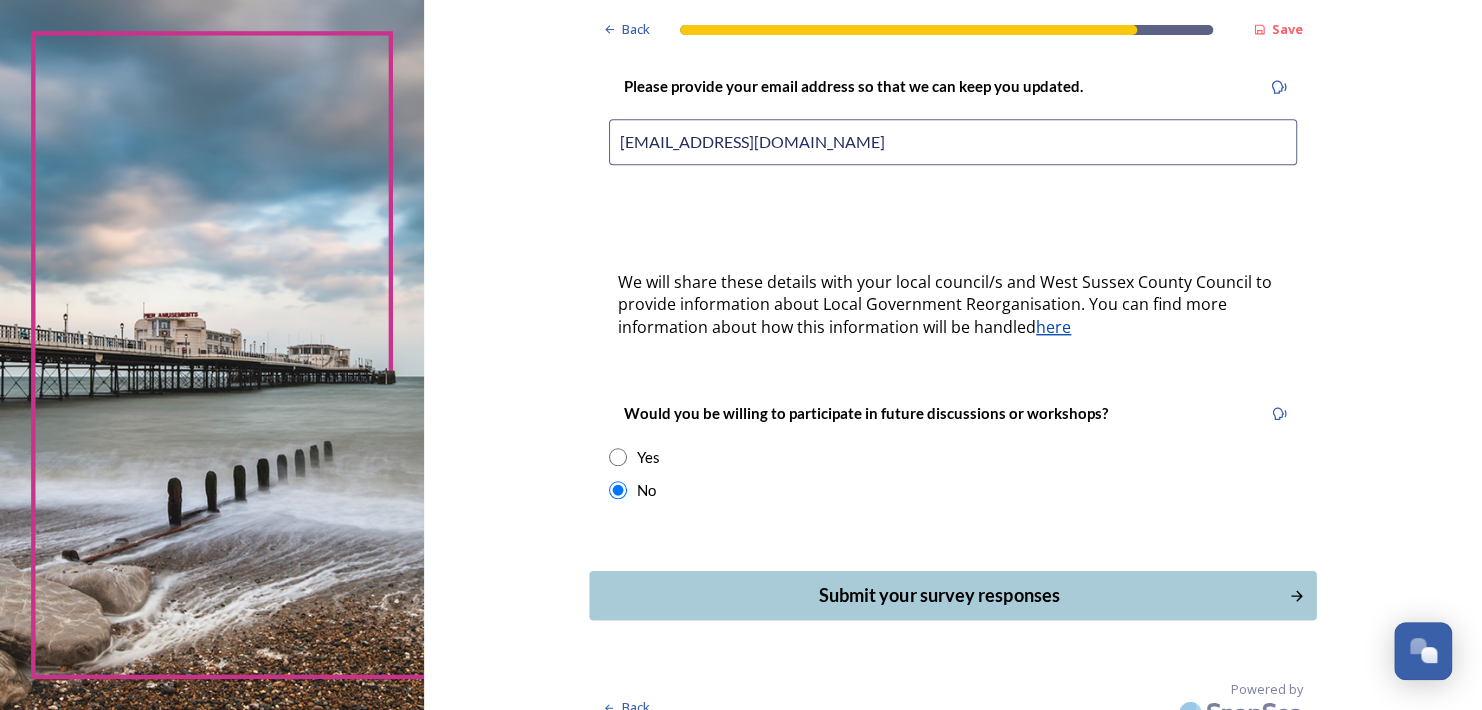 click on "Submit your survey responses" at bounding box center [953, 595] 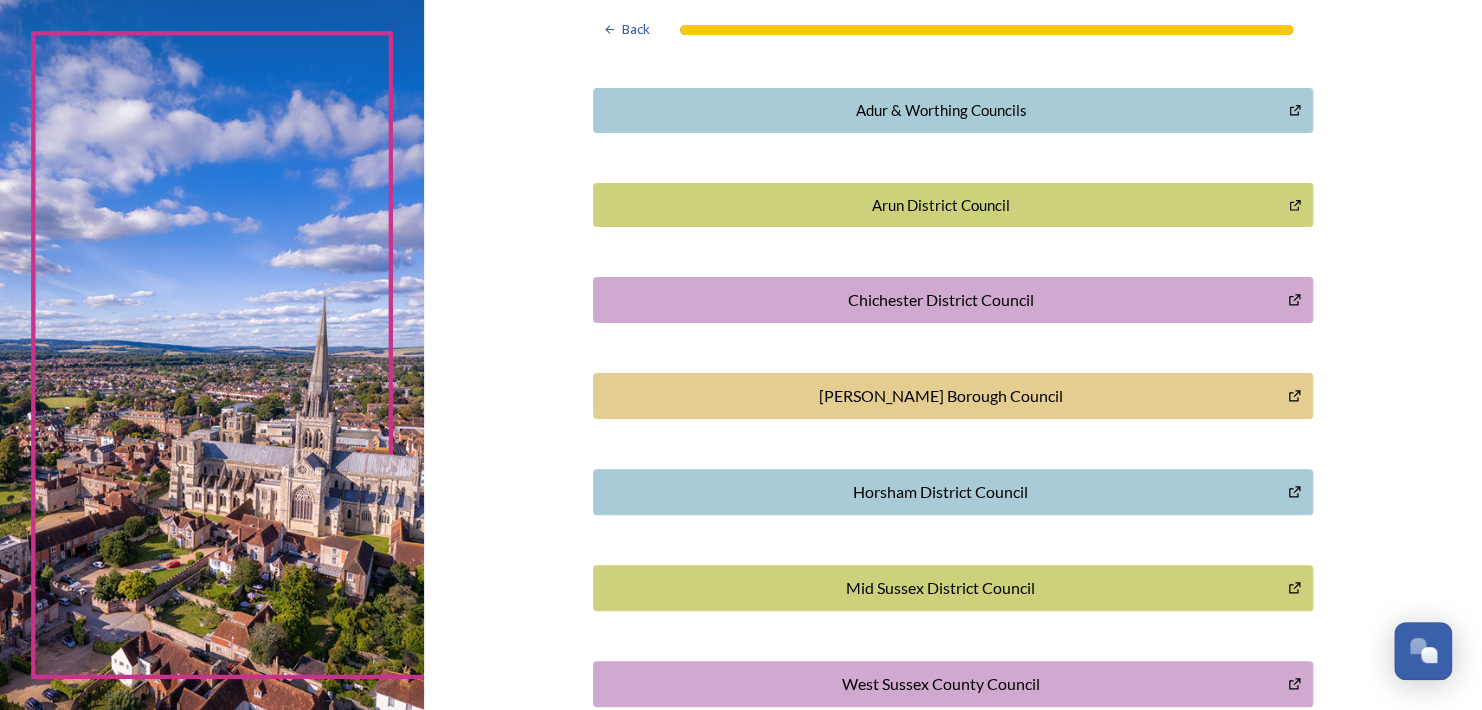 scroll, scrollTop: 473, scrollLeft: 0, axis: vertical 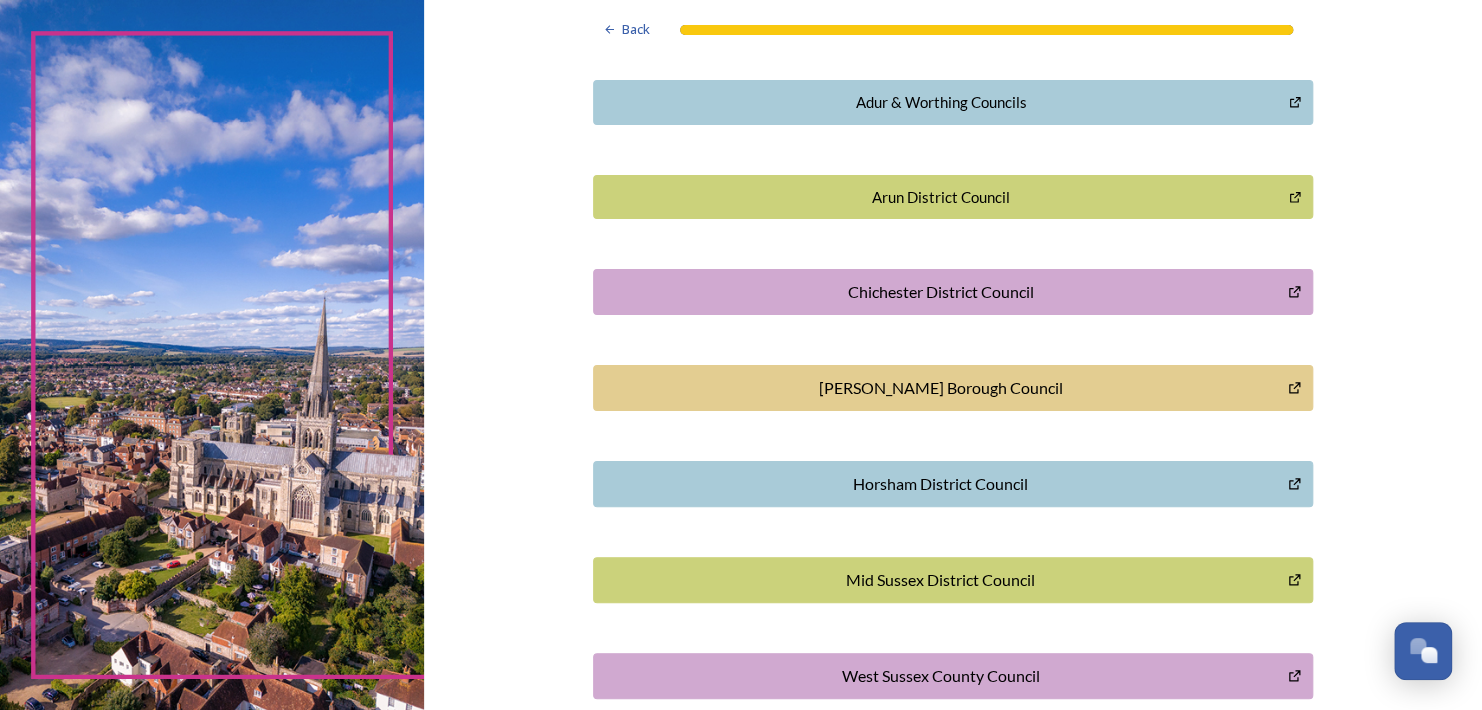 click on "Horsham District Council" at bounding box center (953, 484) 